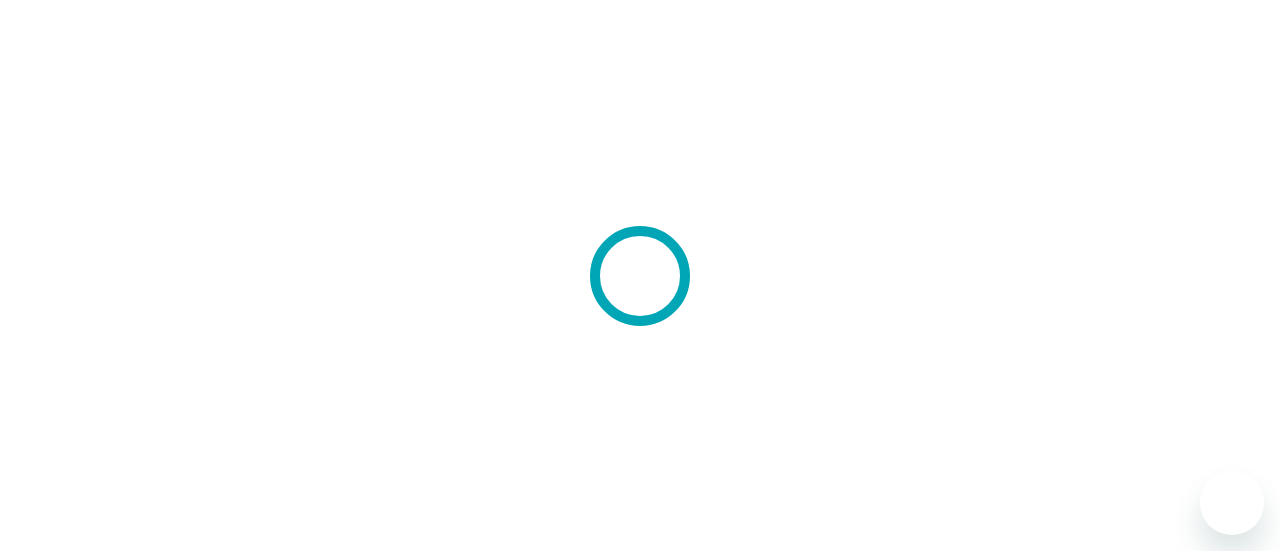 scroll, scrollTop: 0, scrollLeft: 0, axis: both 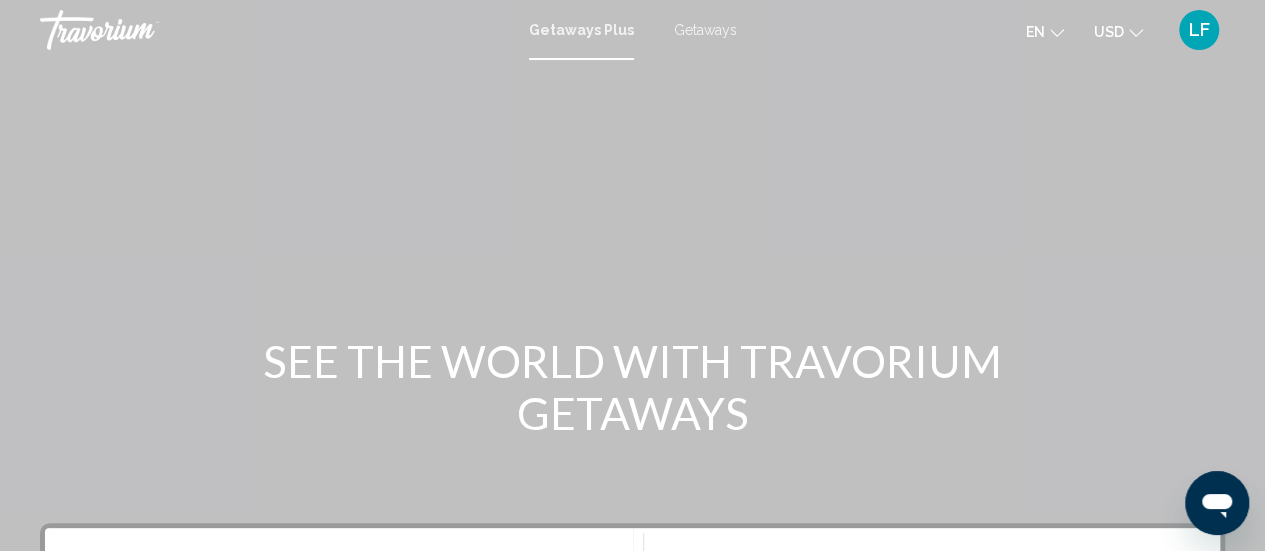 click on "Getaways" at bounding box center [705, 30] 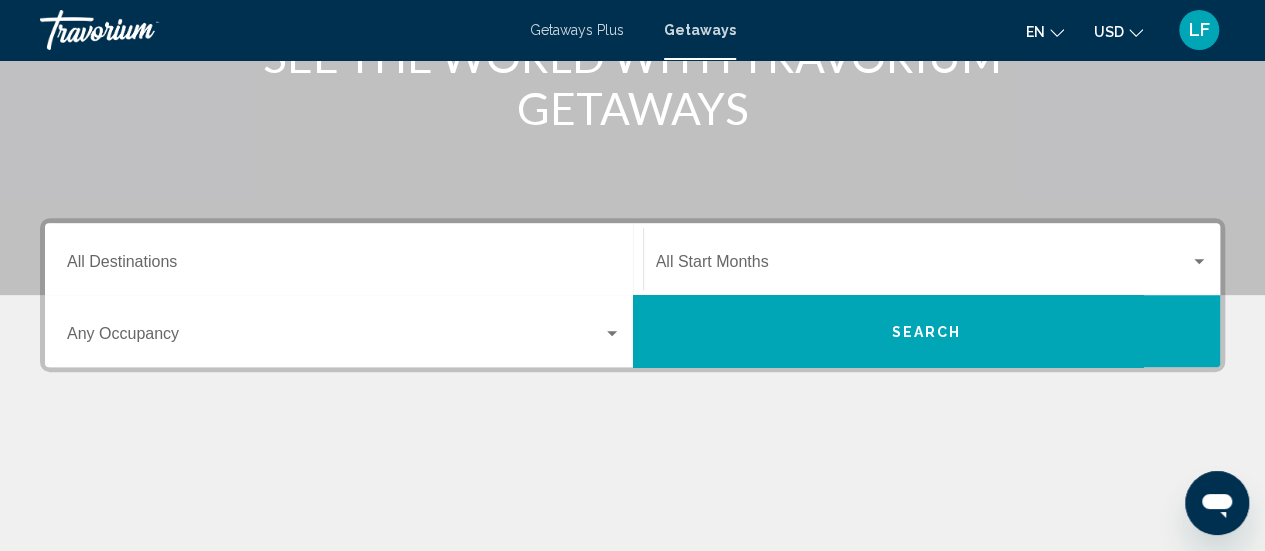 scroll, scrollTop: 316, scrollLeft: 0, axis: vertical 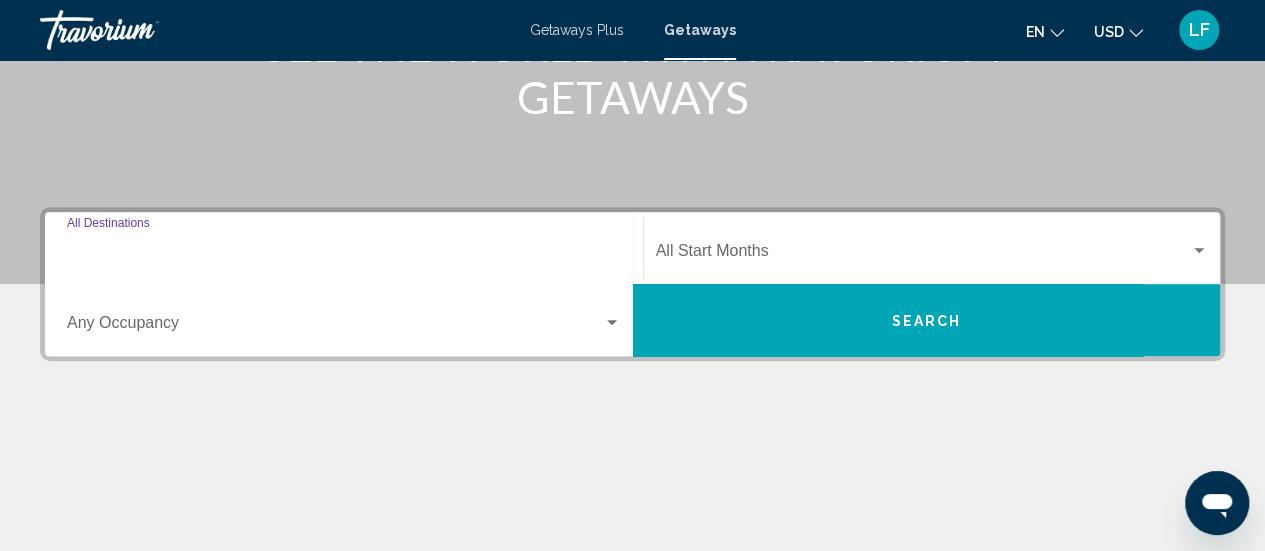 click on "Destination All Destinations" at bounding box center [344, 255] 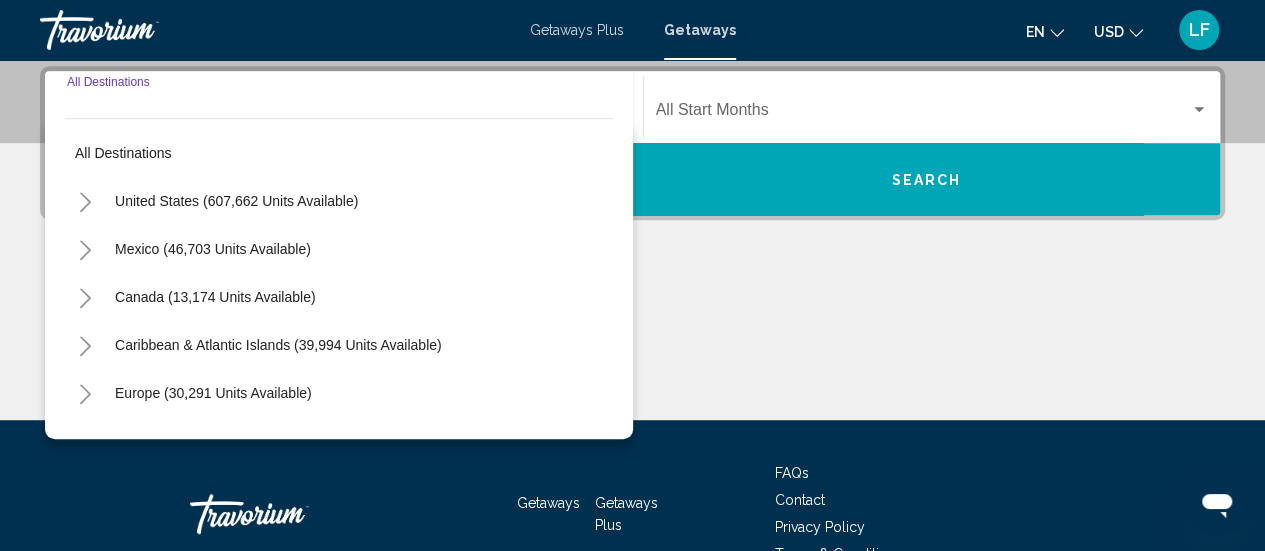scroll, scrollTop: 458, scrollLeft: 0, axis: vertical 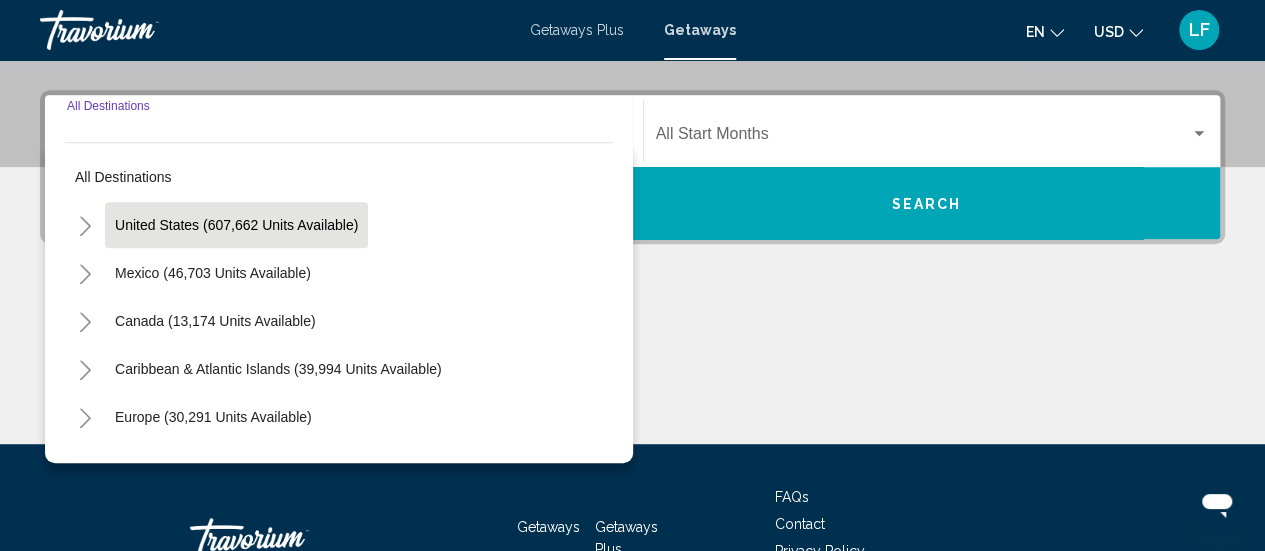 click on "United States (607,662 units available)" at bounding box center [213, 273] 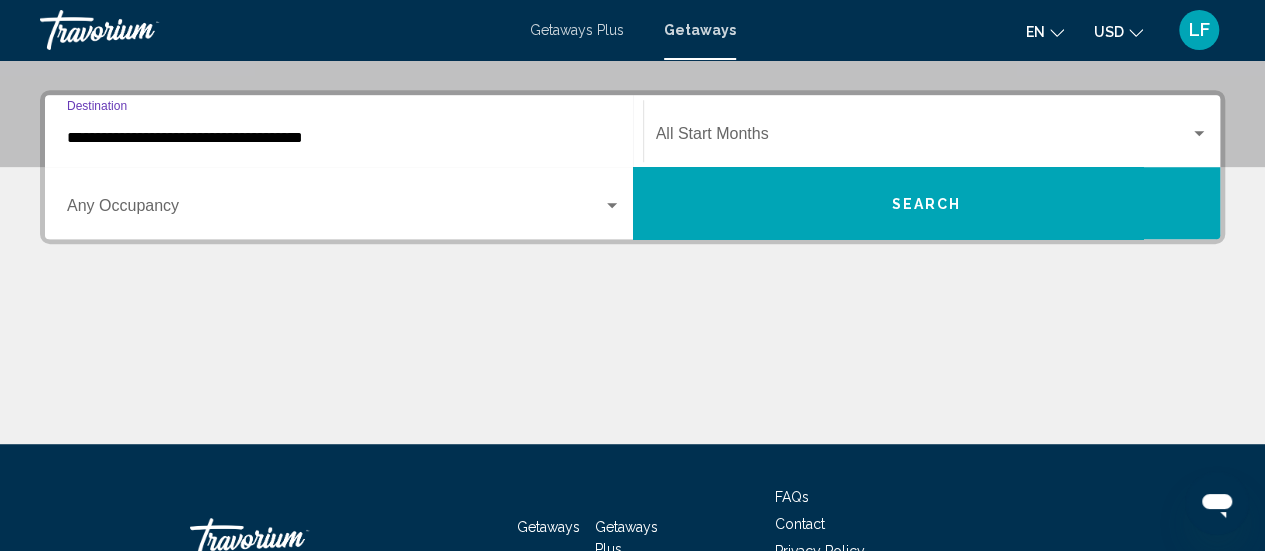 scroll, scrollTop: 458, scrollLeft: 0, axis: vertical 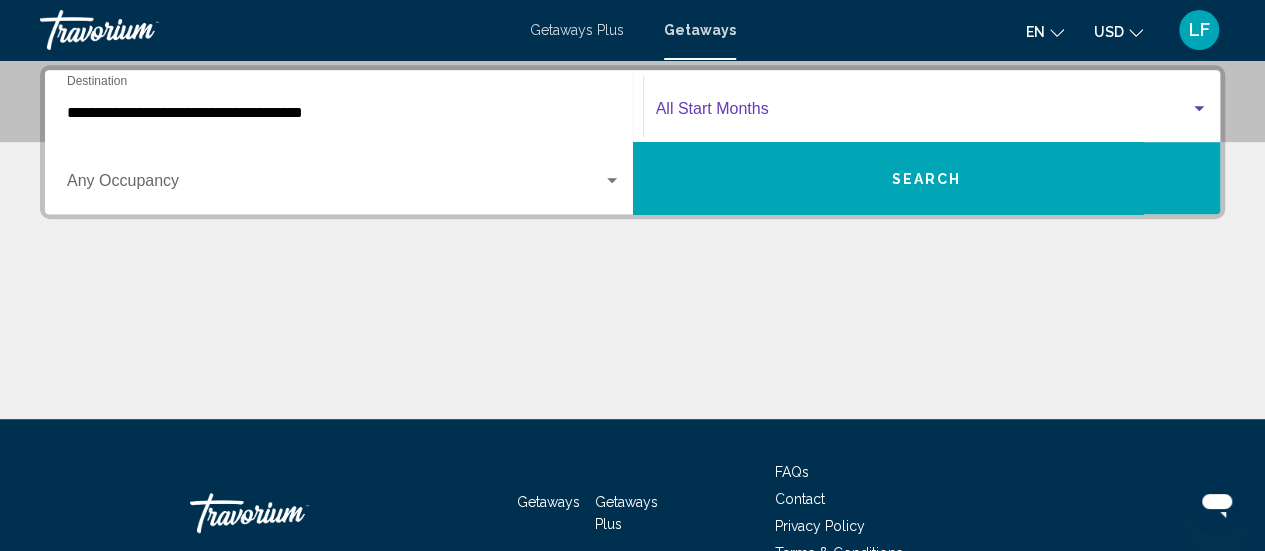 click at bounding box center [923, 113] 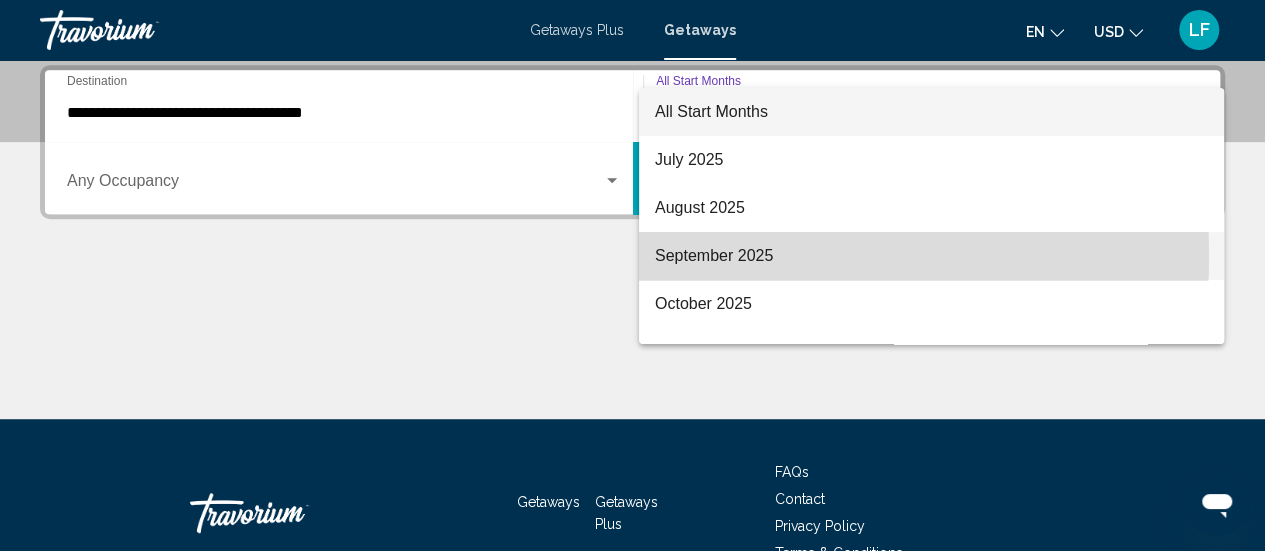 click on "September 2025" at bounding box center [931, 256] 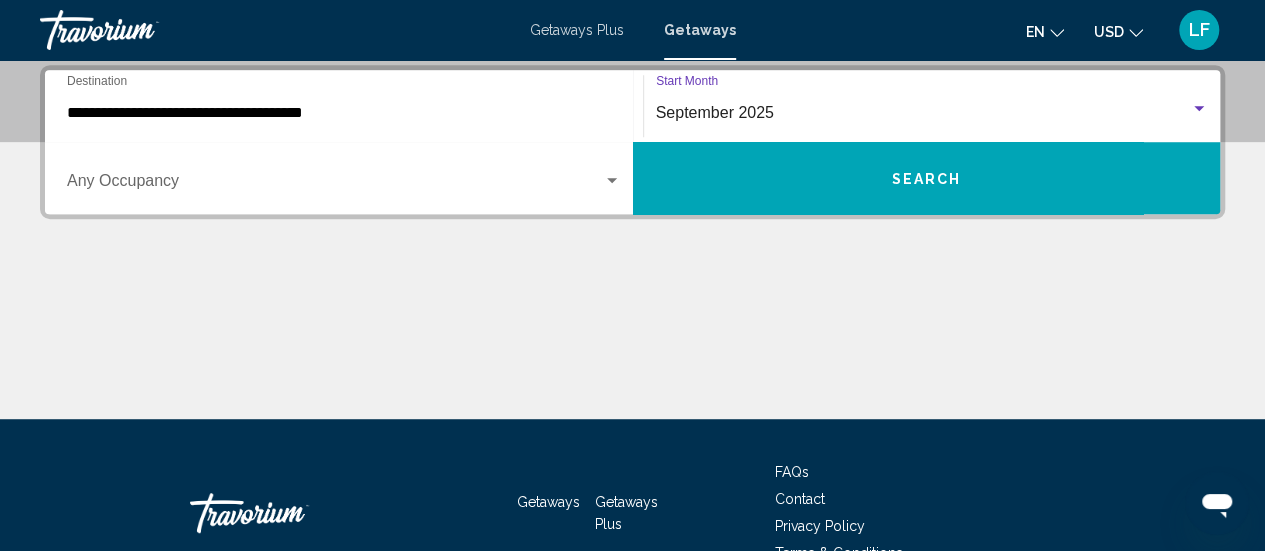 click on "Search" at bounding box center (927, 178) 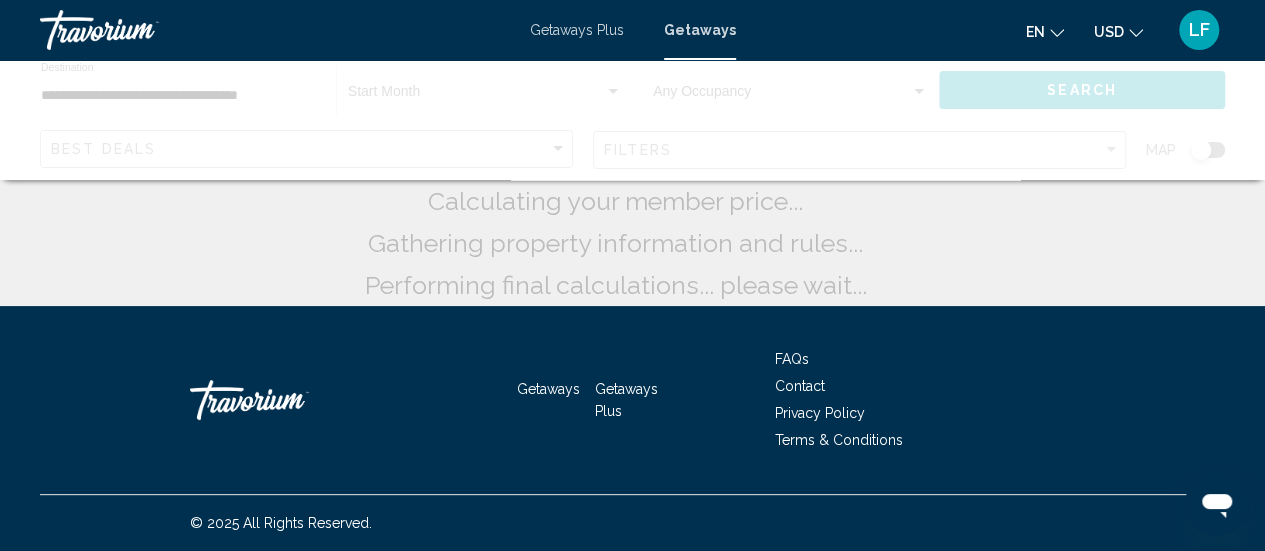 scroll, scrollTop: 0, scrollLeft: 0, axis: both 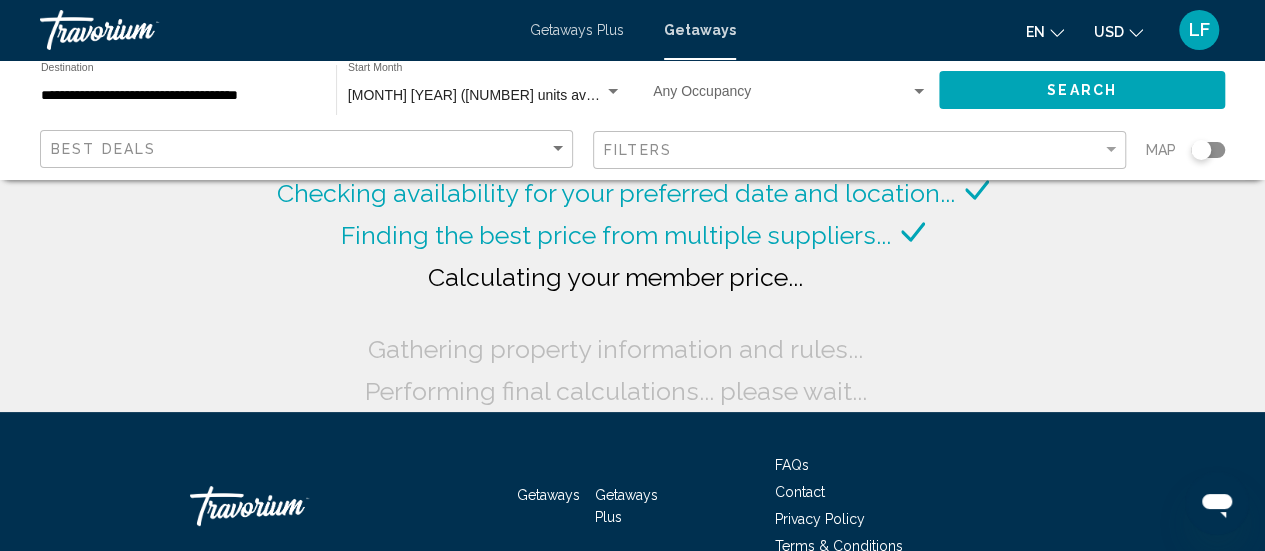 click at bounding box center [919, 92] 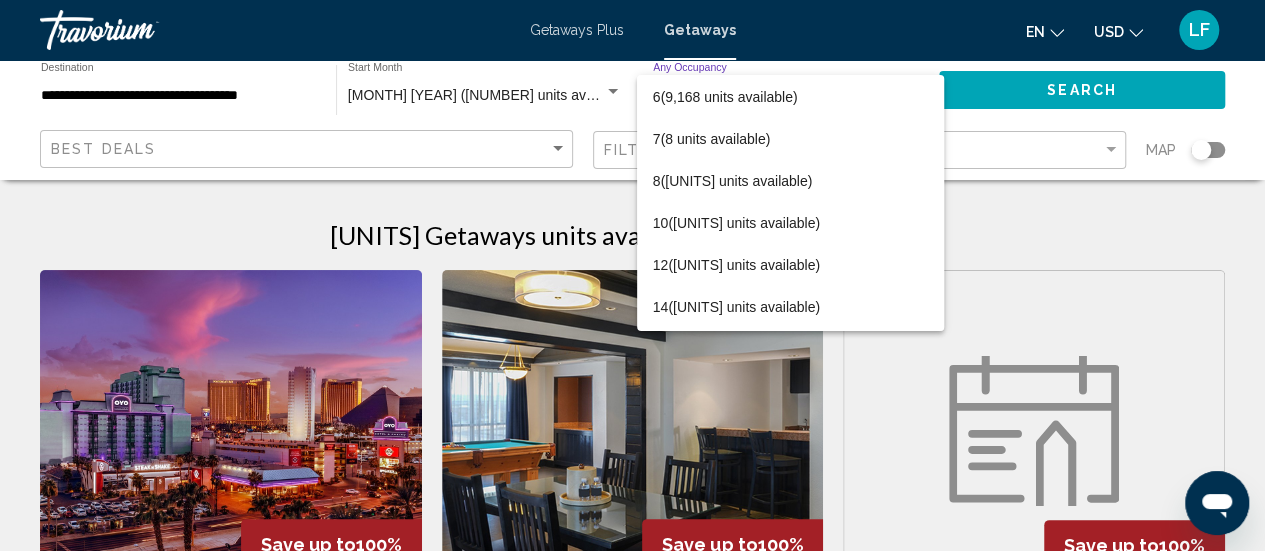 scroll, scrollTop: 210, scrollLeft: 0, axis: vertical 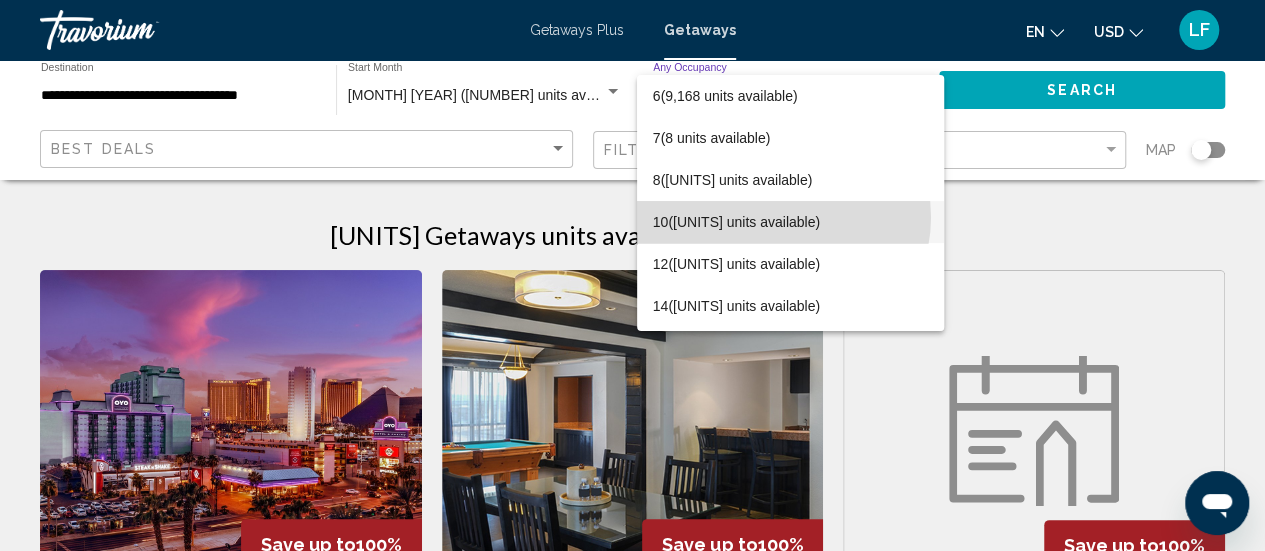 click on "[NUMBER] ([UNITS] units available)" at bounding box center (790, 222) 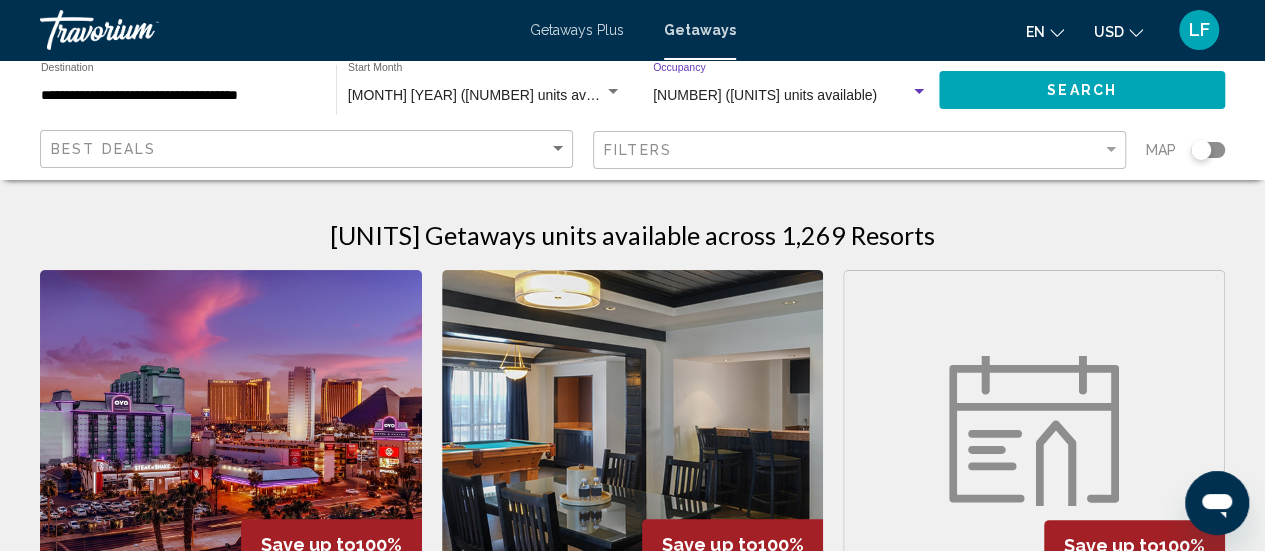 click on "Search" 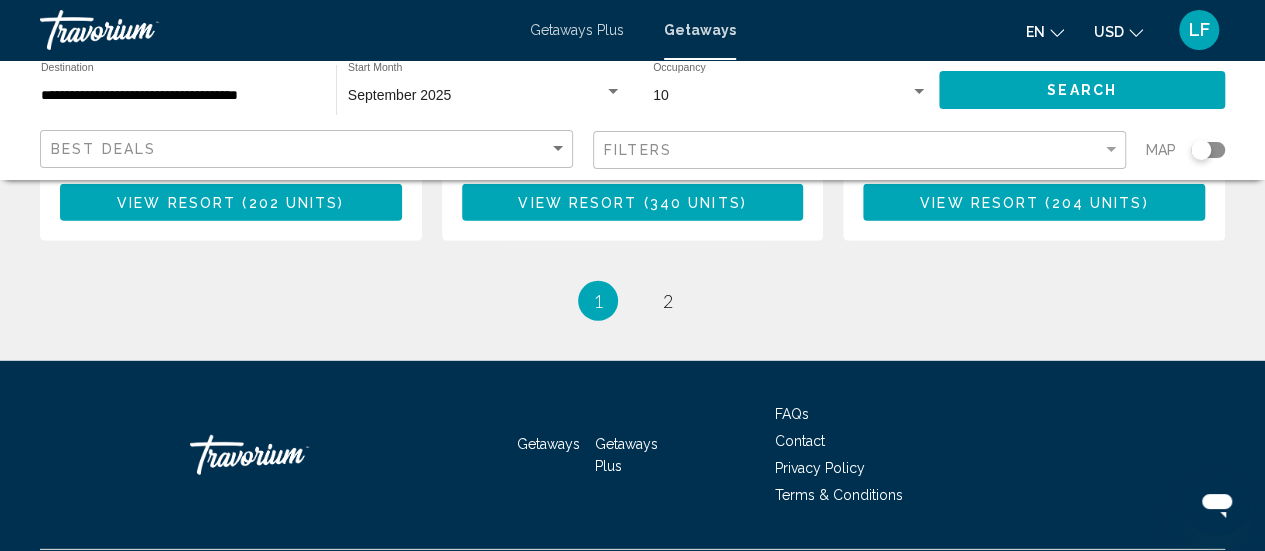 scroll, scrollTop: 2761, scrollLeft: 0, axis: vertical 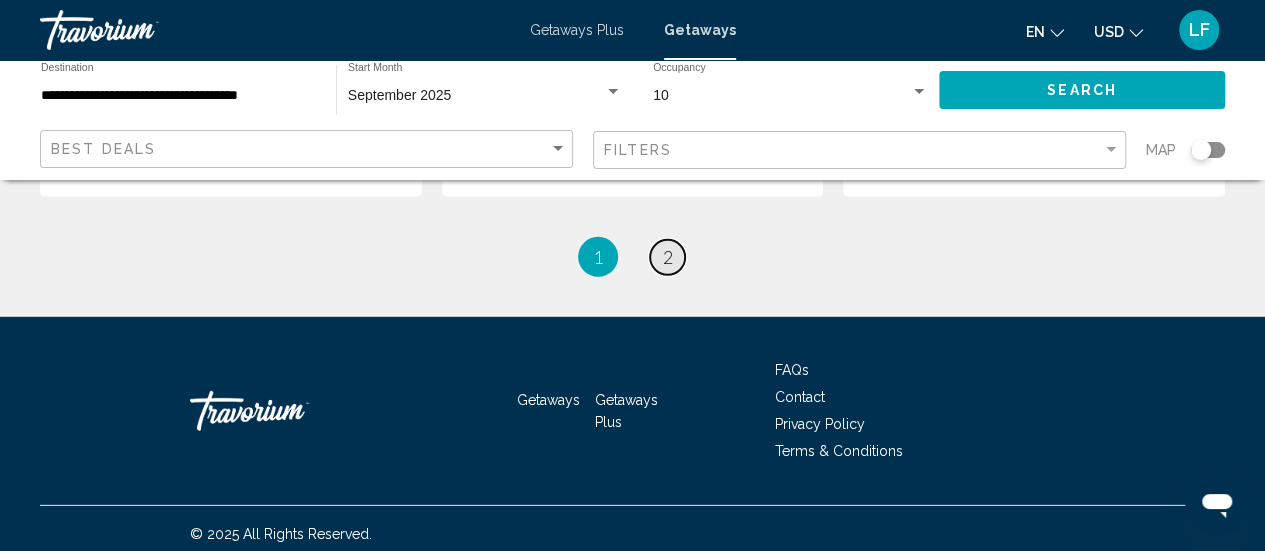 click on "2" at bounding box center [668, 257] 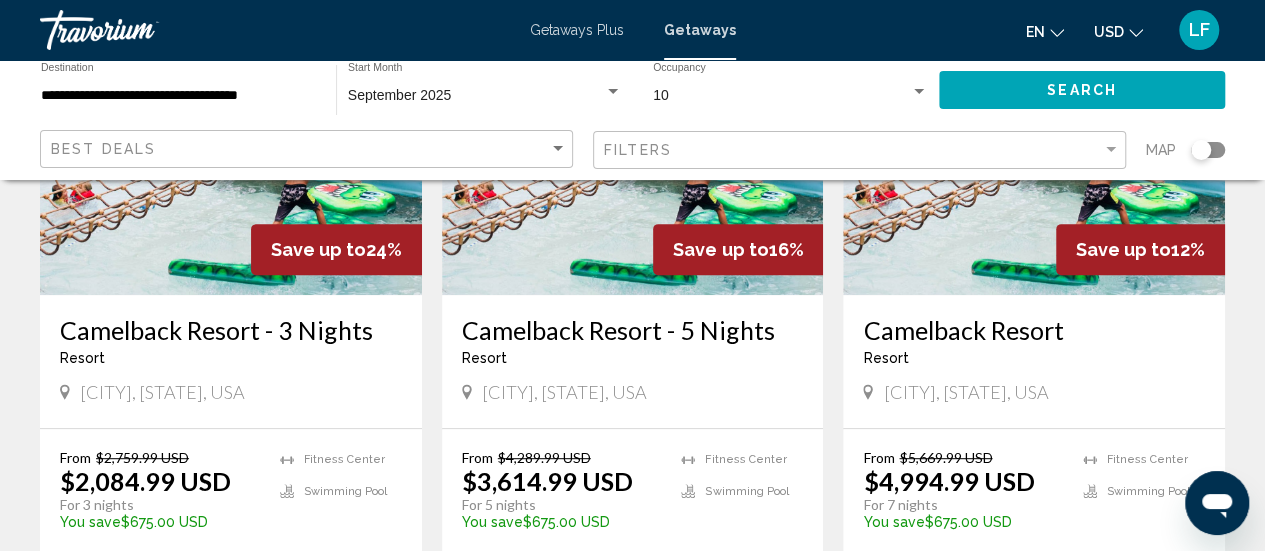 scroll, scrollTop: 289, scrollLeft: 0, axis: vertical 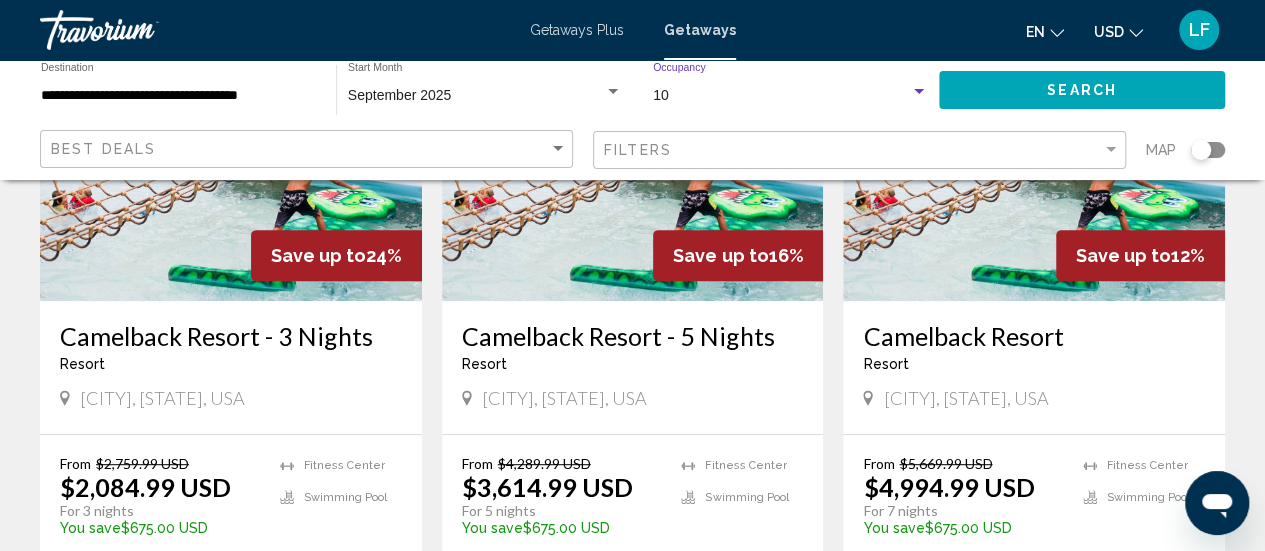 click at bounding box center (919, 92) 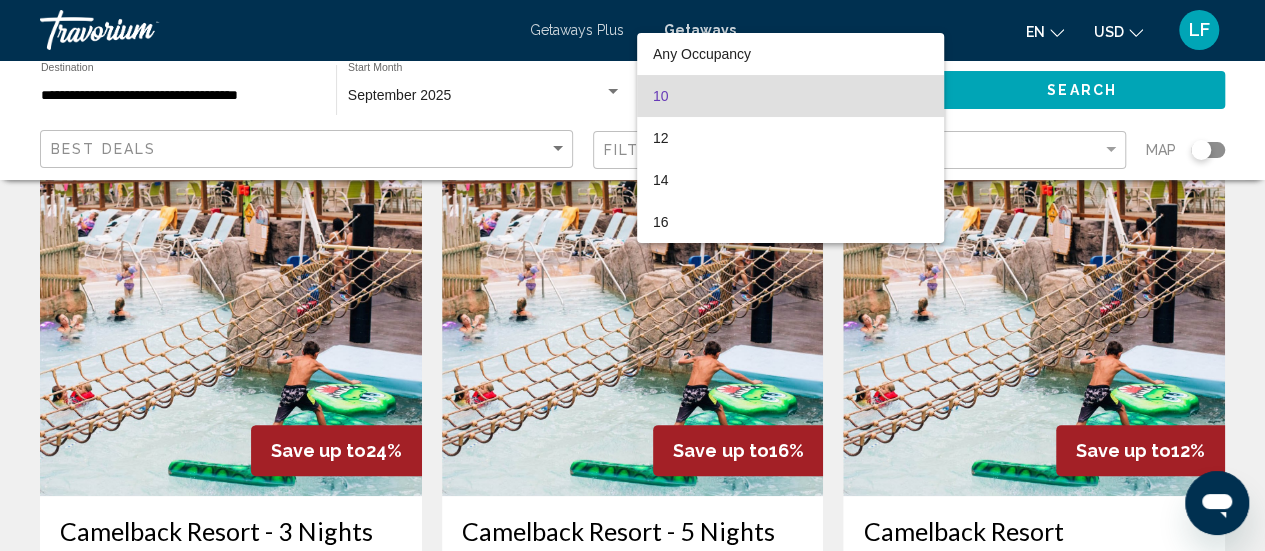 scroll, scrollTop: 0, scrollLeft: 0, axis: both 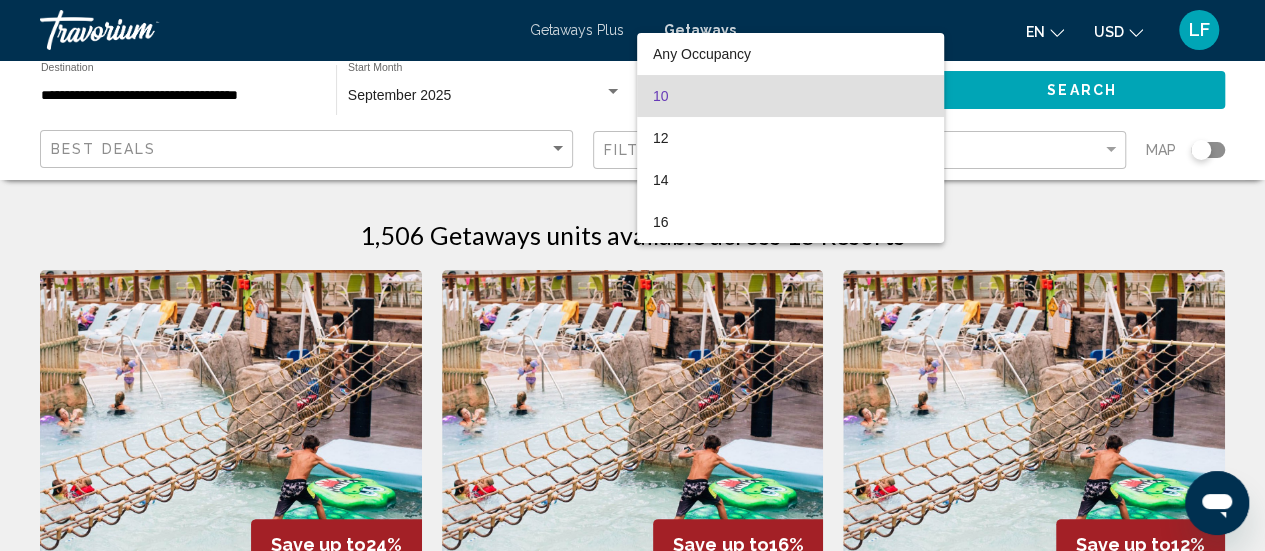 click at bounding box center (632, 275) 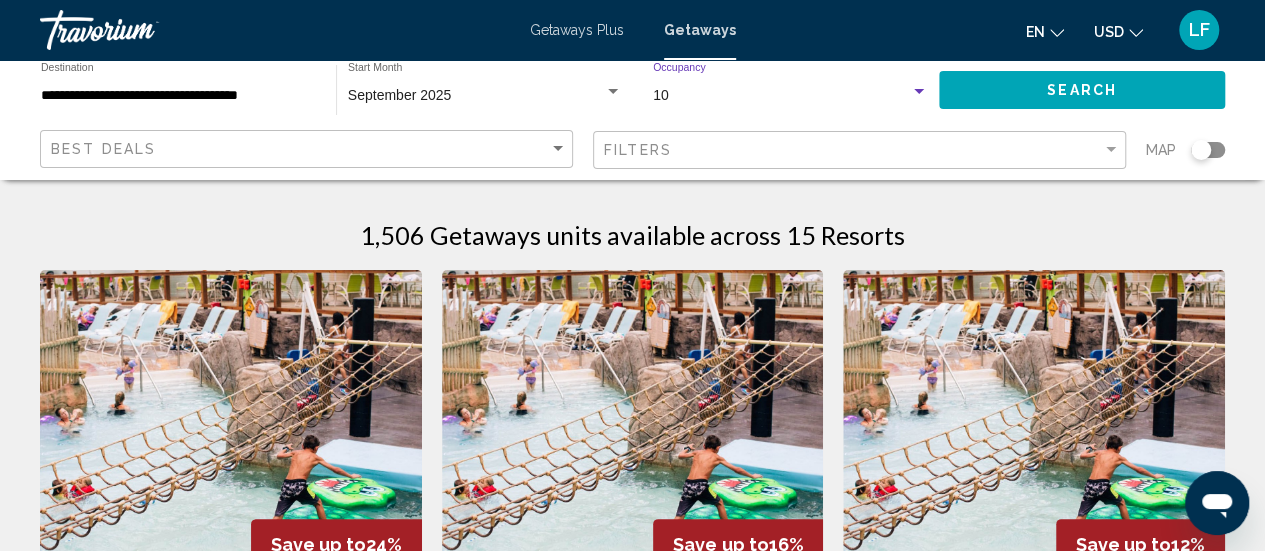 click at bounding box center [919, 92] 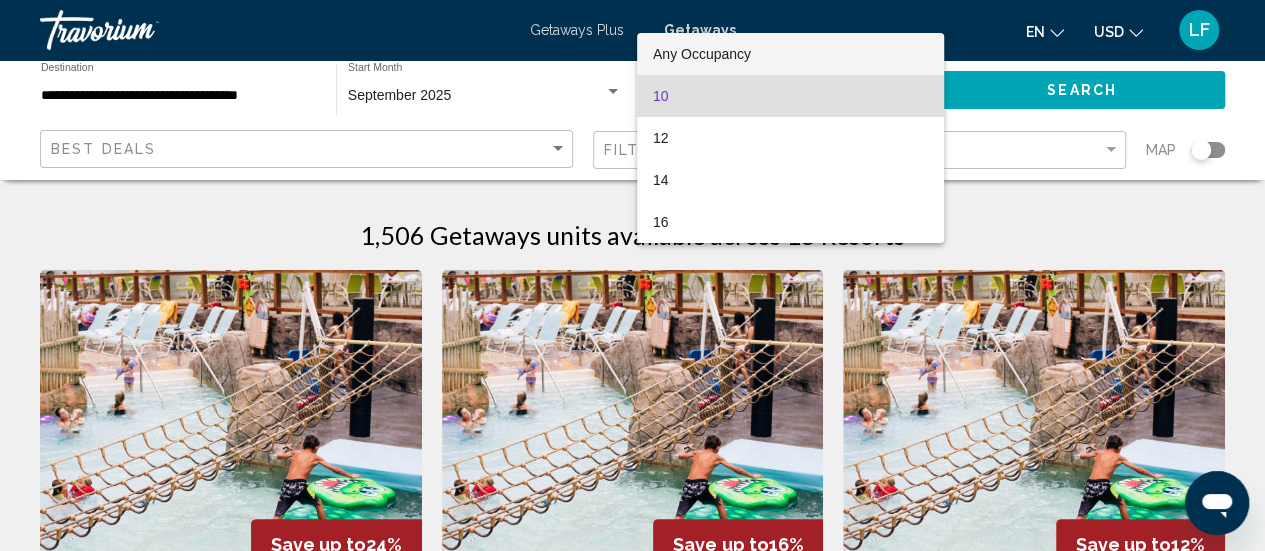 click at bounding box center [632, 275] 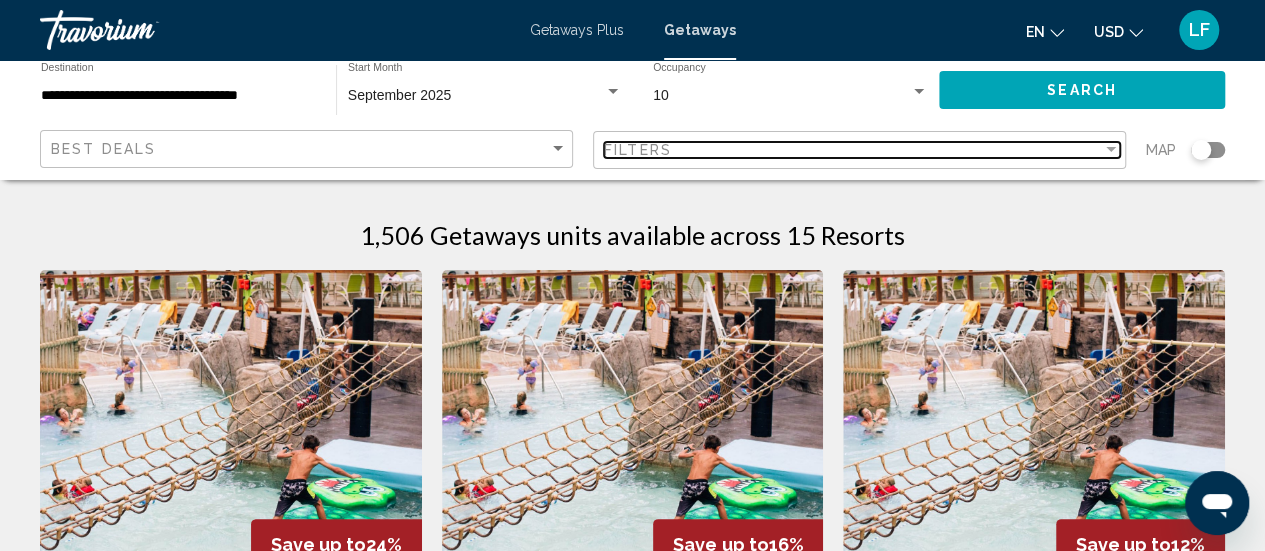click at bounding box center (1111, 150) 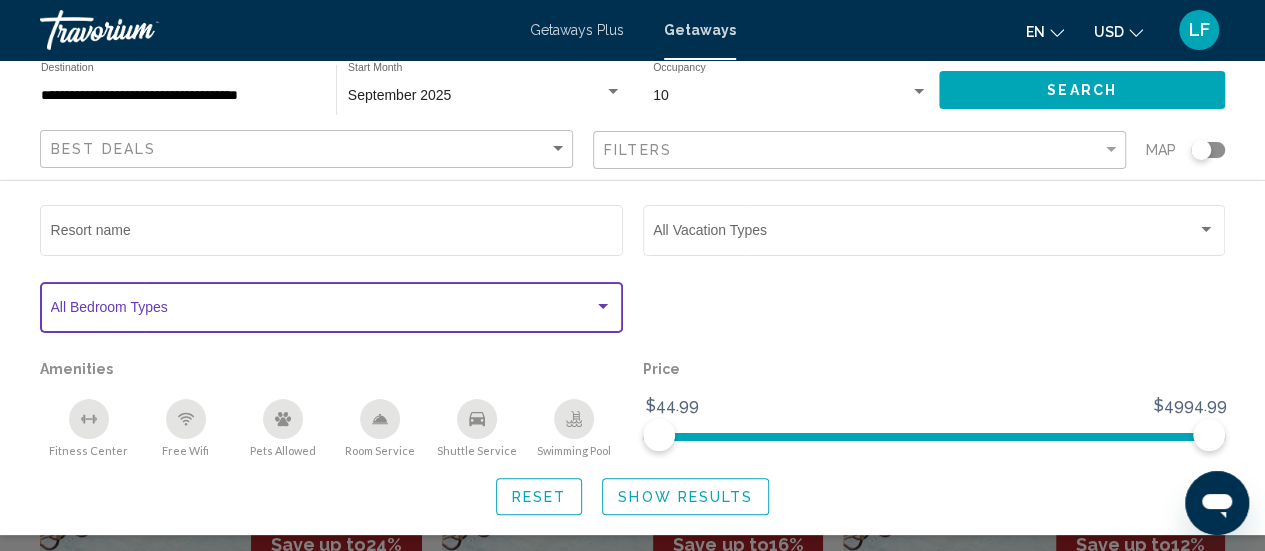click at bounding box center [603, 306] 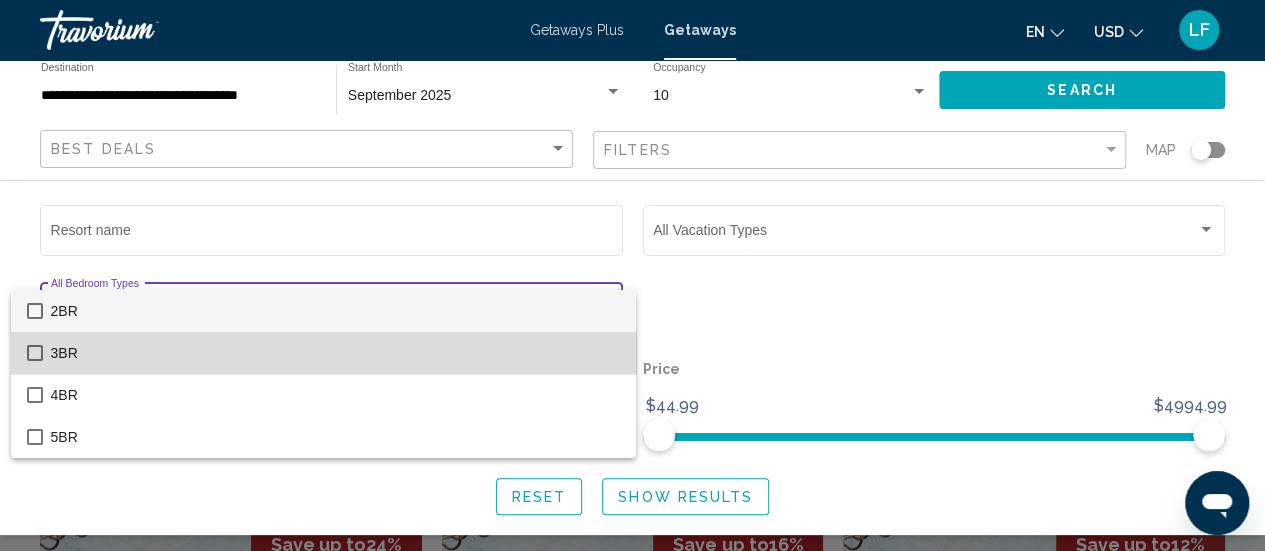 click on "3BR" at bounding box center [335, 353] 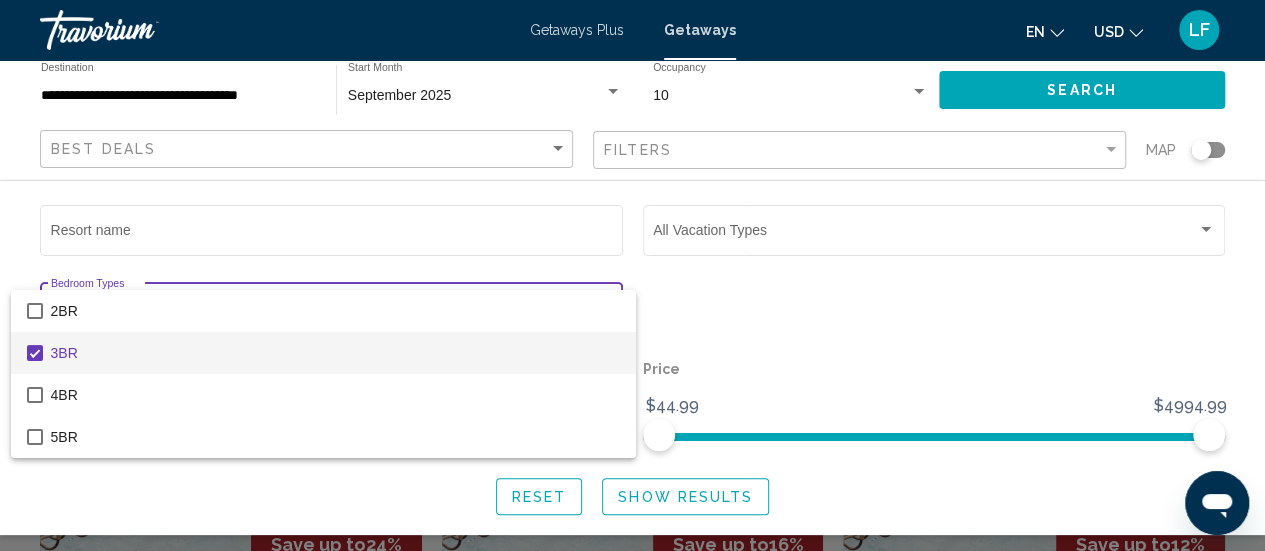 click at bounding box center [632, 275] 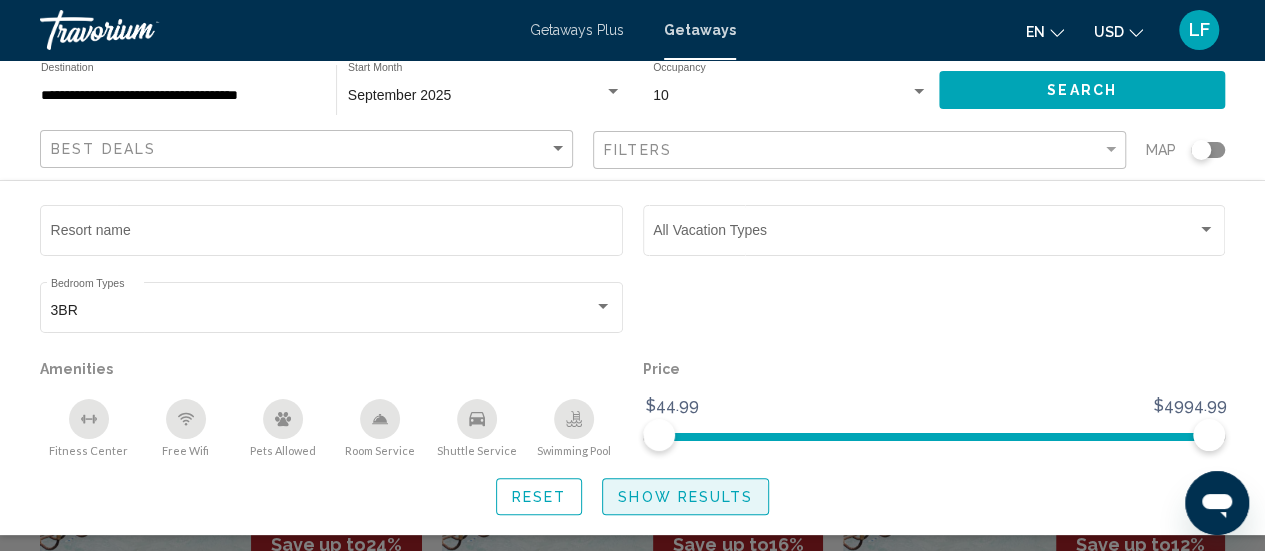 click on "Show Results" 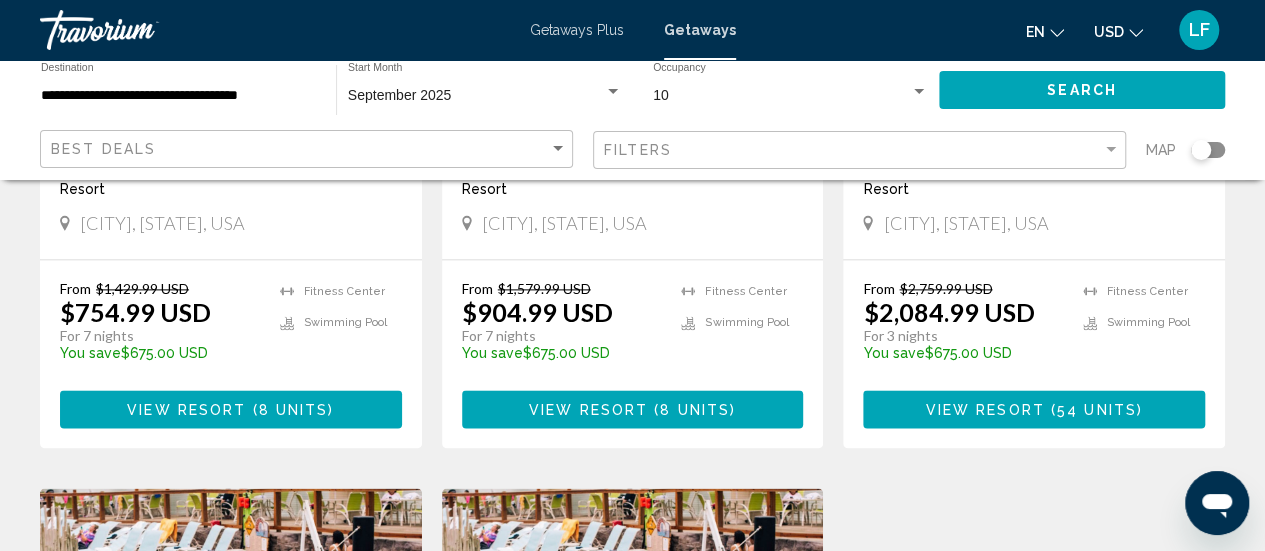 scroll, scrollTop: 1176, scrollLeft: 0, axis: vertical 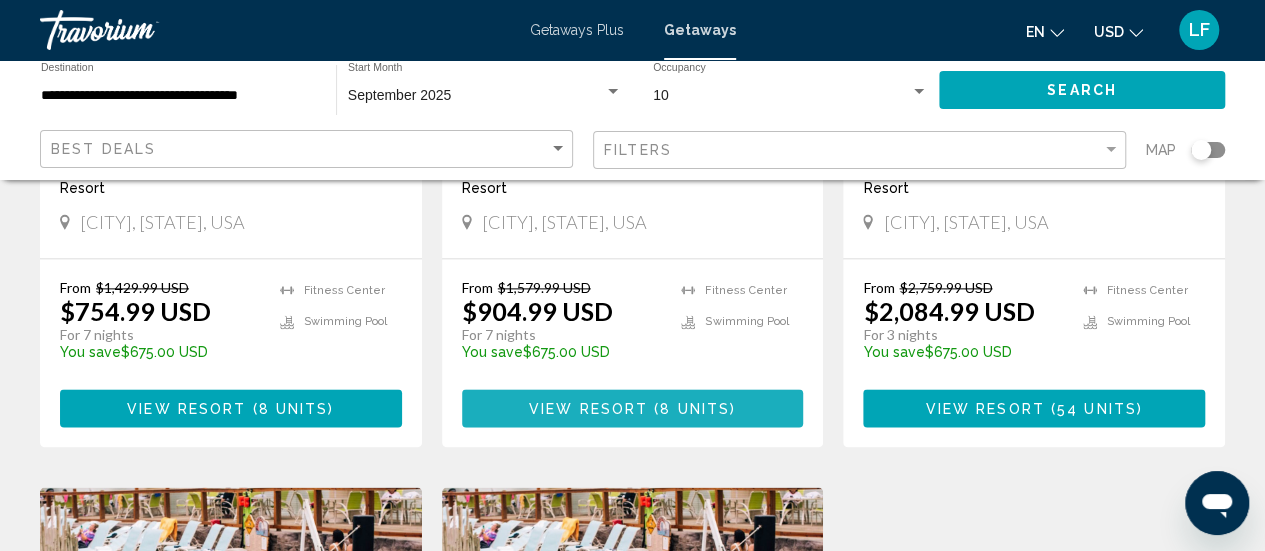 click on "View Resort    ( 8 units )" at bounding box center [633, 407] 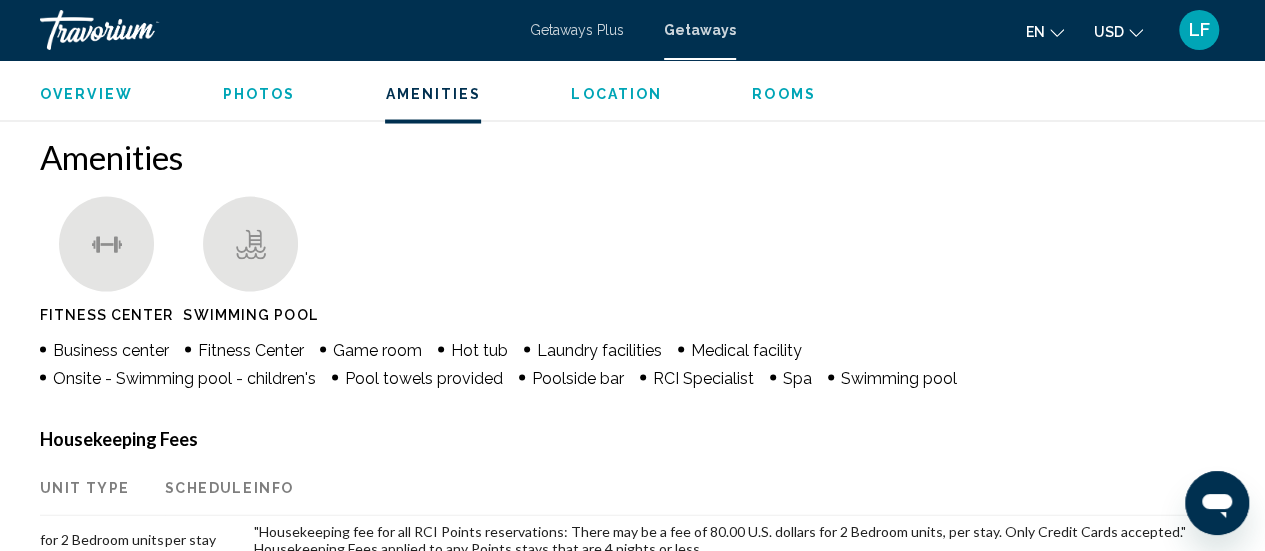 scroll, scrollTop: 1871, scrollLeft: 0, axis: vertical 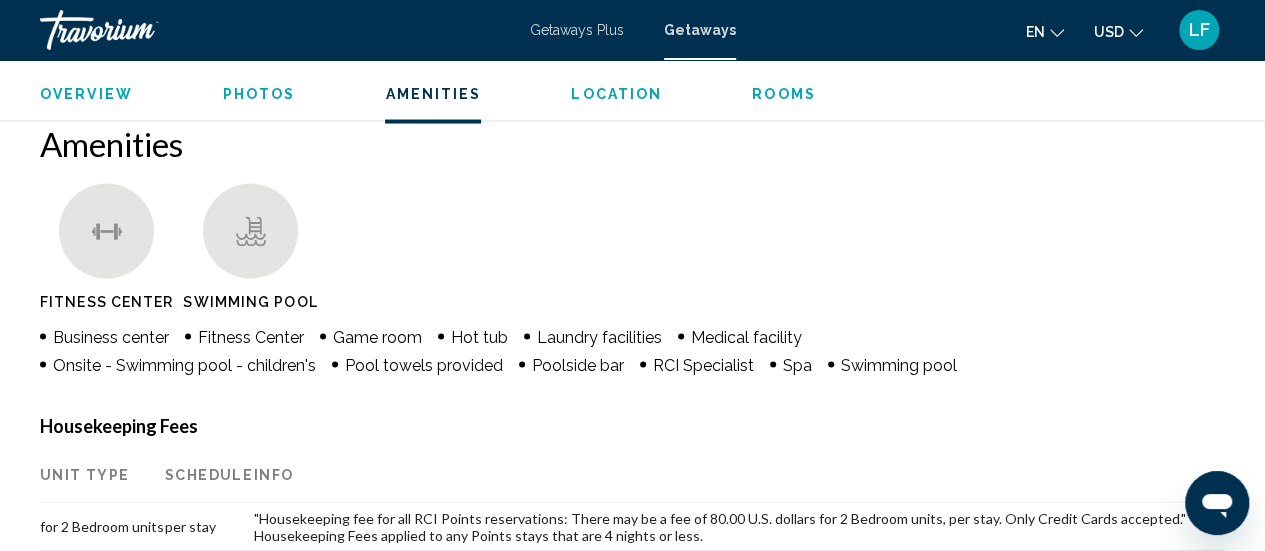 click on "Location" at bounding box center [616, 93] 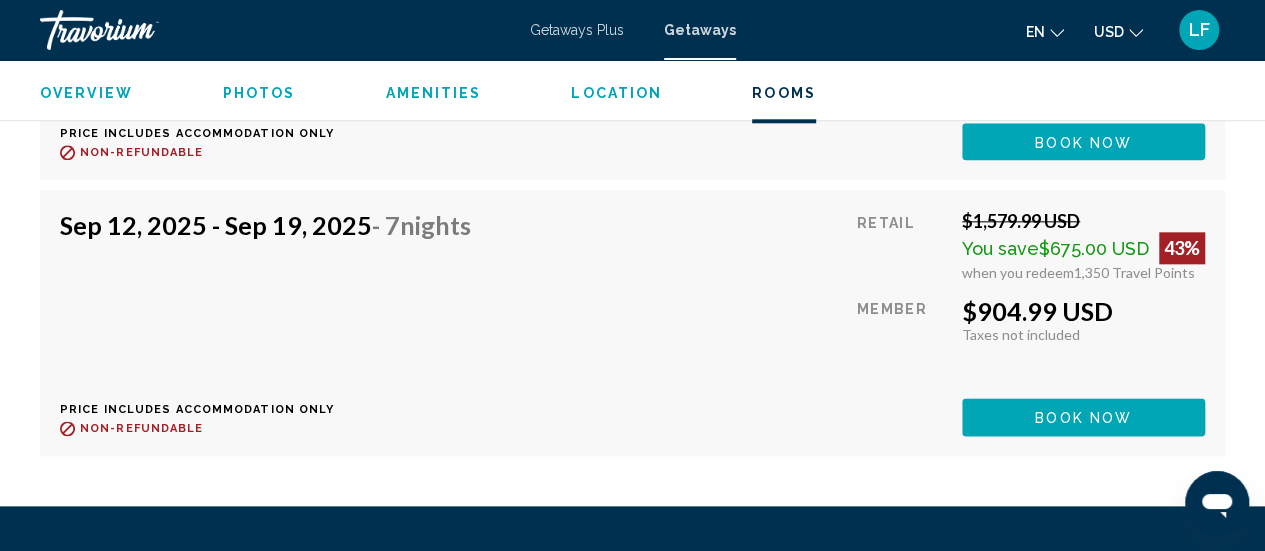 scroll, scrollTop: 4831, scrollLeft: 0, axis: vertical 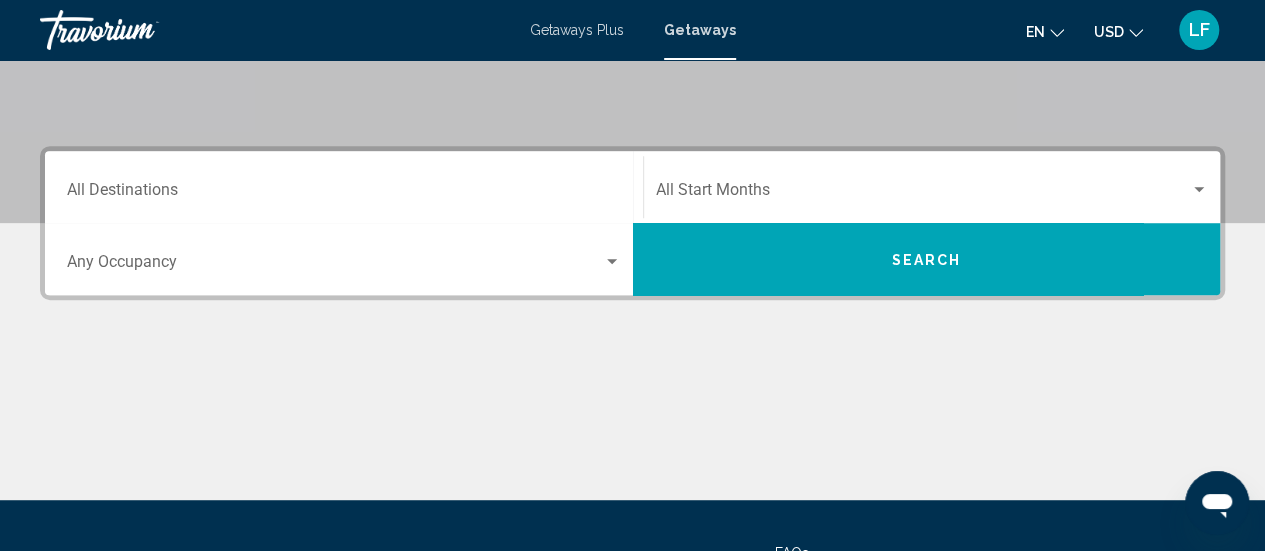 click on "Destination All Destinations" at bounding box center [344, 187] 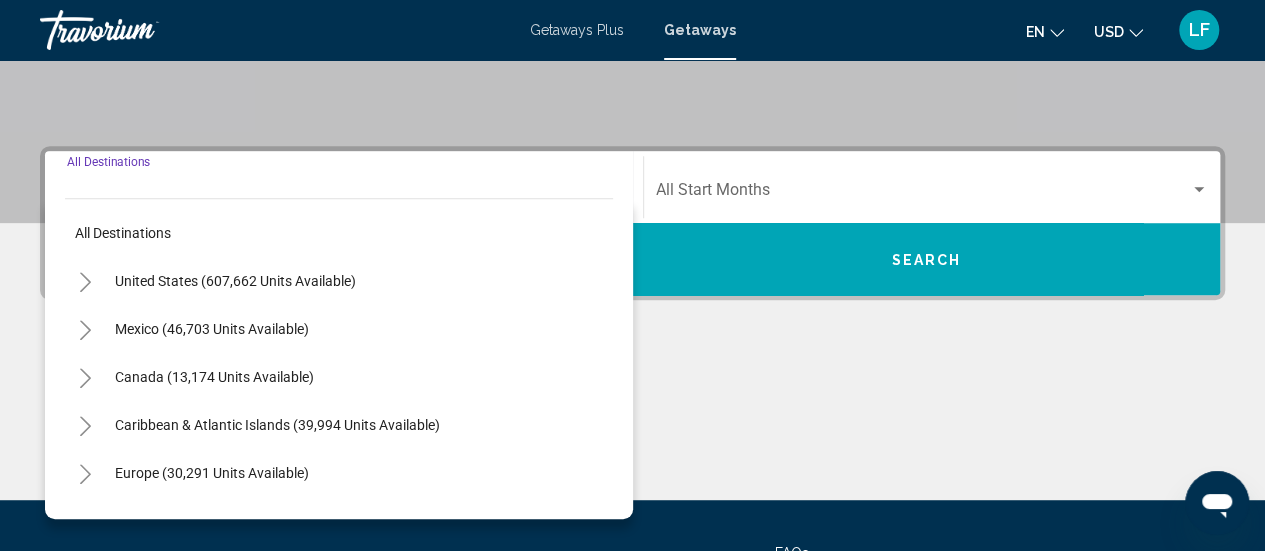 scroll, scrollTop: 458, scrollLeft: 0, axis: vertical 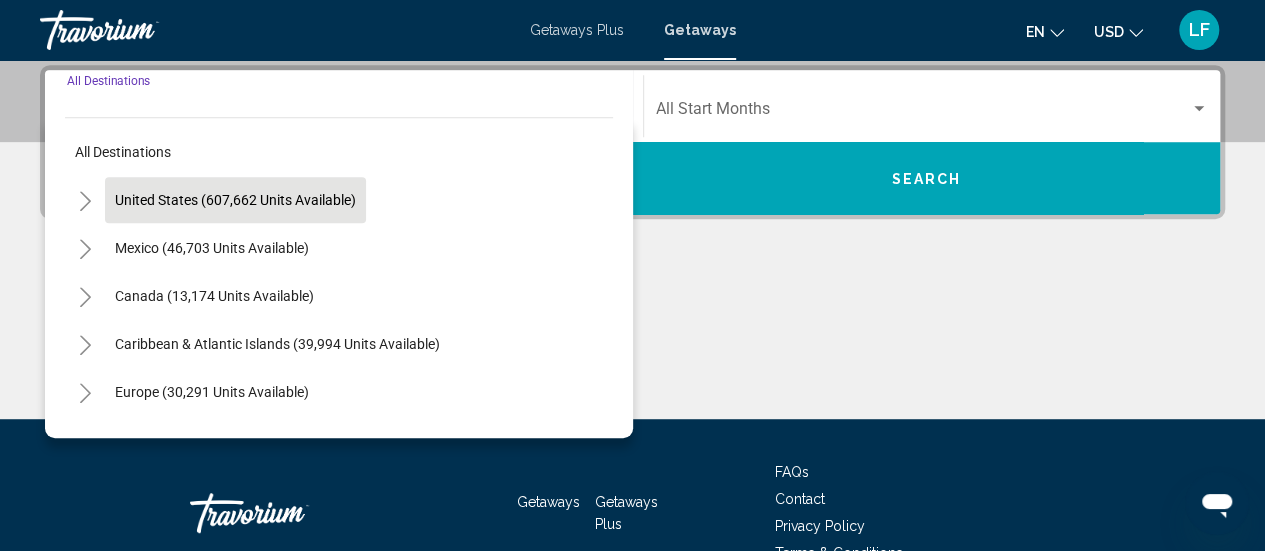 click on "United States (607,662 units available)" at bounding box center [212, 248] 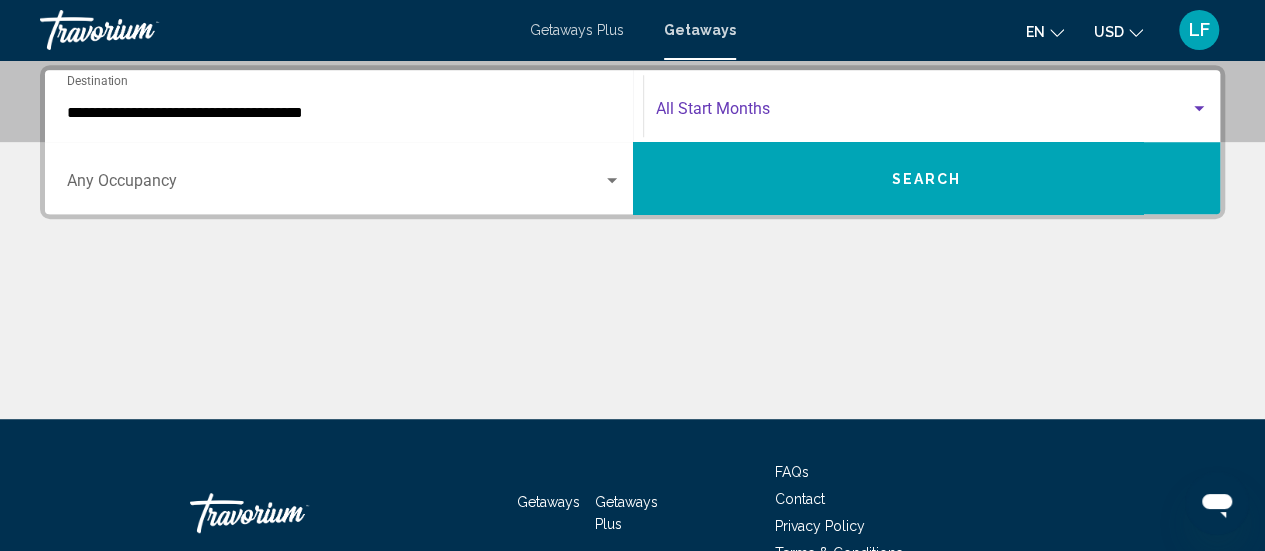 click at bounding box center [923, 113] 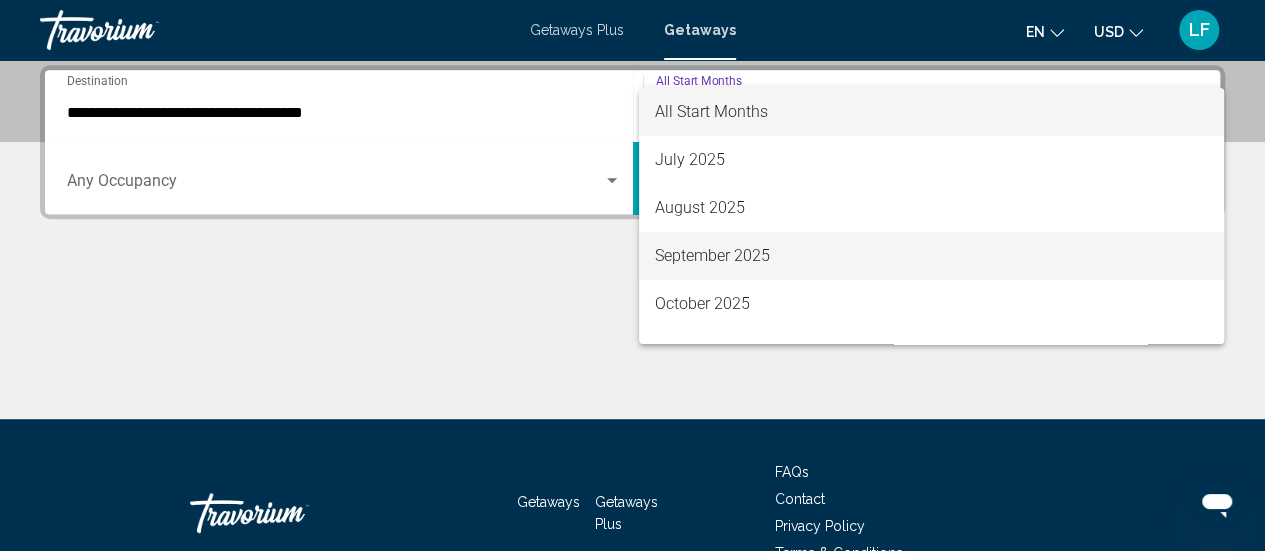 click on "September 2025" at bounding box center [931, 256] 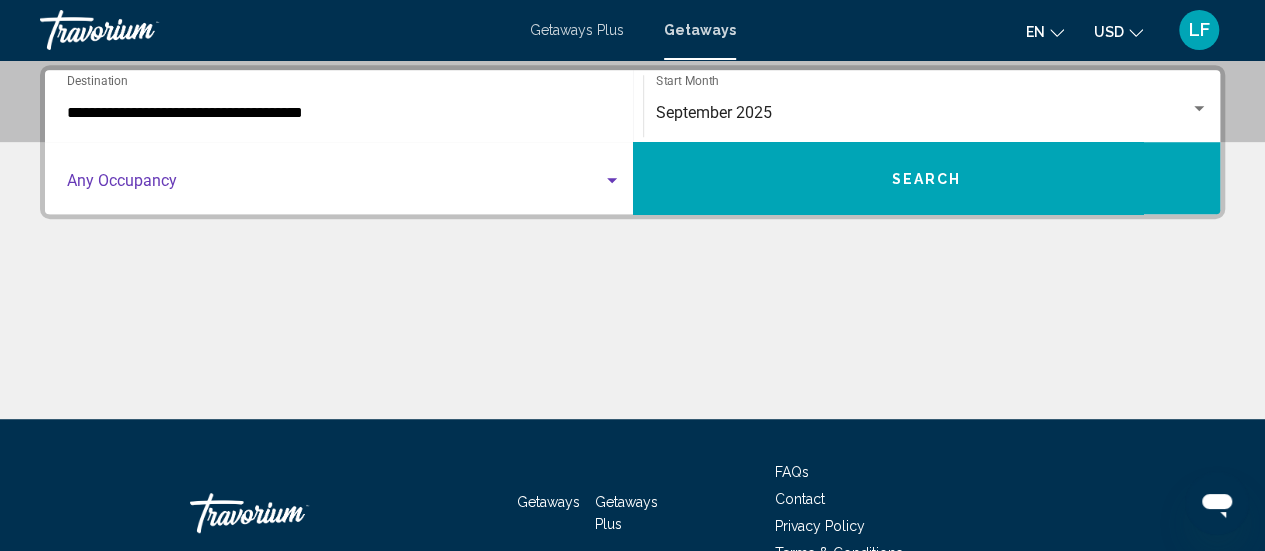 click at bounding box center (612, 180) 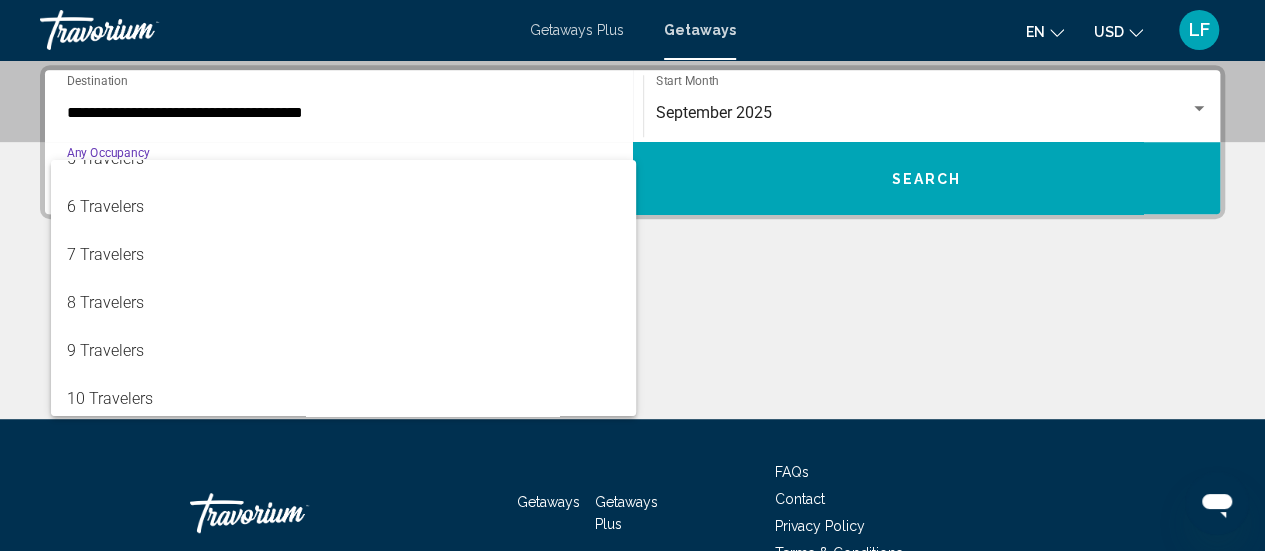 scroll, scrollTop: 224, scrollLeft: 0, axis: vertical 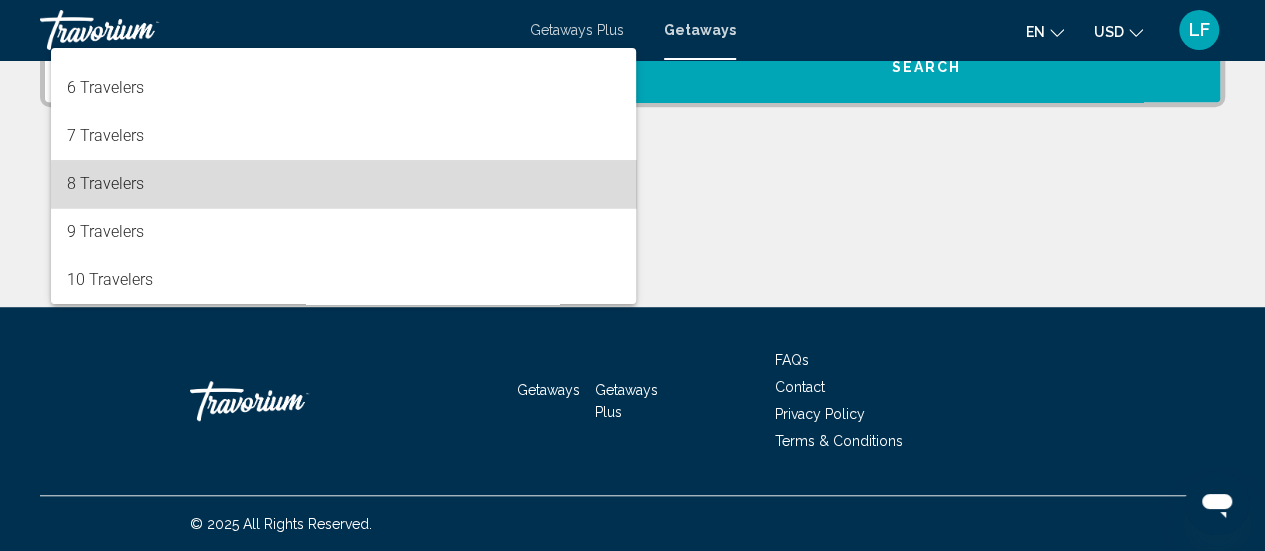 click on "8 Travelers" at bounding box center (344, 184) 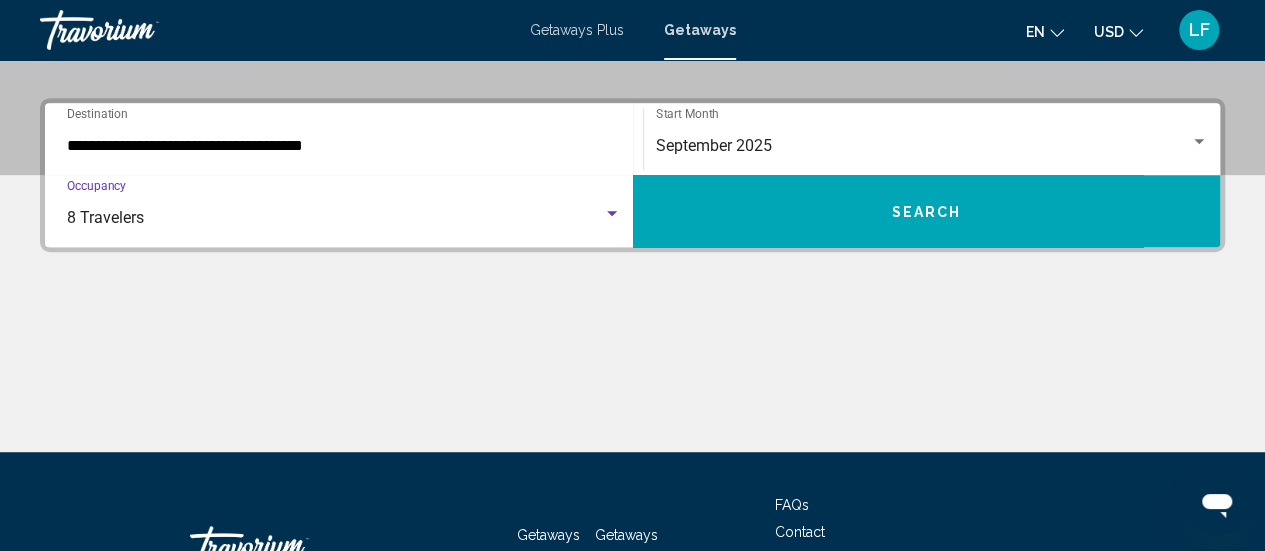 scroll, scrollTop: 424, scrollLeft: 0, axis: vertical 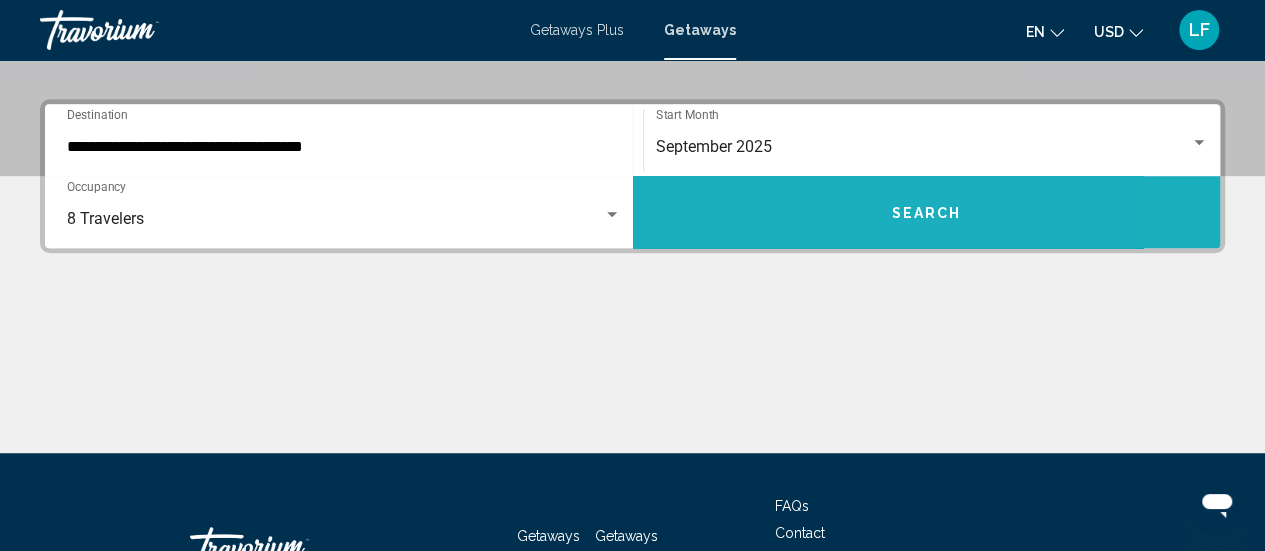 click on "Search" at bounding box center [927, 212] 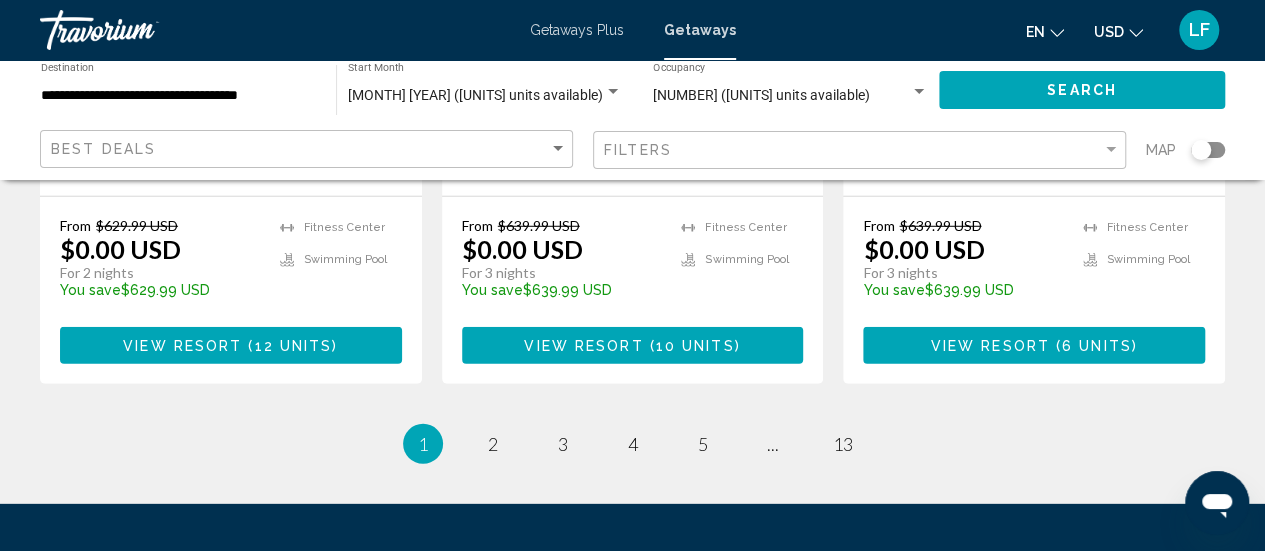 scroll, scrollTop: 2695, scrollLeft: 0, axis: vertical 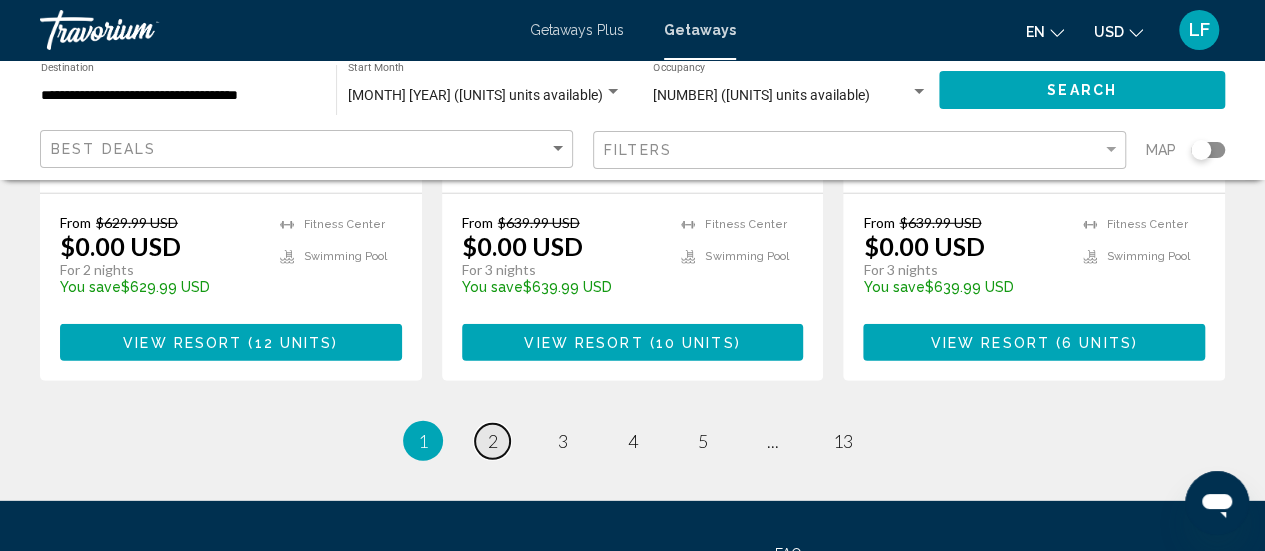 click on "2" at bounding box center (493, 441) 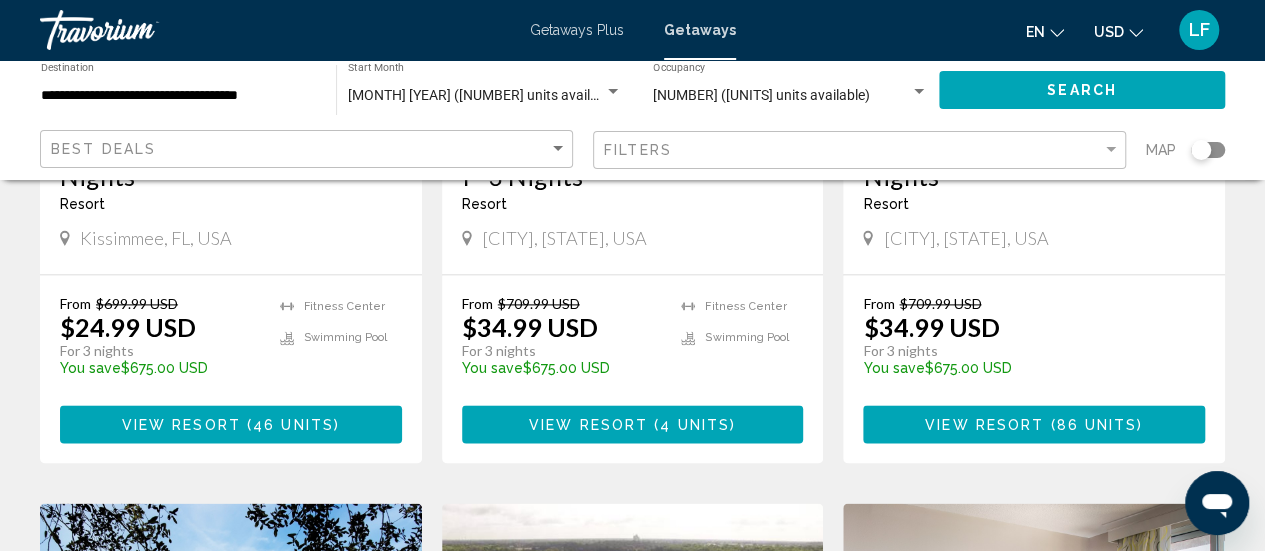 scroll, scrollTop: 1191, scrollLeft: 0, axis: vertical 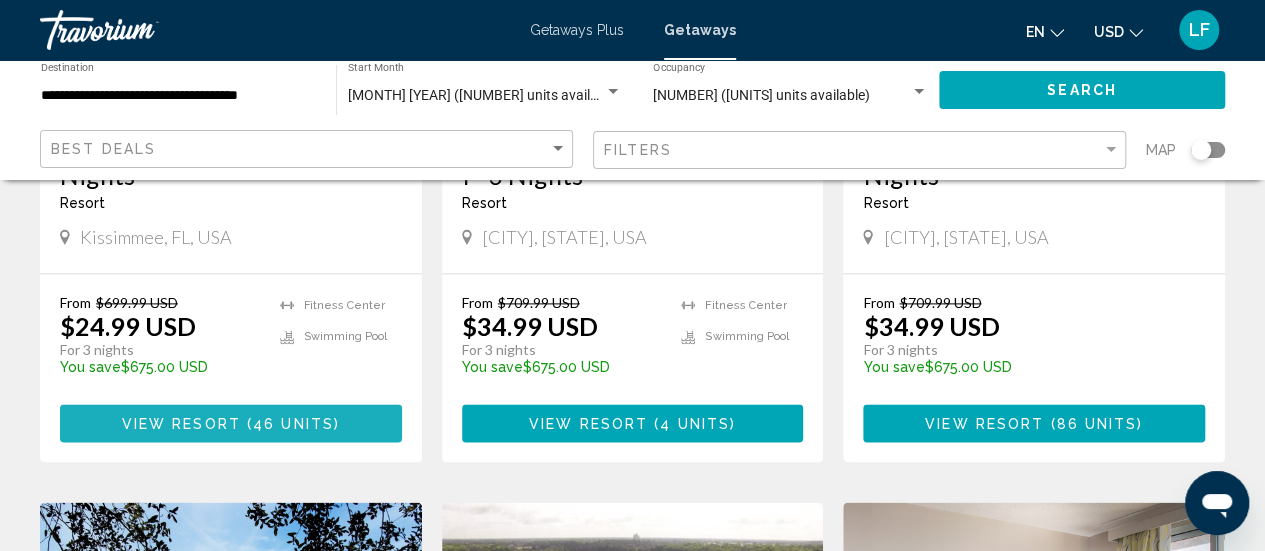 click on "46 units" at bounding box center [293, 424] 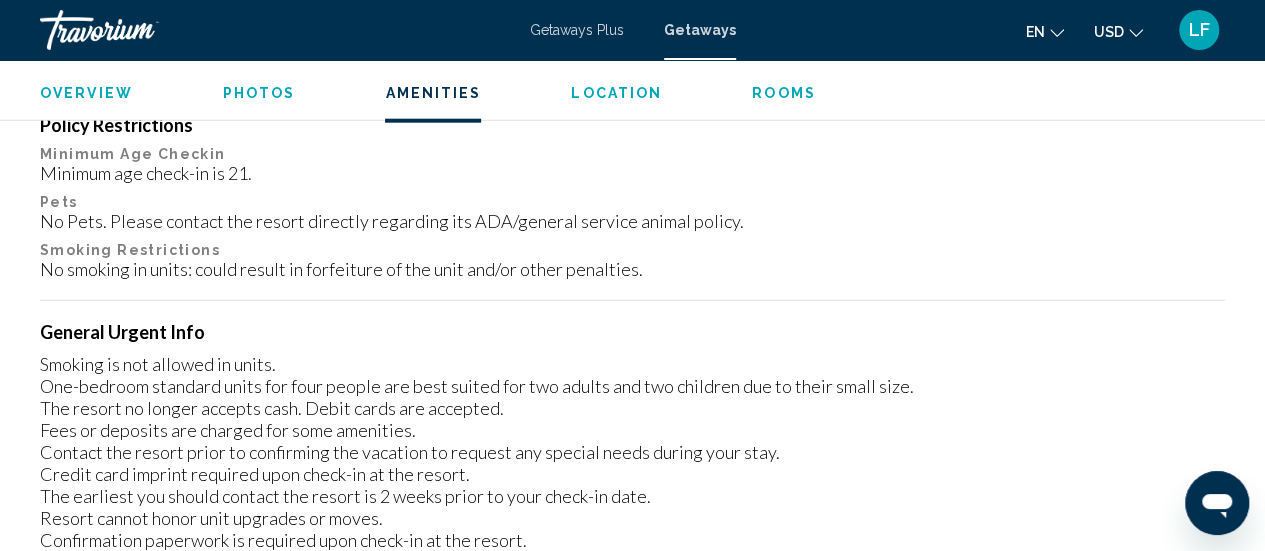scroll, scrollTop: 2498, scrollLeft: 0, axis: vertical 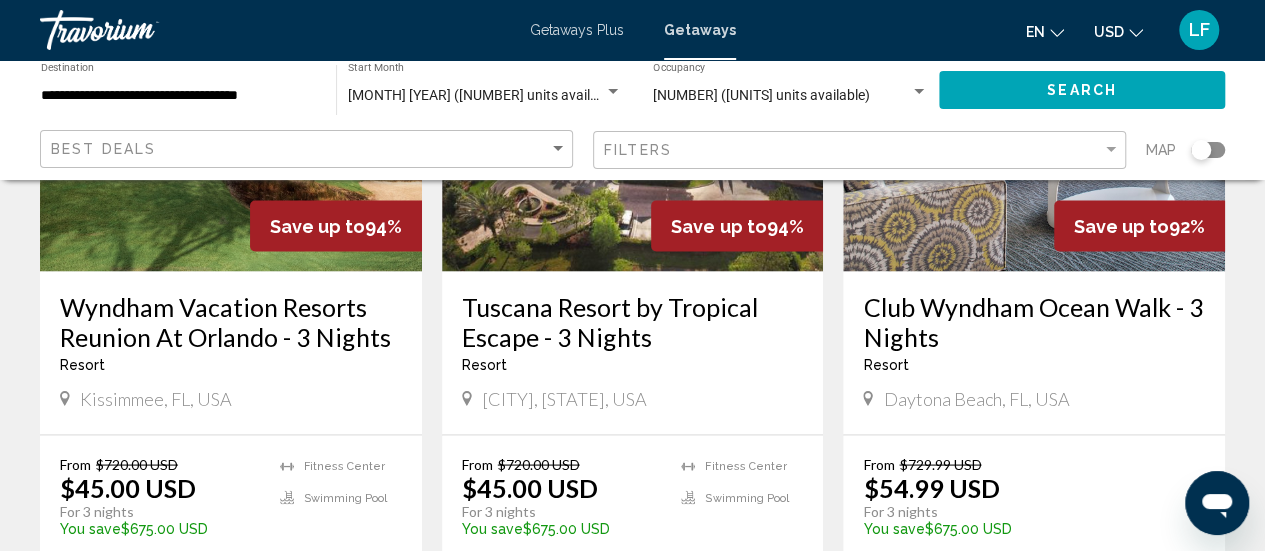 click on "Wyndham Vacation Resorts Reunion At Orlando - 3 Nights" at bounding box center (231, 321) 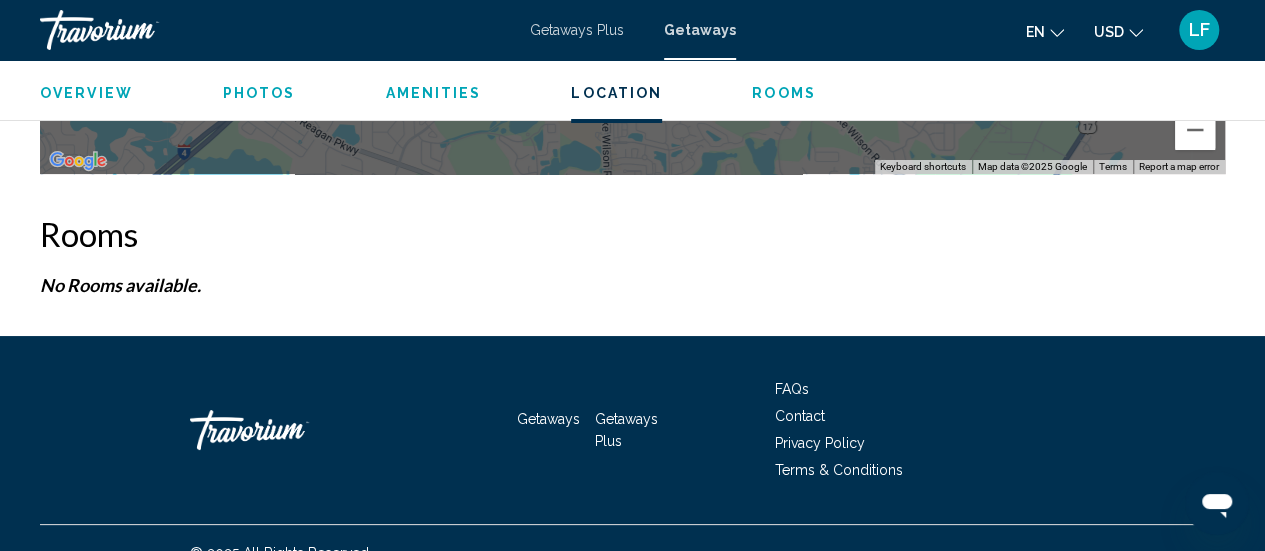 scroll, scrollTop: 3735, scrollLeft: 0, axis: vertical 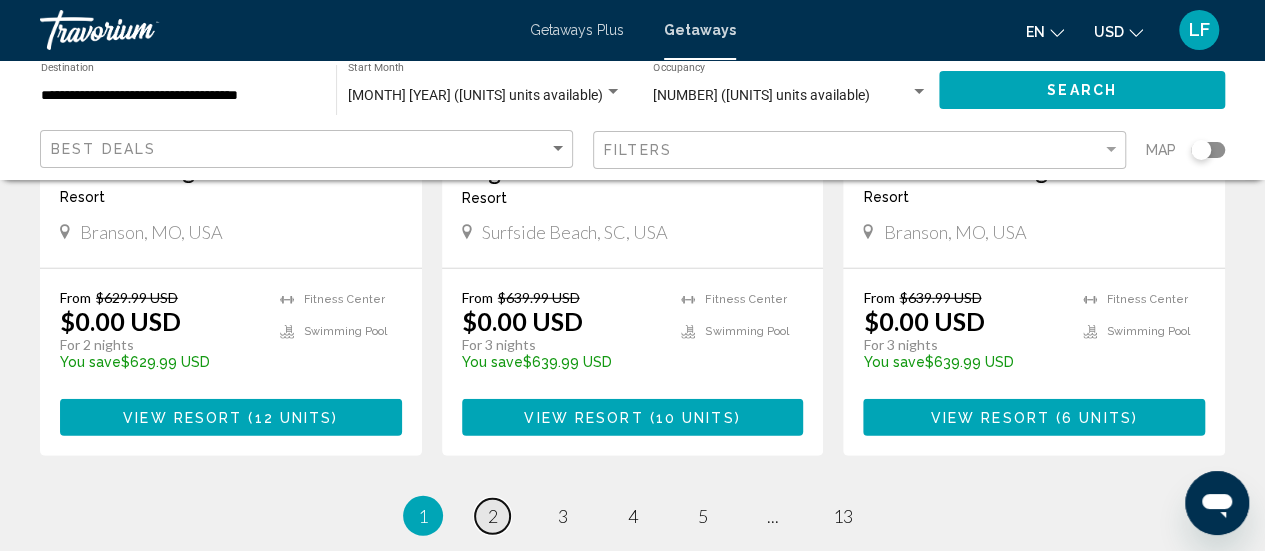 click on "2" at bounding box center (493, 516) 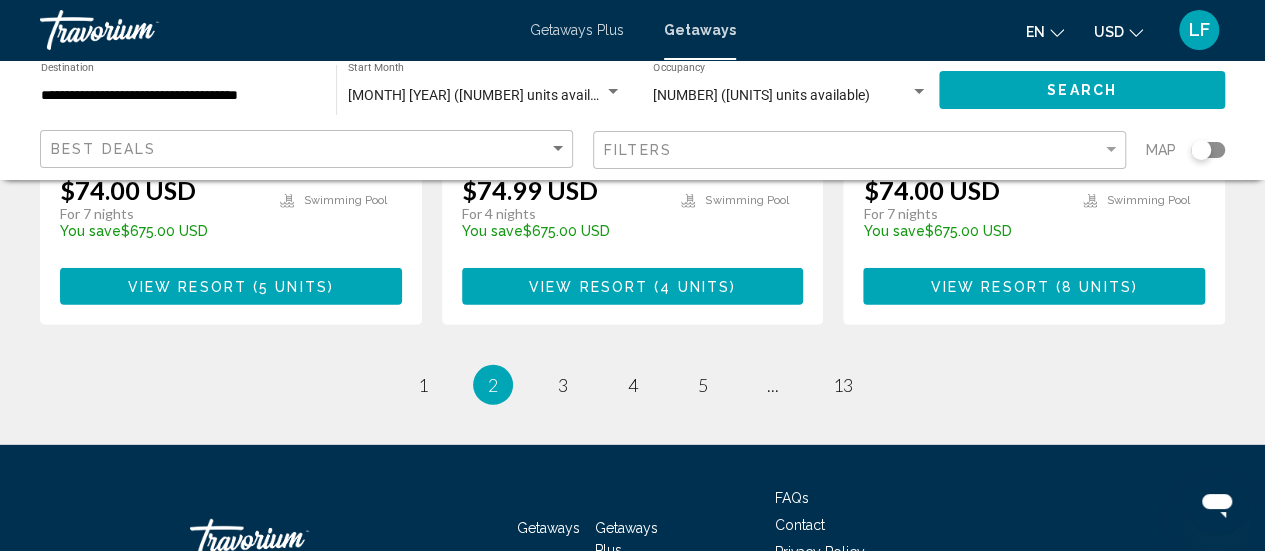 scroll, scrollTop: 2759, scrollLeft: 0, axis: vertical 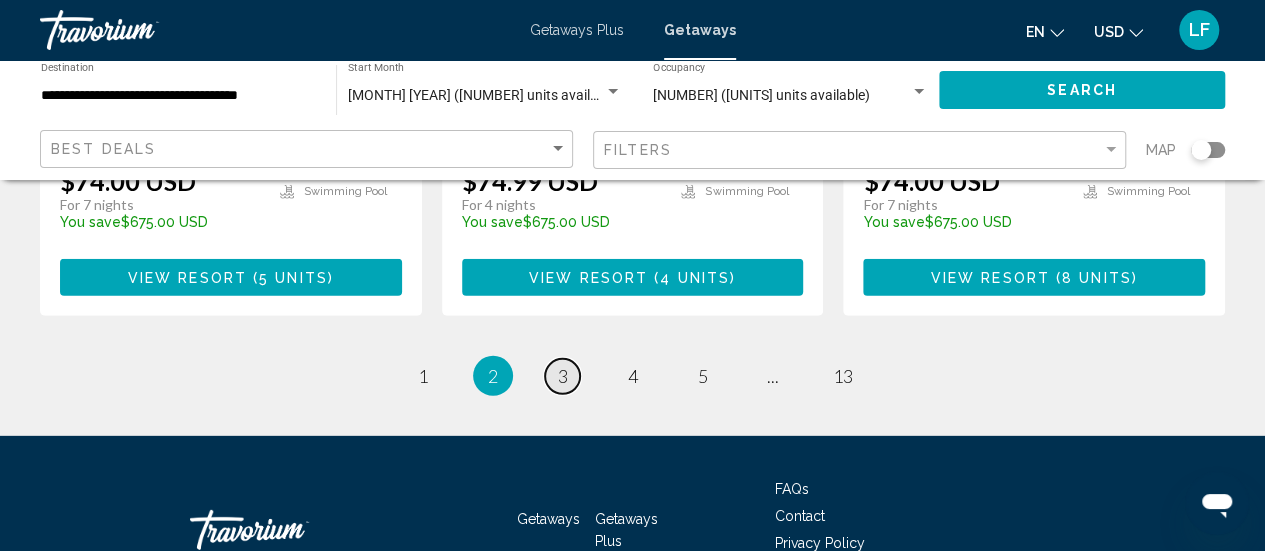 click on "page  3" at bounding box center (562, 376) 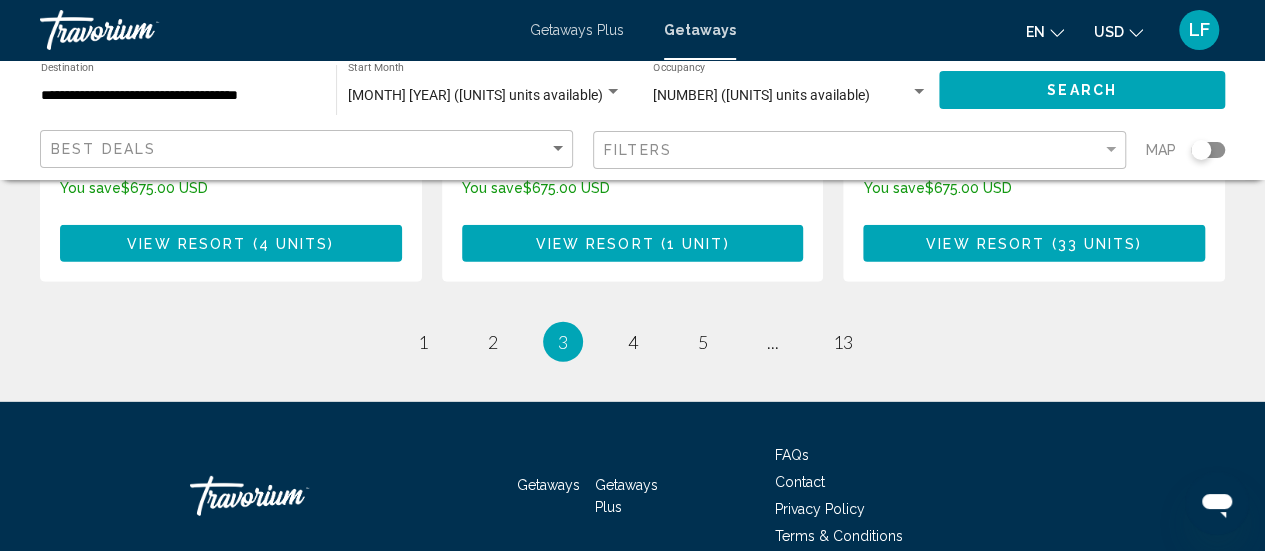 scroll, scrollTop: 2807, scrollLeft: 0, axis: vertical 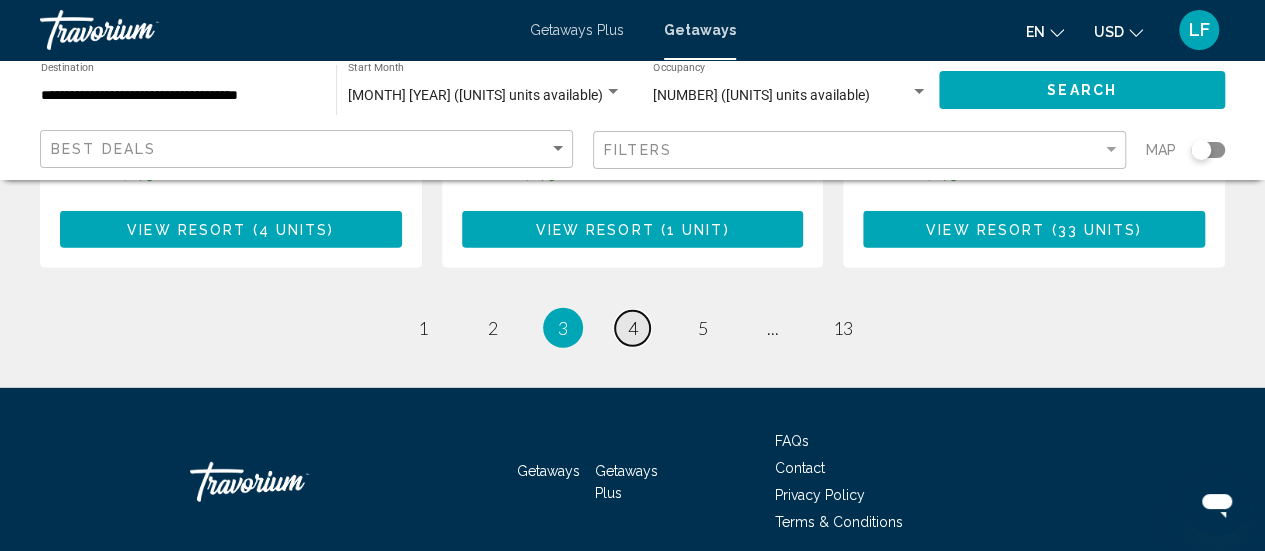 click on "4" at bounding box center [633, 328] 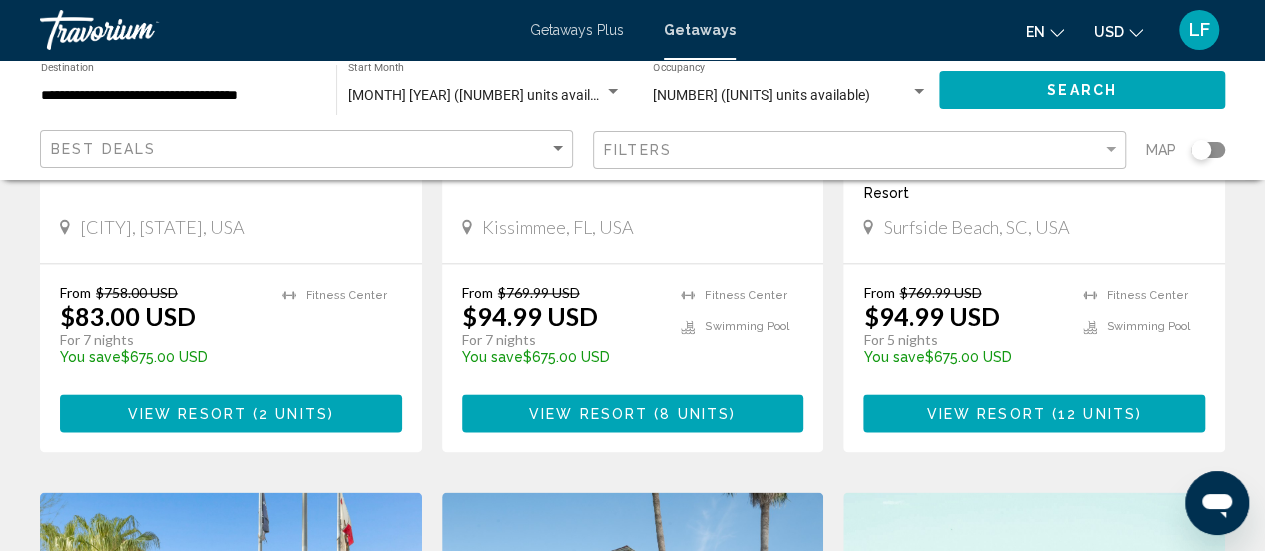 scroll, scrollTop: 1174, scrollLeft: 0, axis: vertical 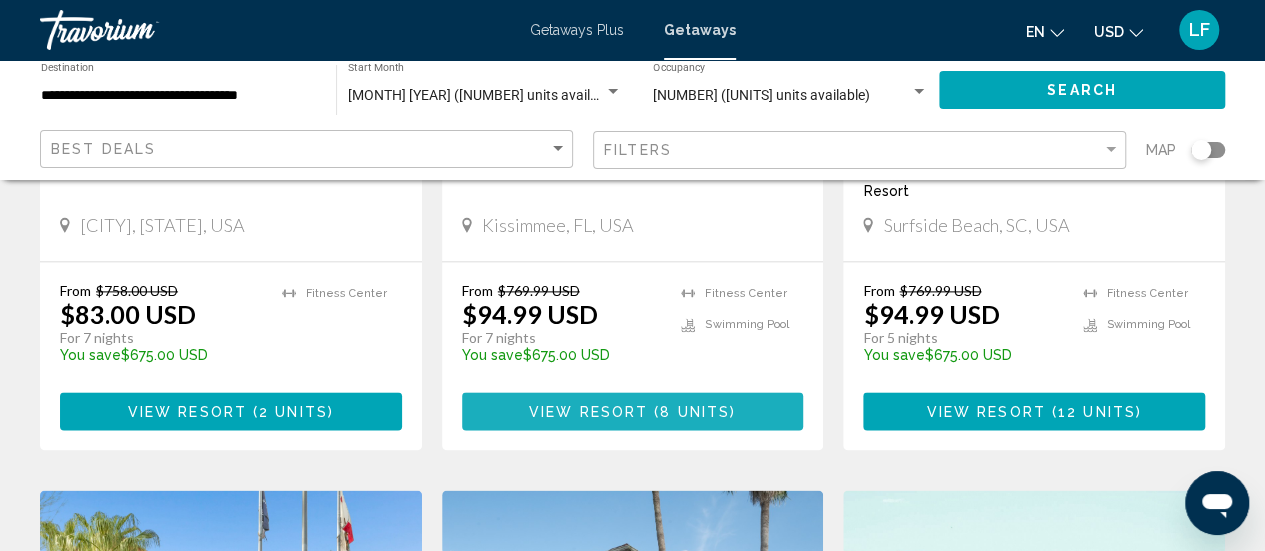 click on "View Resort" at bounding box center [588, 412] 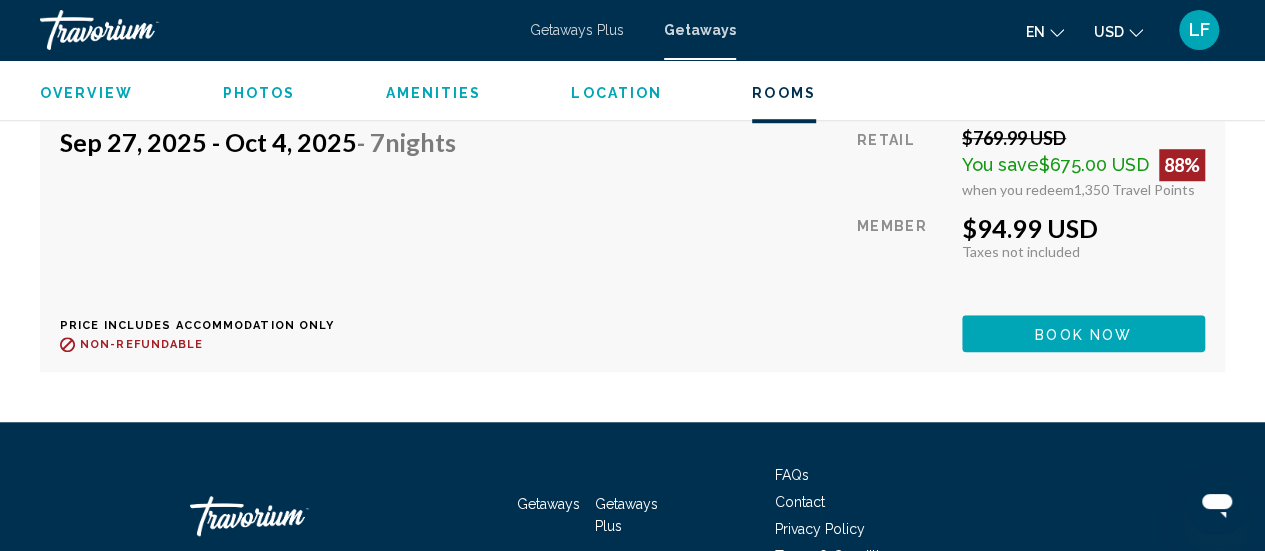 scroll, scrollTop: 4602, scrollLeft: 0, axis: vertical 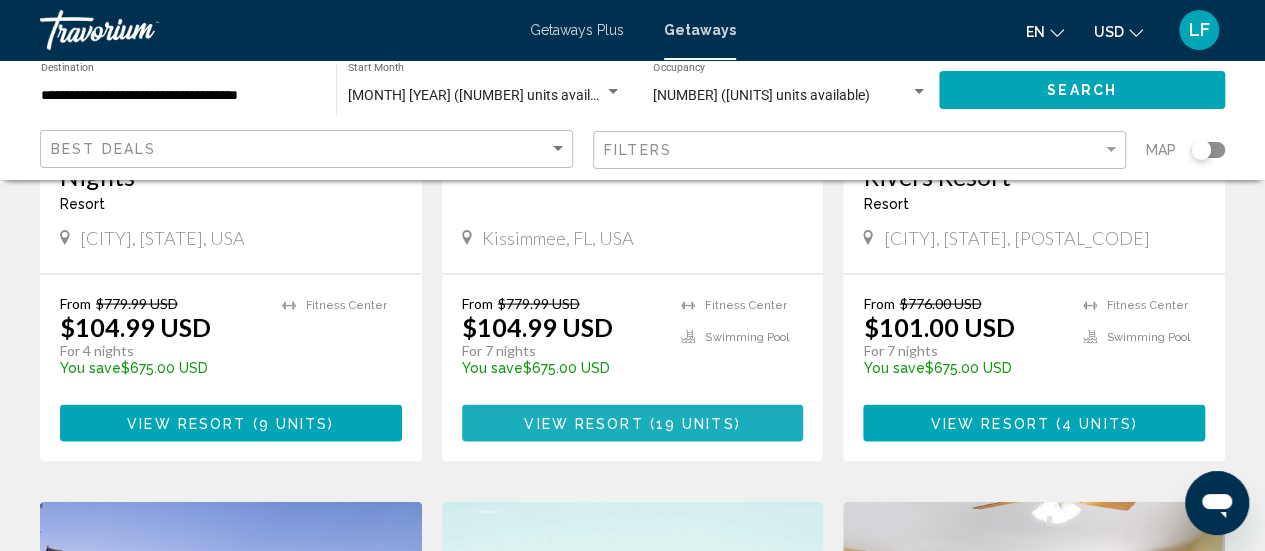 click on "View Resort" at bounding box center [583, 423] 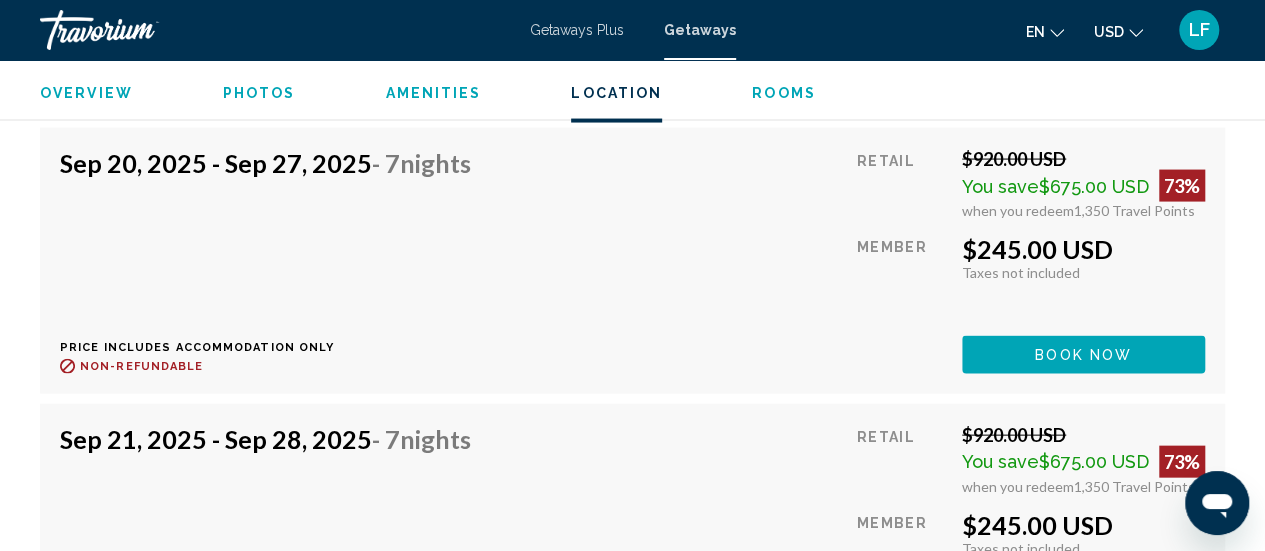 scroll, scrollTop: 5746, scrollLeft: 0, axis: vertical 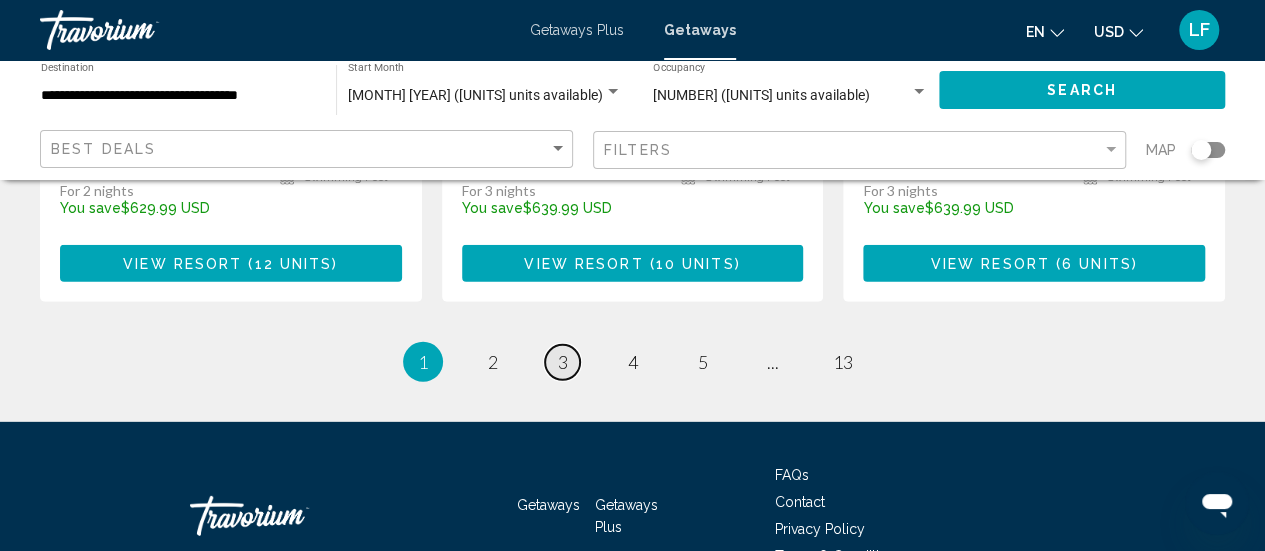 click on "3" at bounding box center [563, 362] 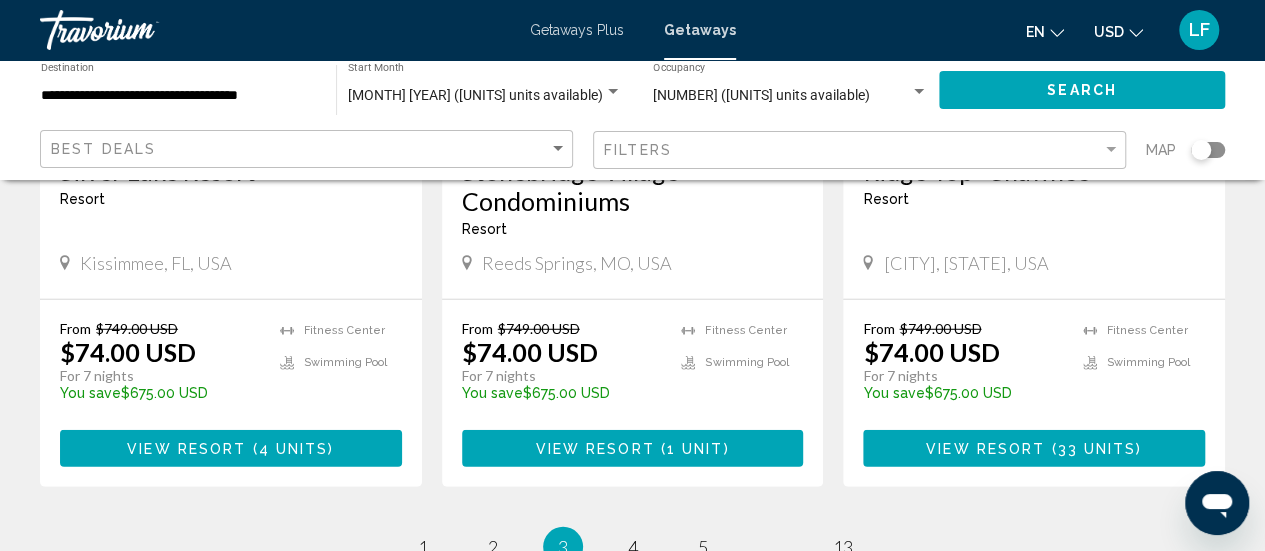 scroll, scrollTop: 2586, scrollLeft: 0, axis: vertical 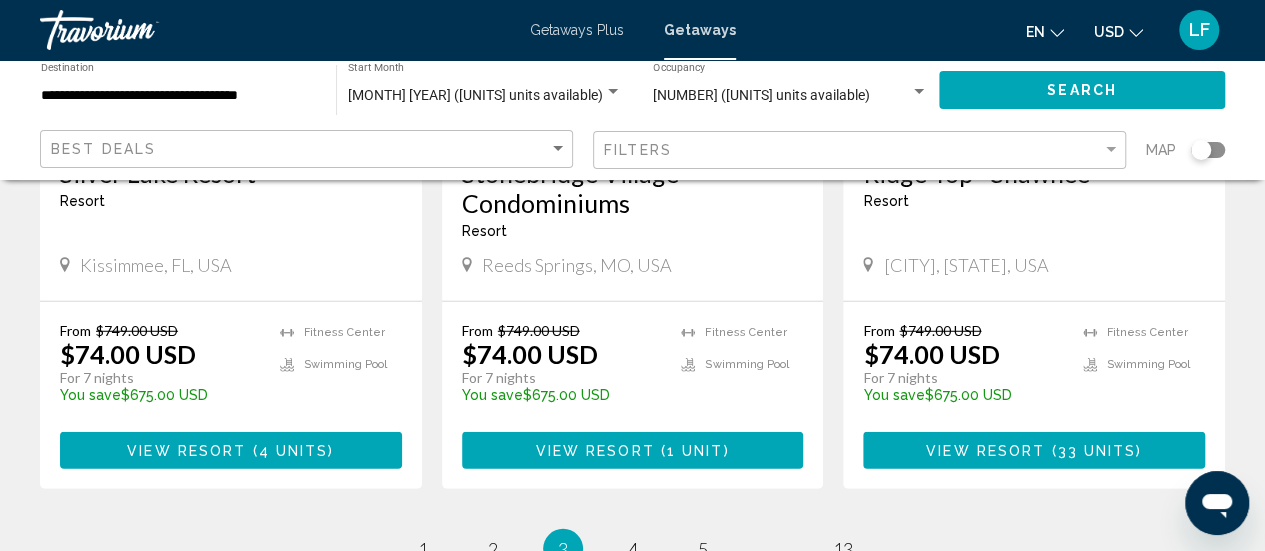 click on "4 units" at bounding box center [294, 451] 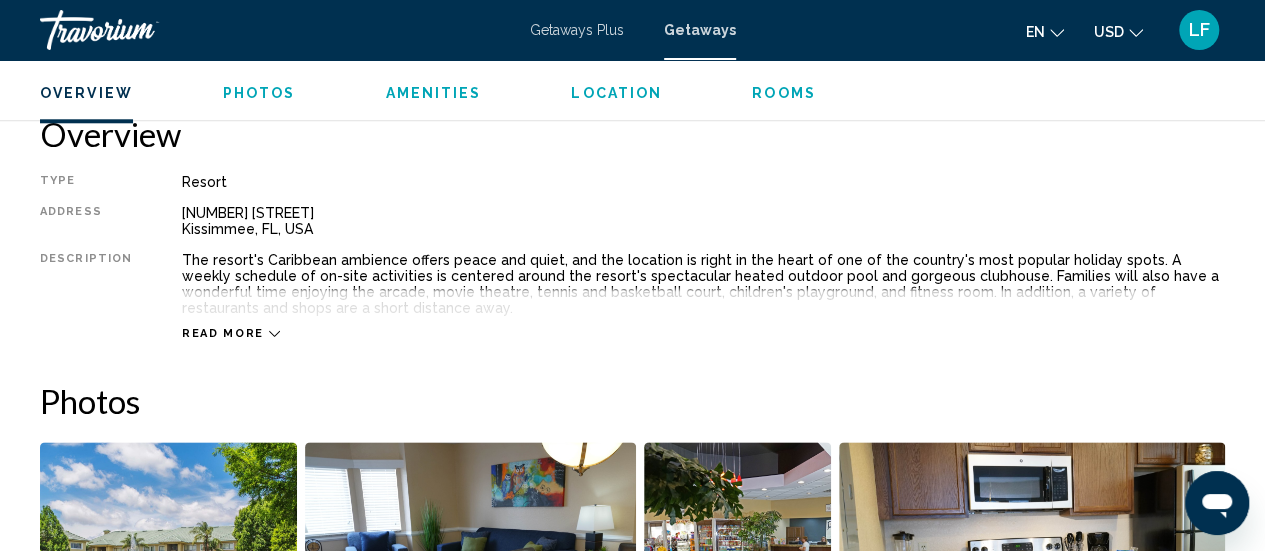 scroll, scrollTop: 998, scrollLeft: 0, axis: vertical 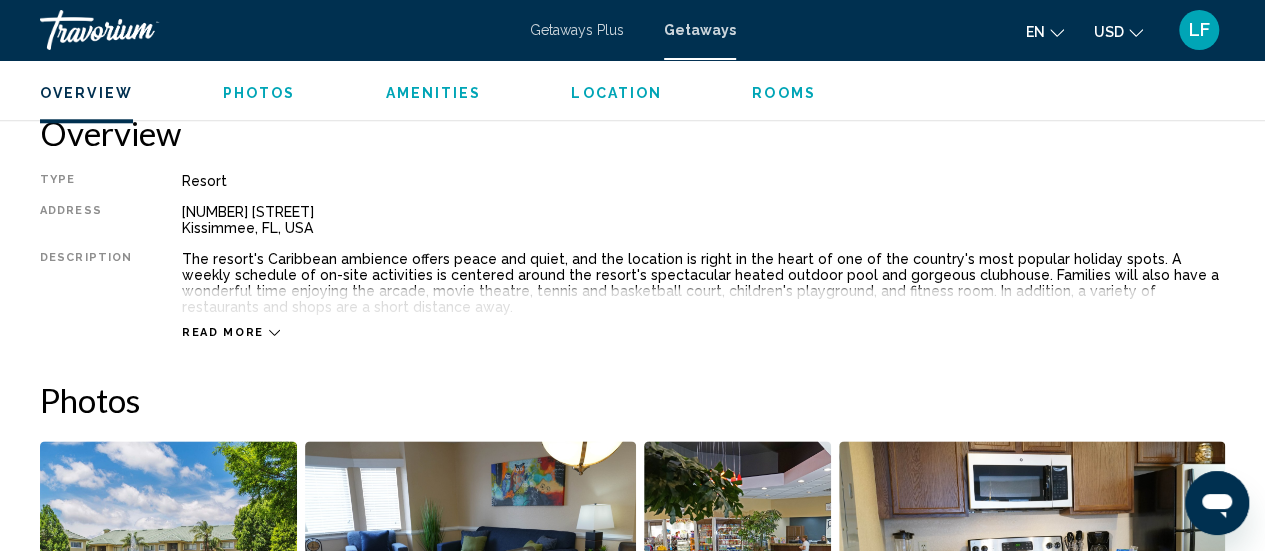click on "Overview
Photos
Amenities
Location
Rooms
Search" 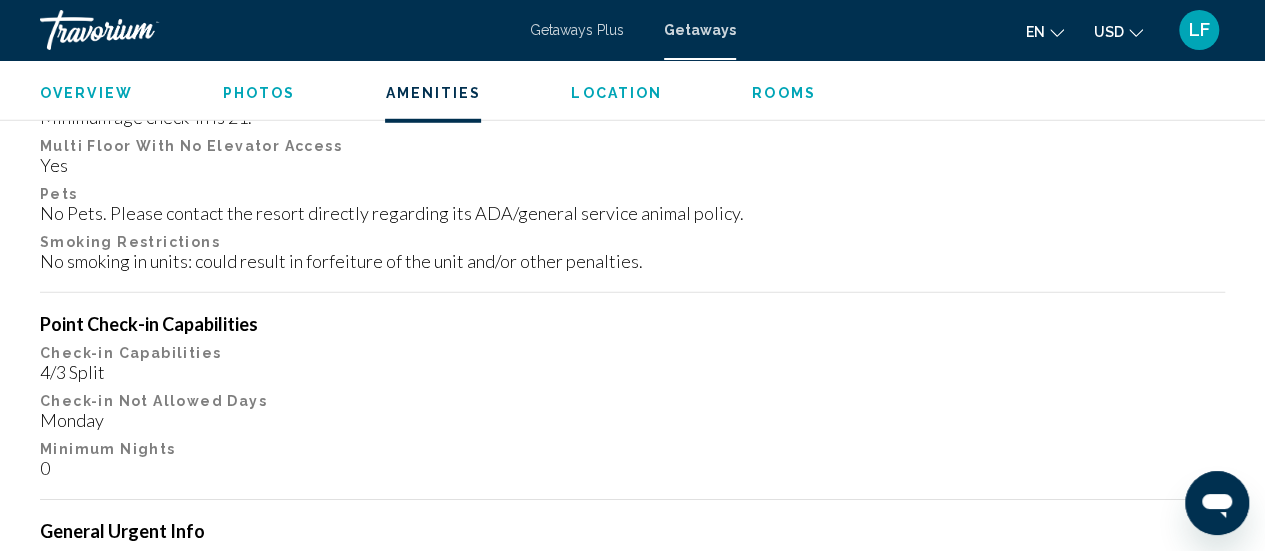 scroll, scrollTop: 2894, scrollLeft: 0, axis: vertical 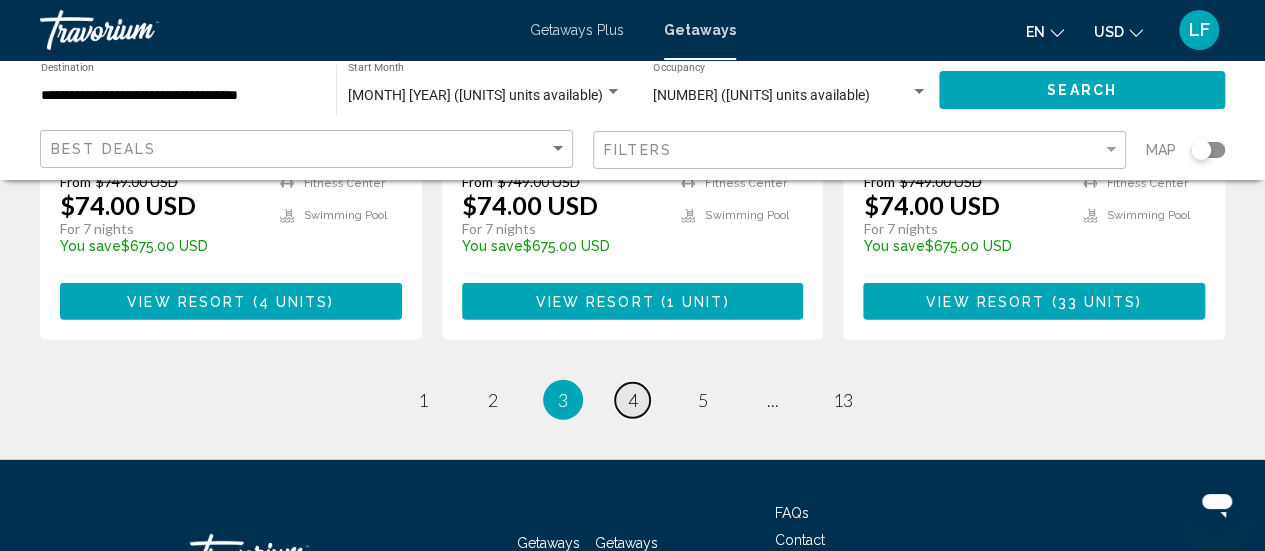 click on "4" at bounding box center (633, 400) 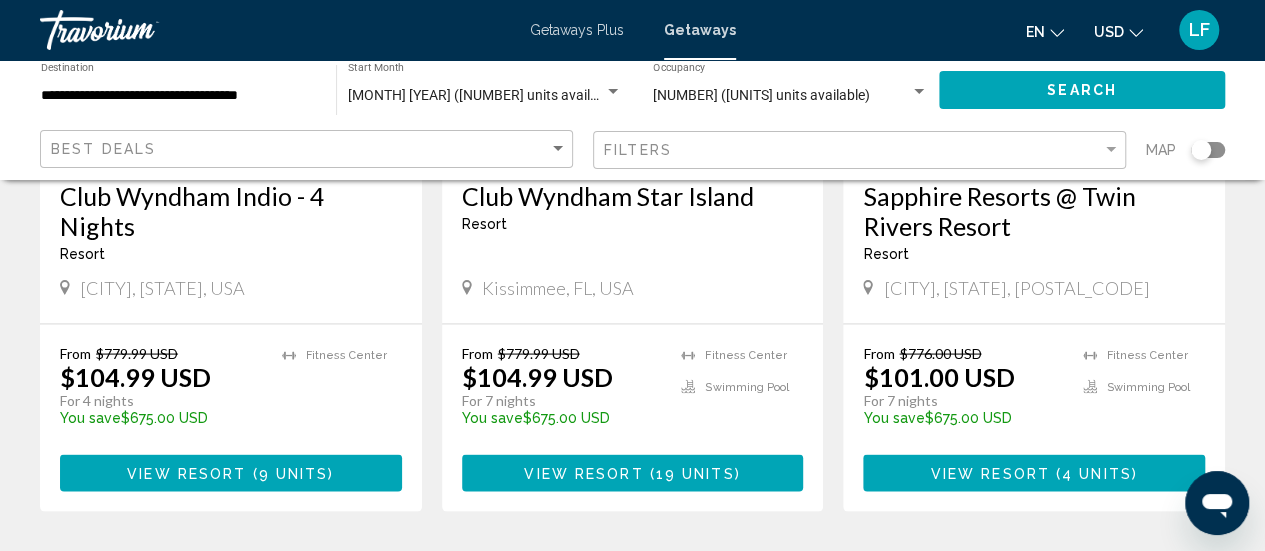 scroll, scrollTop: 1847, scrollLeft: 0, axis: vertical 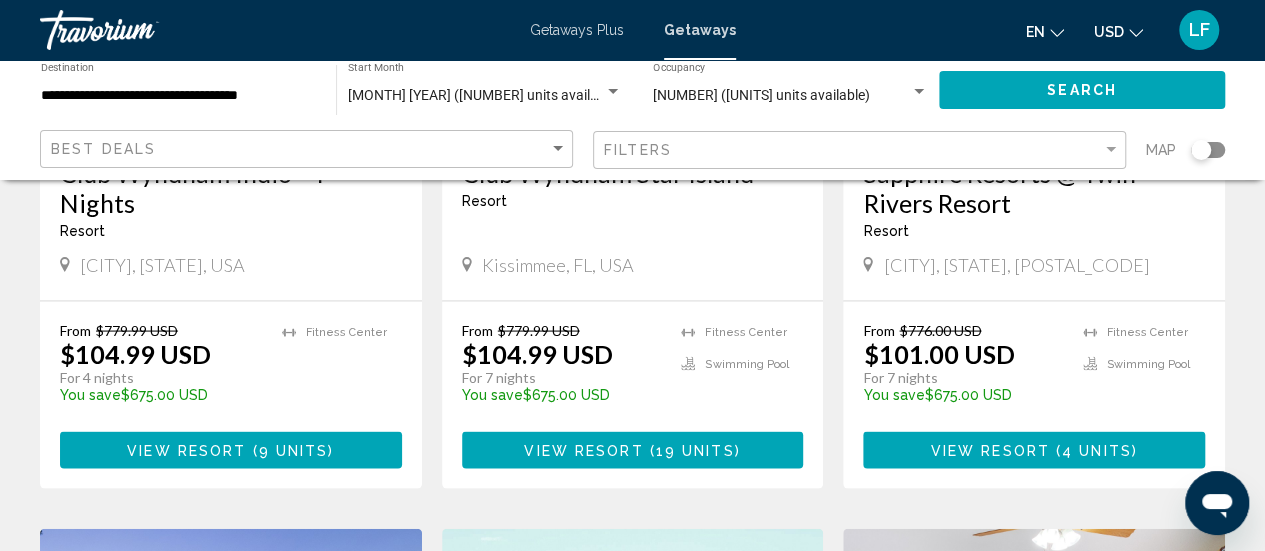 click on "View Resort" at bounding box center (583, 450) 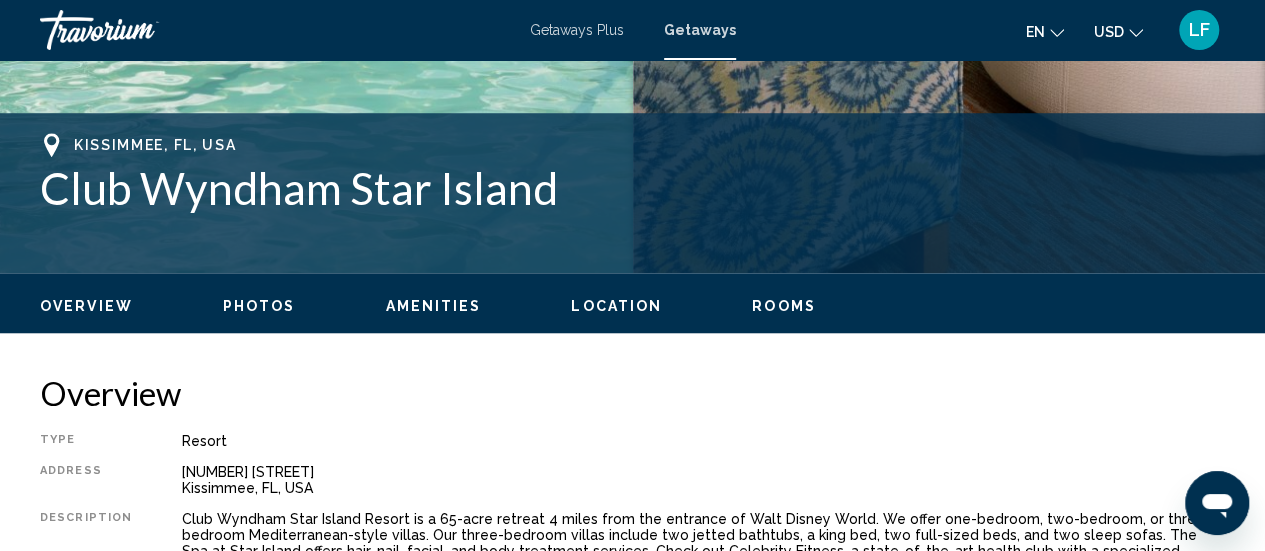 scroll, scrollTop: 790, scrollLeft: 0, axis: vertical 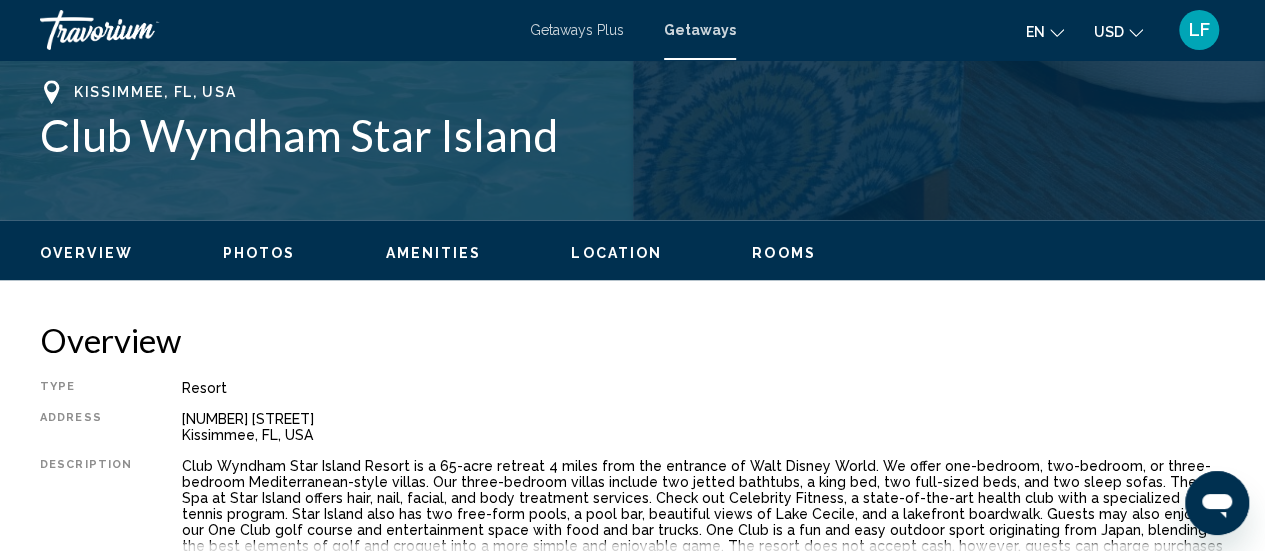 click on "Overview
Photos
Amenities
Location
Rooms
Search" 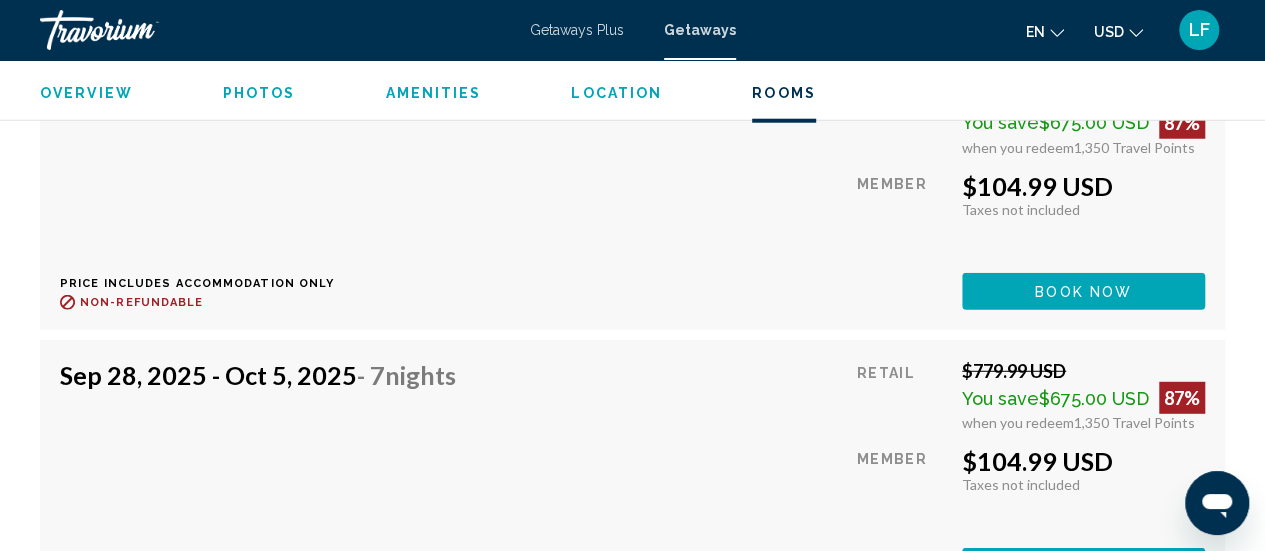 scroll, scrollTop: 6390, scrollLeft: 0, axis: vertical 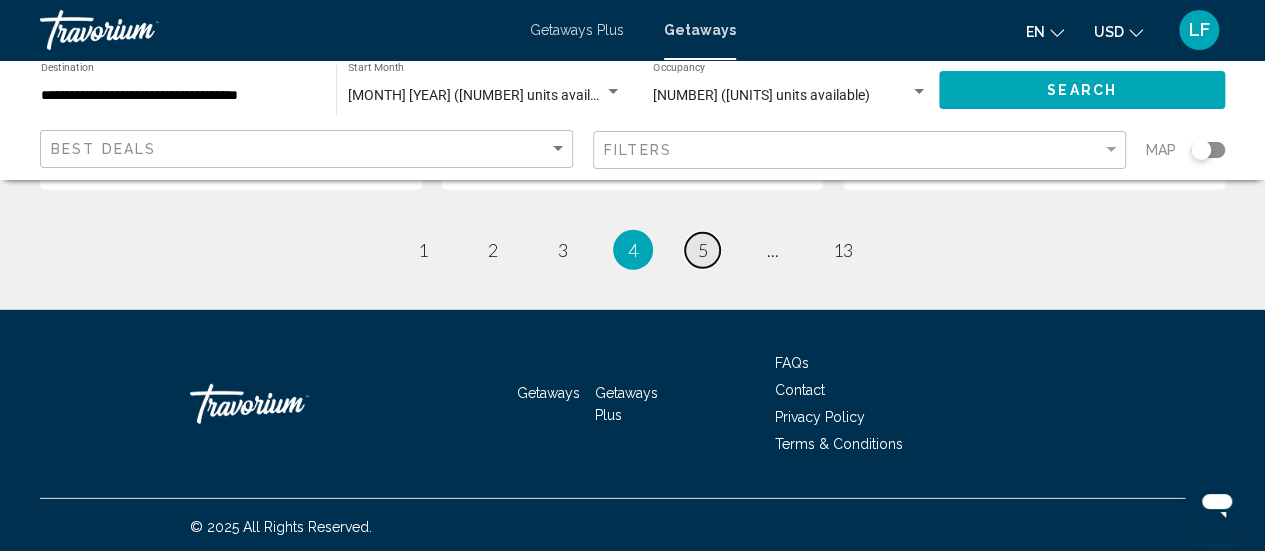 click on "page  5" at bounding box center [702, 250] 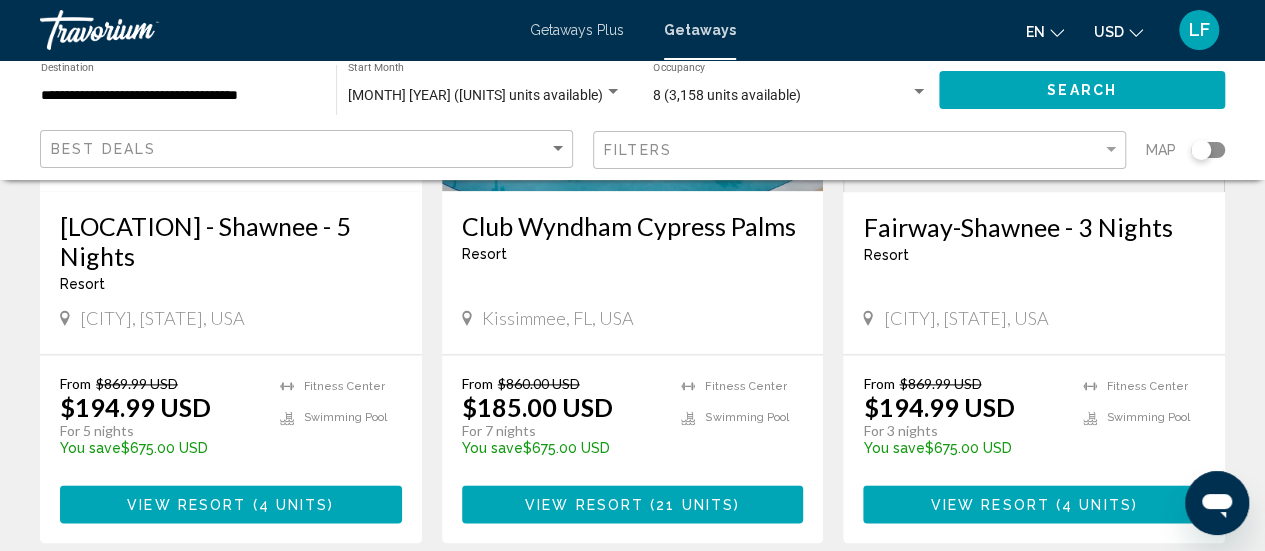 scroll, scrollTop: 1122, scrollLeft: 0, axis: vertical 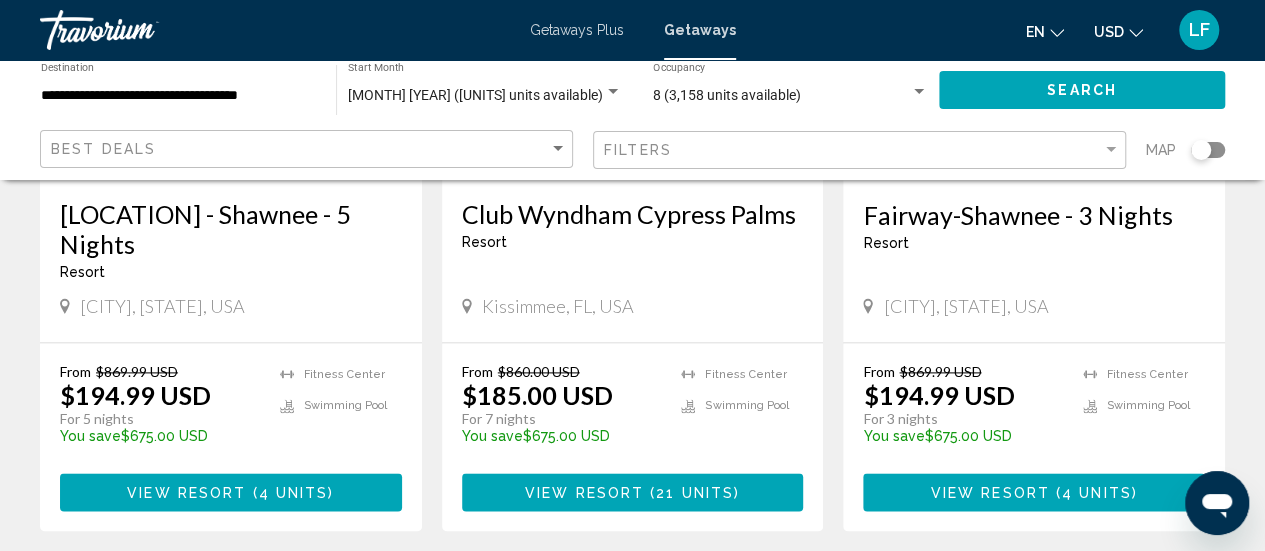 click on "21 units" at bounding box center (695, 493) 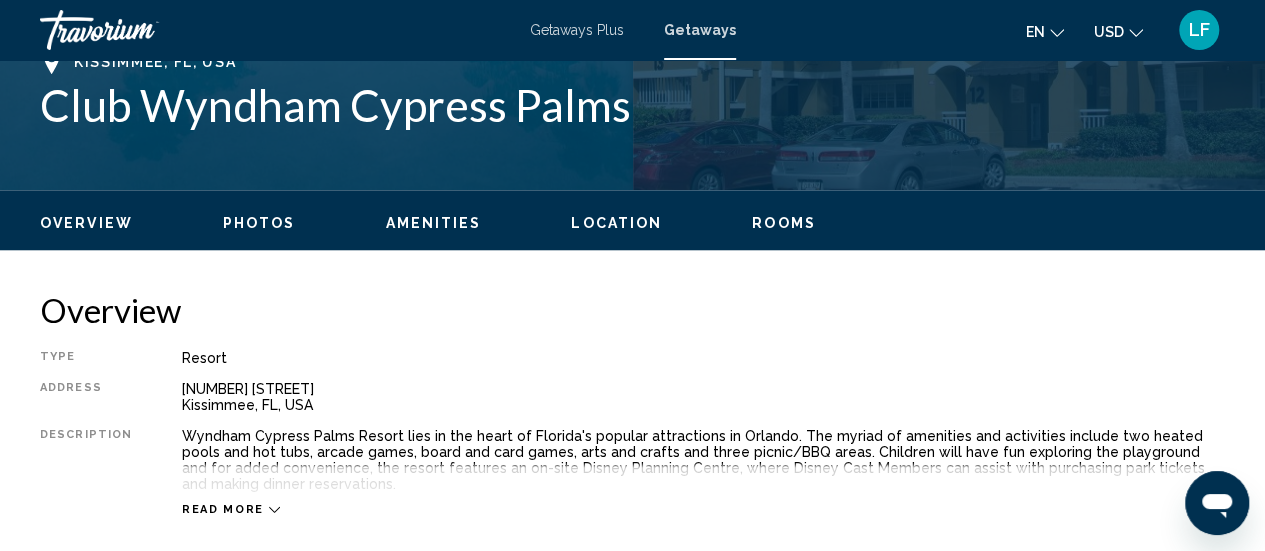 scroll, scrollTop: 825, scrollLeft: 0, axis: vertical 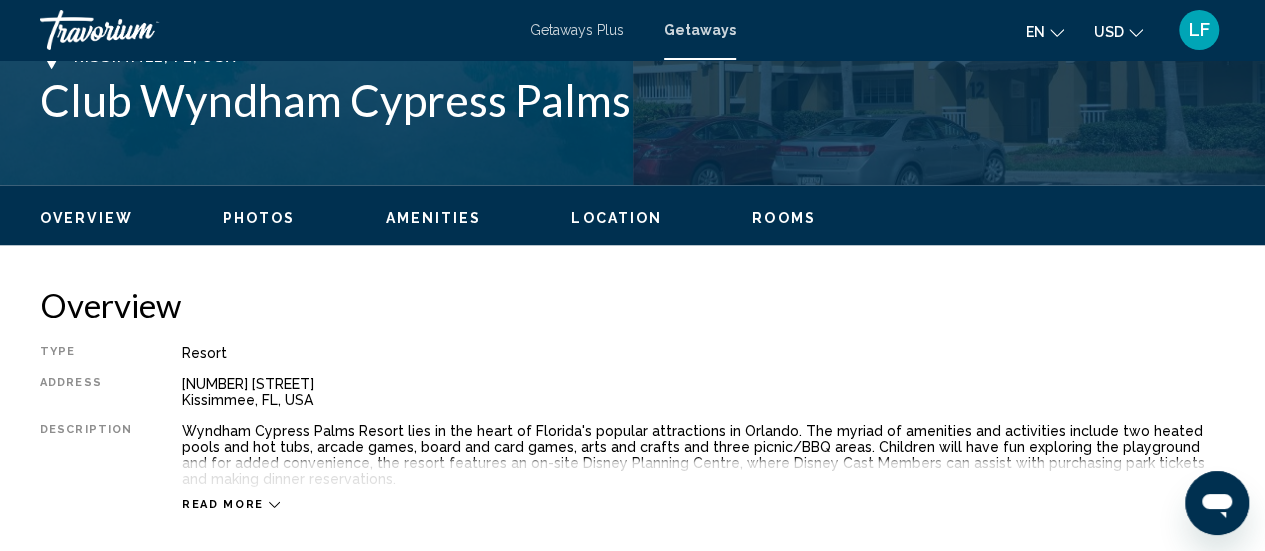 click on "Overview
Photos
Amenities
Location
Rooms
Search" 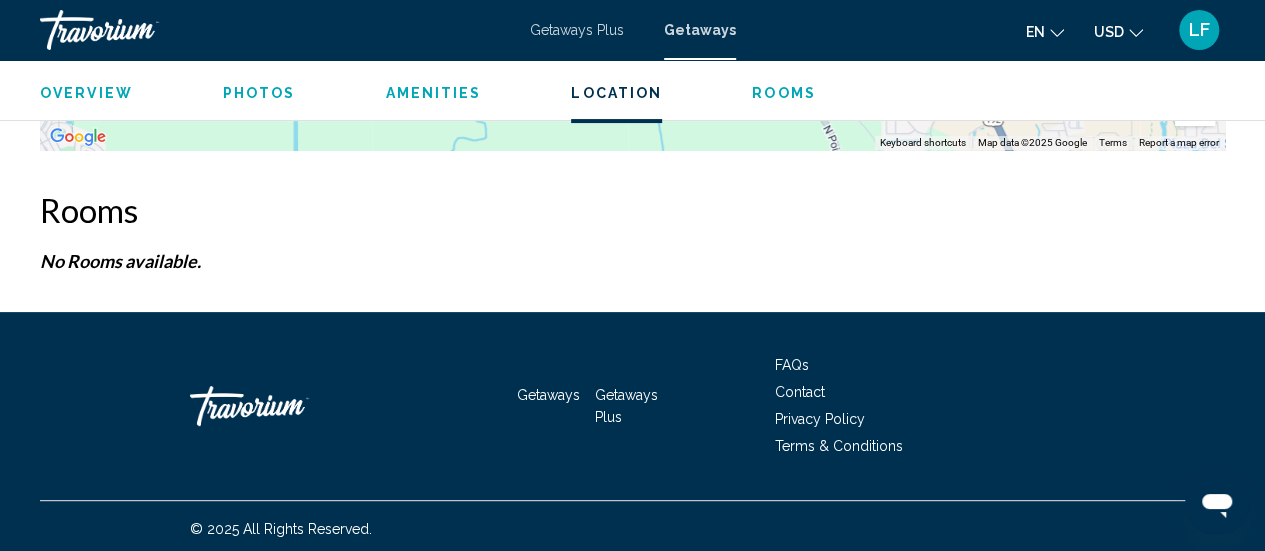 scroll, scrollTop: 3965, scrollLeft: 0, axis: vertical 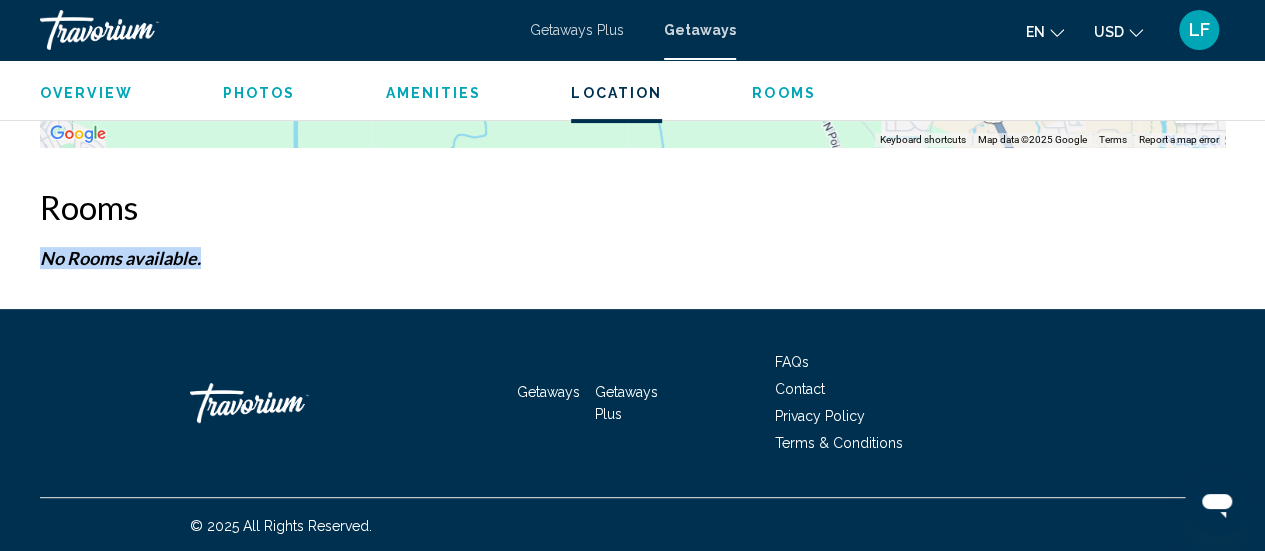 click on "Skip to main content Getaways Plus  Getaways en
English Español Français Italiano Português русский USD
USD ($) MXN (Mex$) CAD (Can$) GBP (£) EUR (€) AUD (A$) NZD (NZ$) CNY (CN¥) LF Login
[CITY], [STATE], USA Club Wyndham Cypress Palms Address [NUMBER] [STREET] [CITY], [STATE], USA Overview
Photos
Amenities
Location
Rooms
Search Search Overview Type Resort All-Inclusive No All-Inclusive Address [NUMBER] [STREET] [CITY], [STATE], USA Description Read more
Photos Amenities
Fitness Center
Swimming Pool Business center Car Rental Fitness Center Game room Hot tub Internet access in public areas (fees may apply) Marina Salon  Info" at bounding box center (632, -3690) 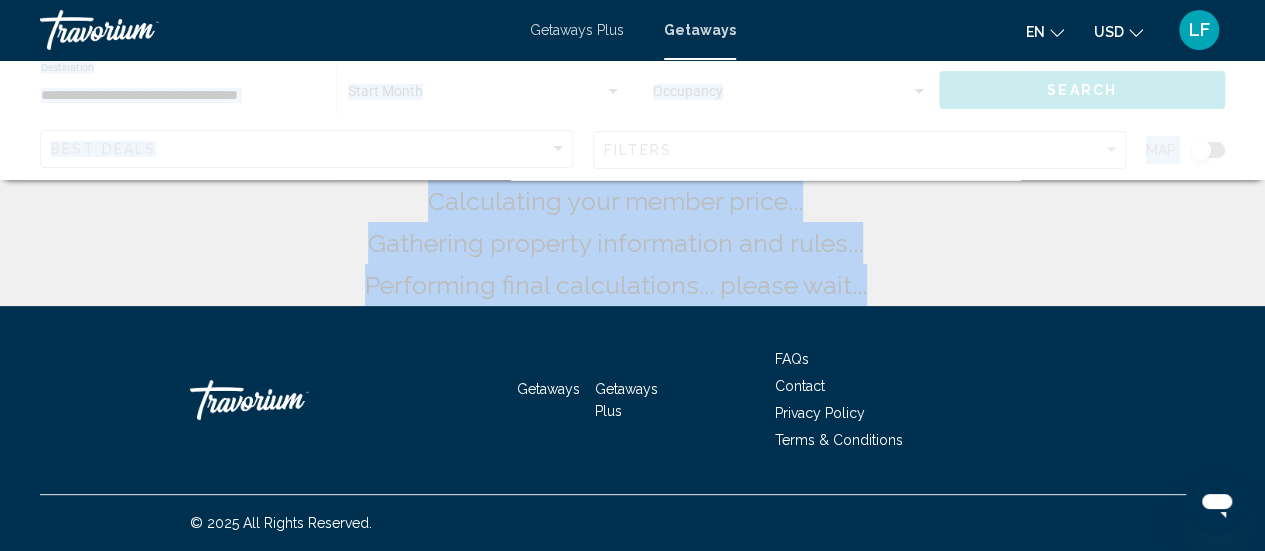 scroll, scrollTop: 0, scrollLeft: 0, axis: both 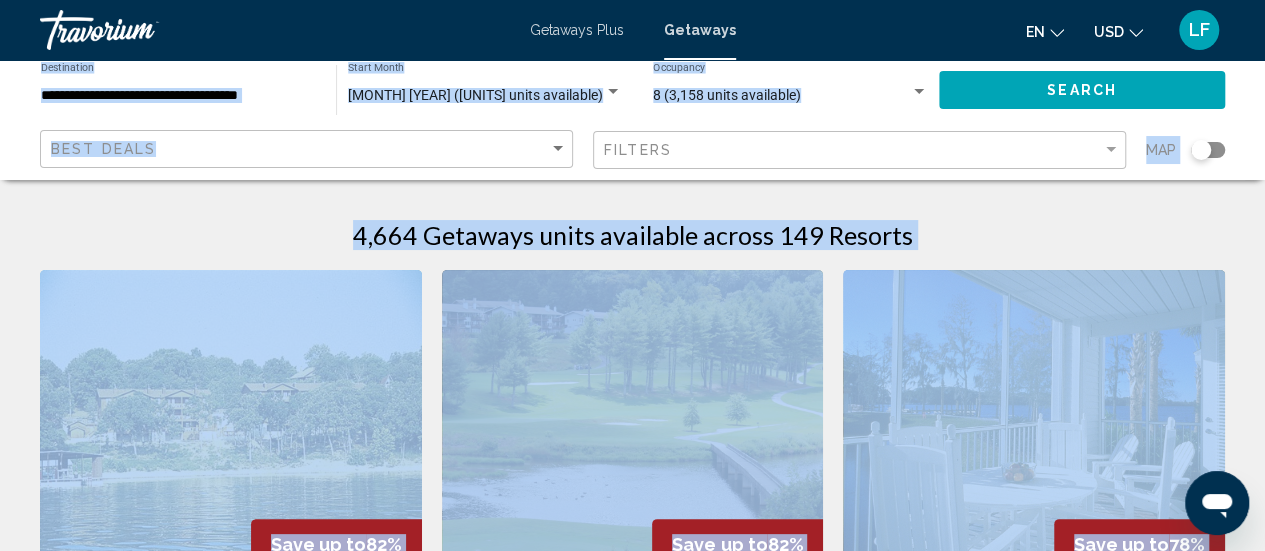 click on "8 (3,158 units available)" at bounding box center (781, 96) 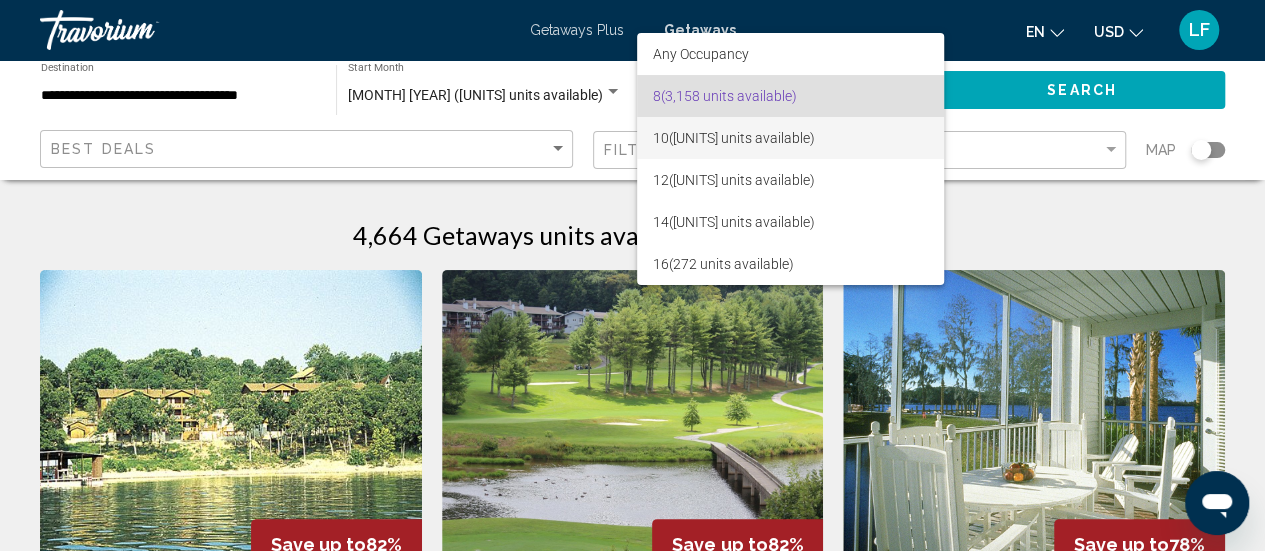 click on "[NUMBER] ([UNITS] units available)" at bounding box center [790, 138] 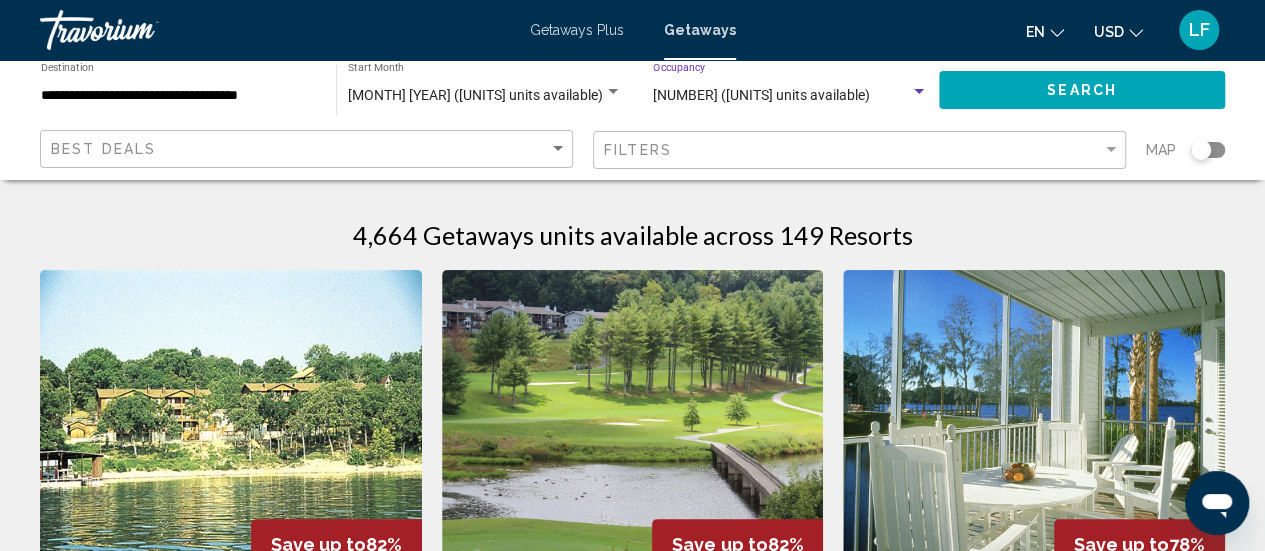 click at bounding box center (919, 91) 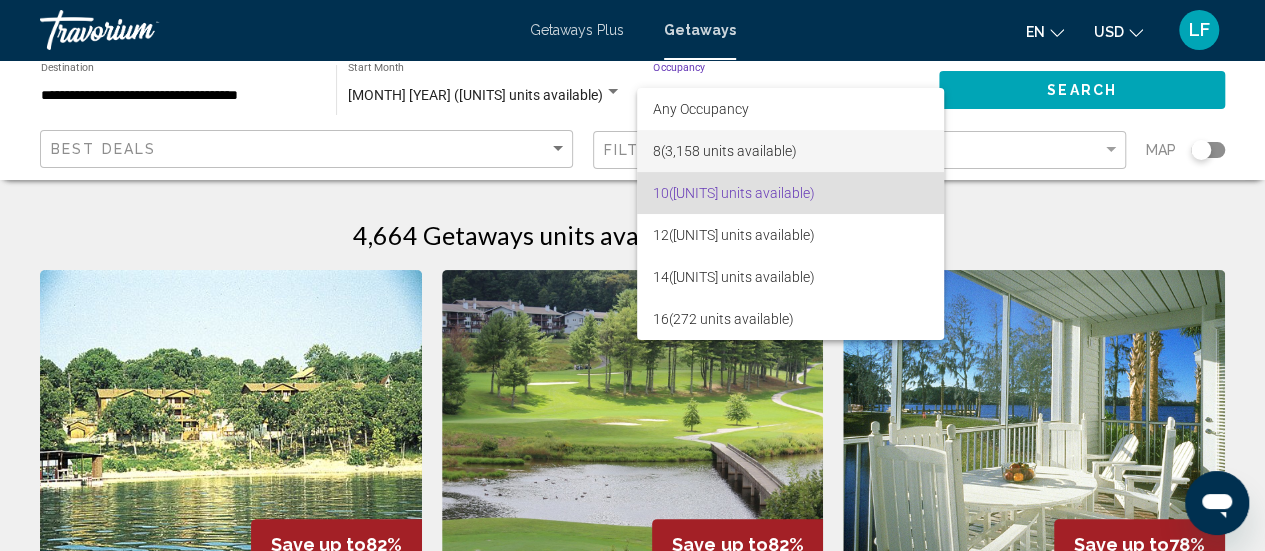 click on "8  (3,158 units available)" at bounding box center (790, 151) 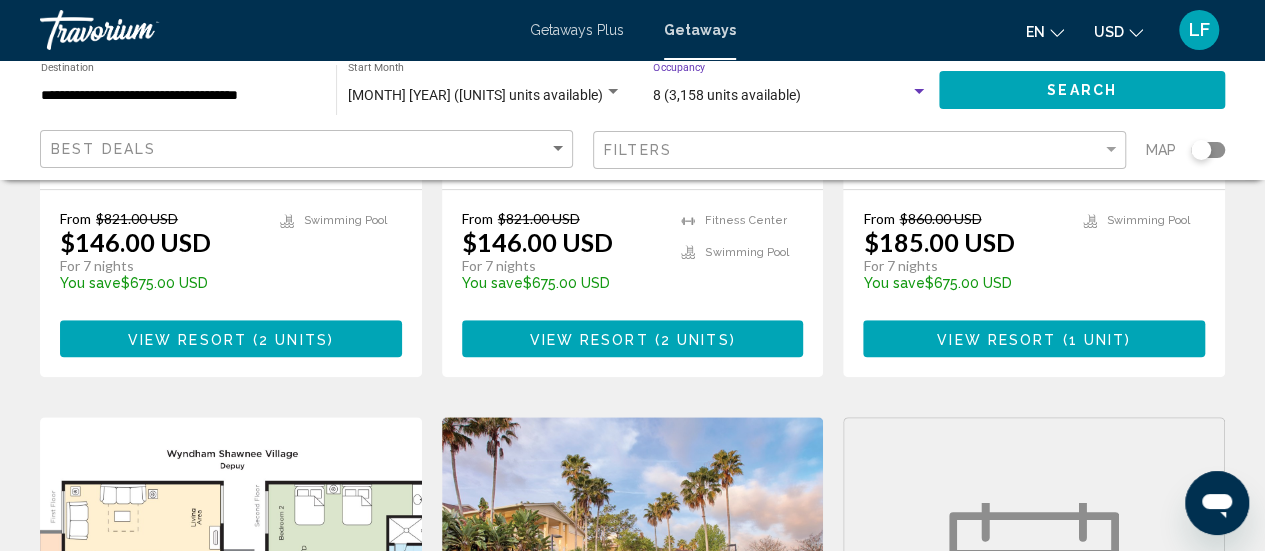 scroll, scrollTop: 568, scrollLeft: 0, axis: vertical 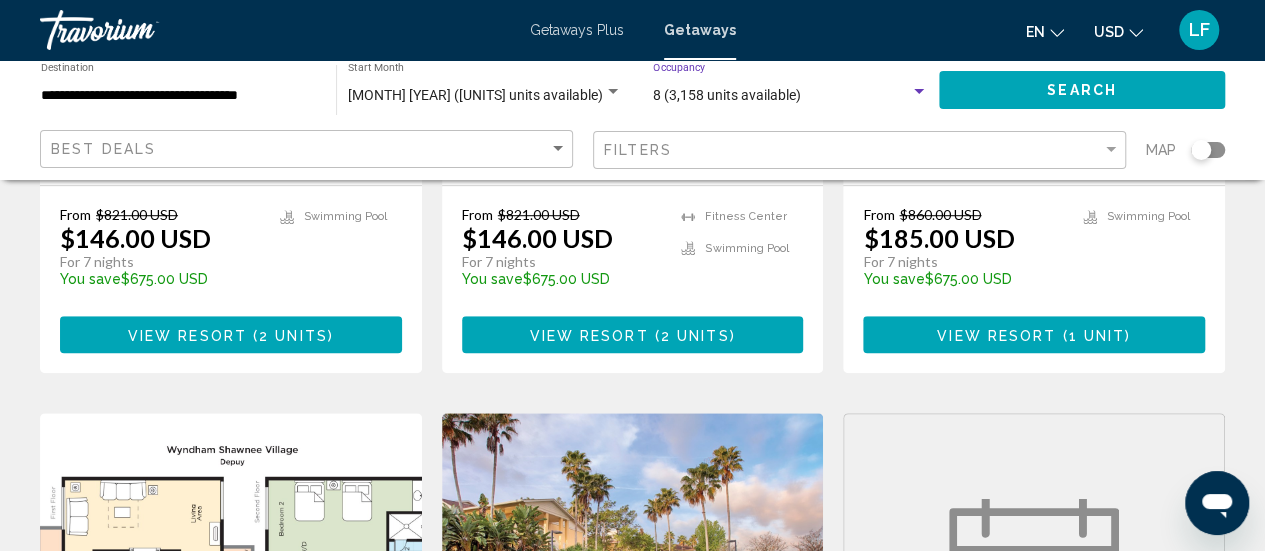 click on "View Resort" at bounding box center [996, 335] 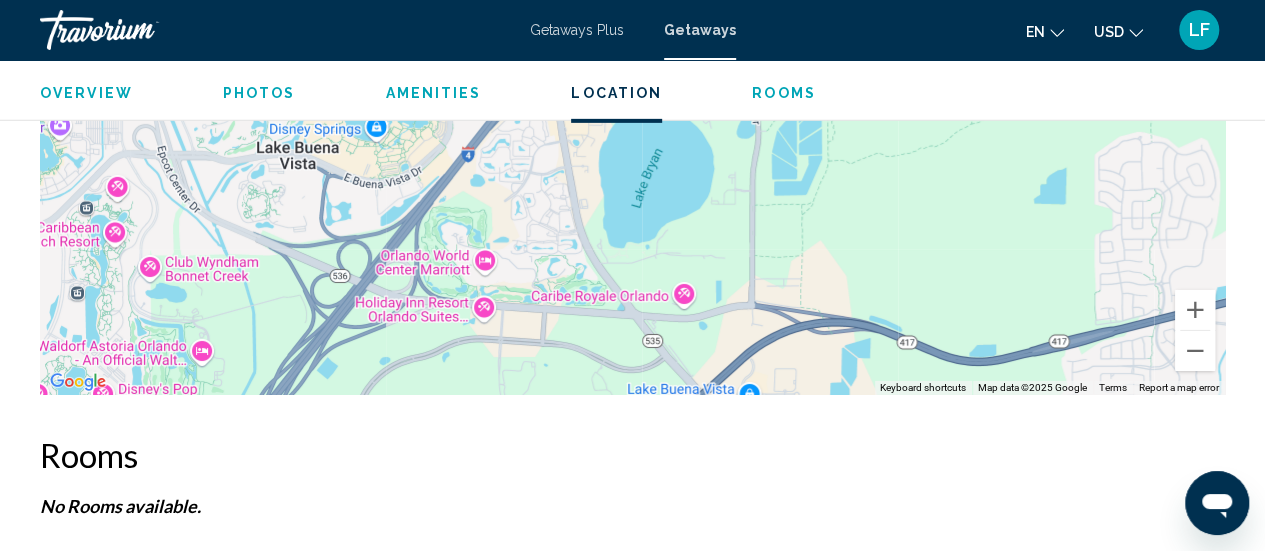 scroll, scrollTop: 3141, scrollLeft: 0, axis: vertical 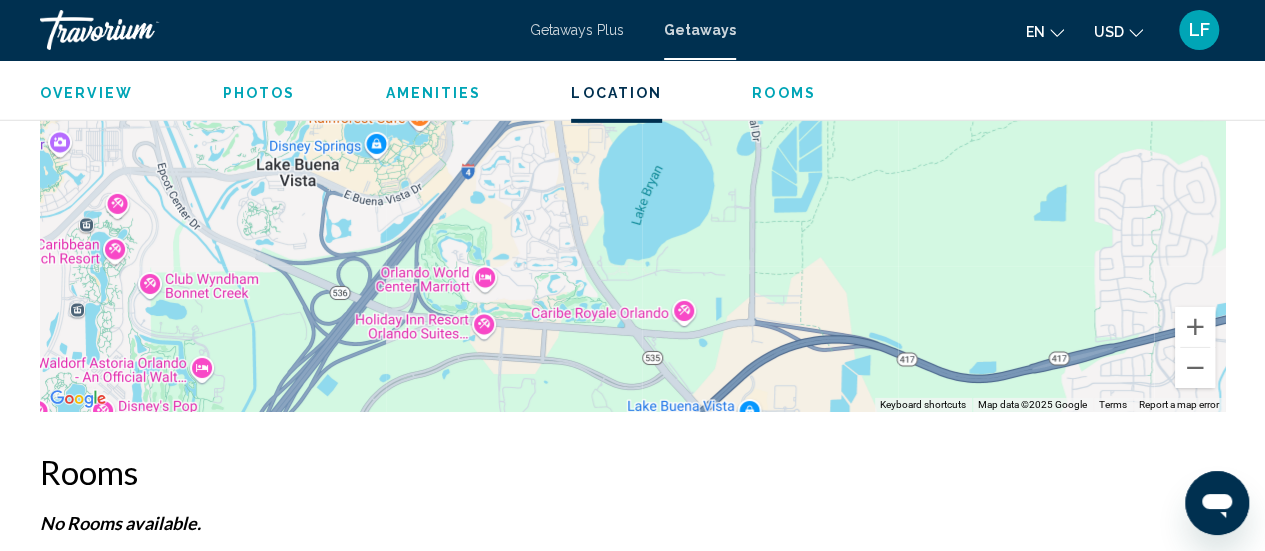 click on "To activate drag with keyboard, press Alt + Enter. Once in keyboard drag state, use the arrow keys to move the marker. To complete the drag, press the Enter key. To cancel, press Escape." at bounding box center (632, 112) 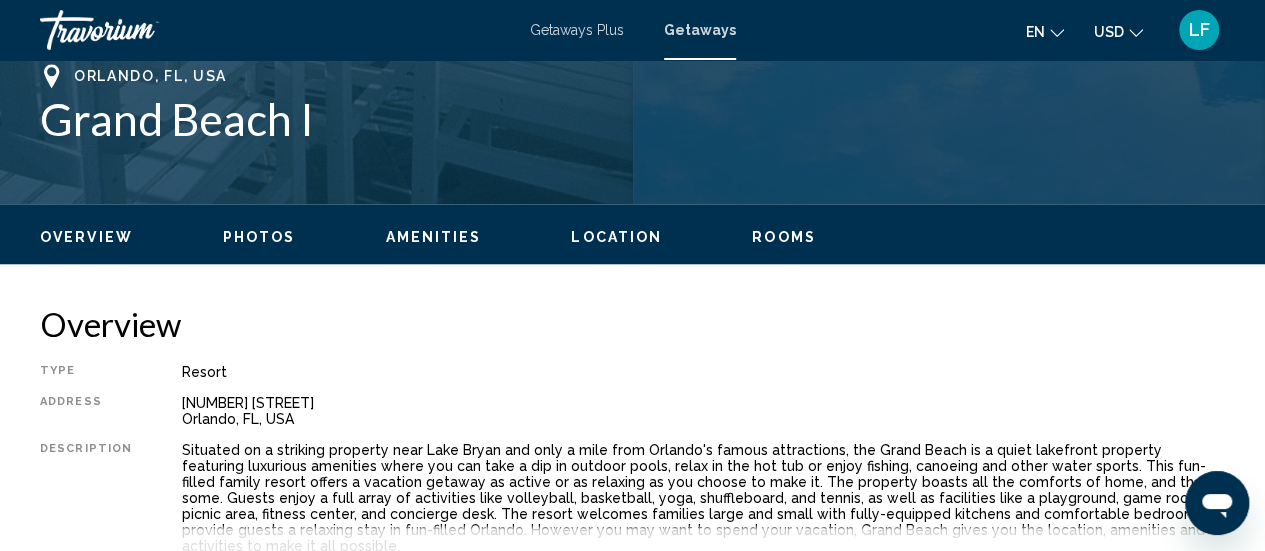 scroll, scrollTop: 811, scrollLeft: 0, axis: vertical 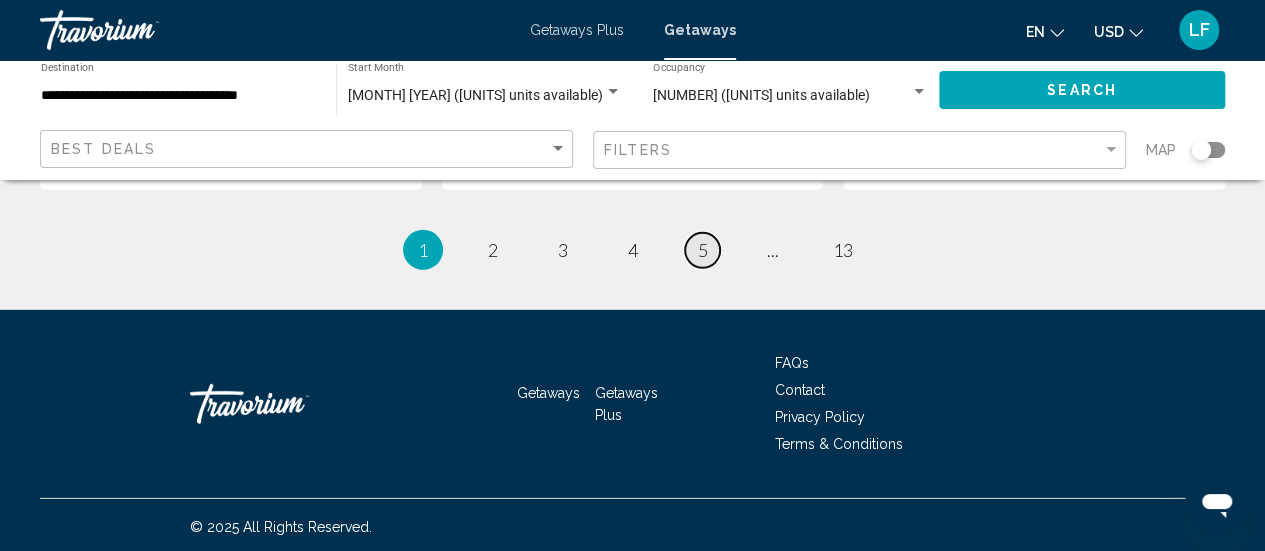 drag, startPoint x: 709, startPoint y: 256, endPoint x: 694, endPoint y: 251, distance: 15.811388 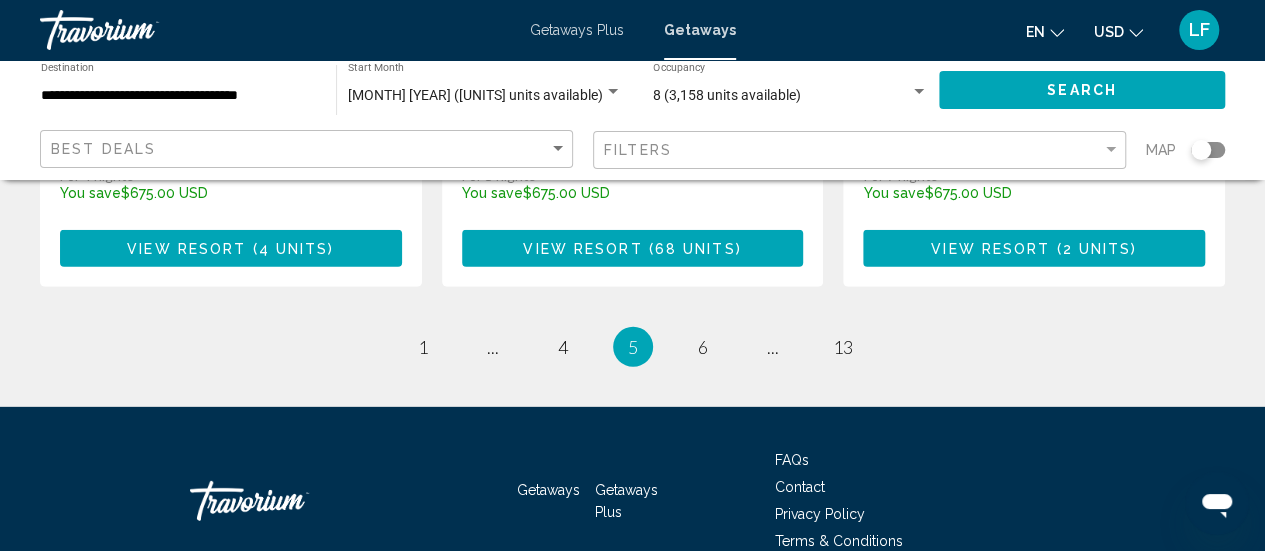 scroll, scrollTop: 2789, scrollLeft: 0, axis: vertical 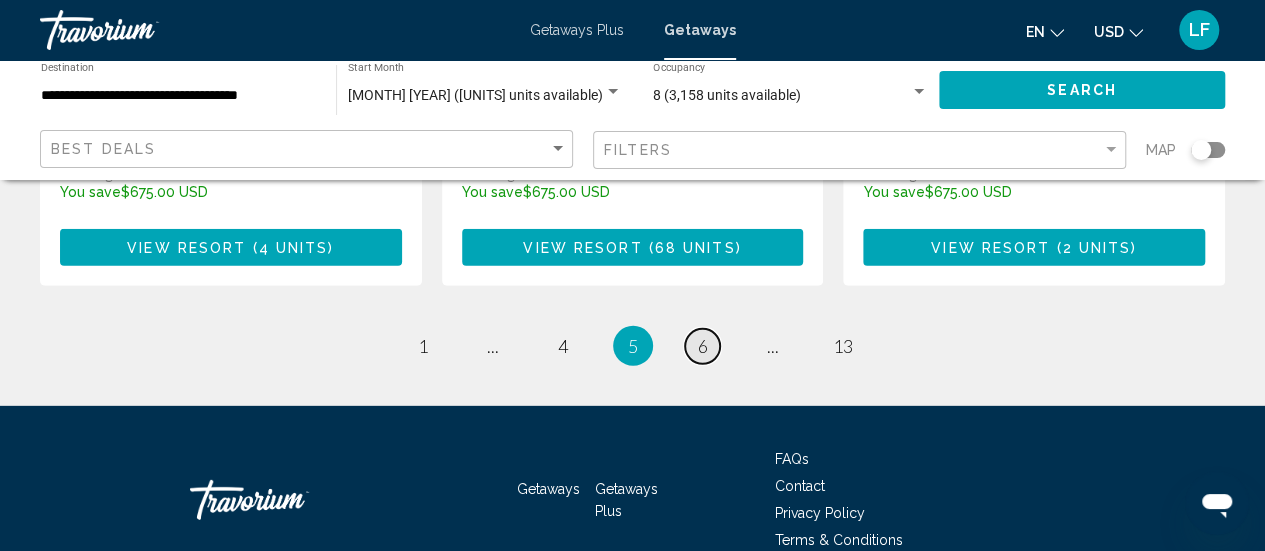 click on "6" at bounding box center (703, 346) 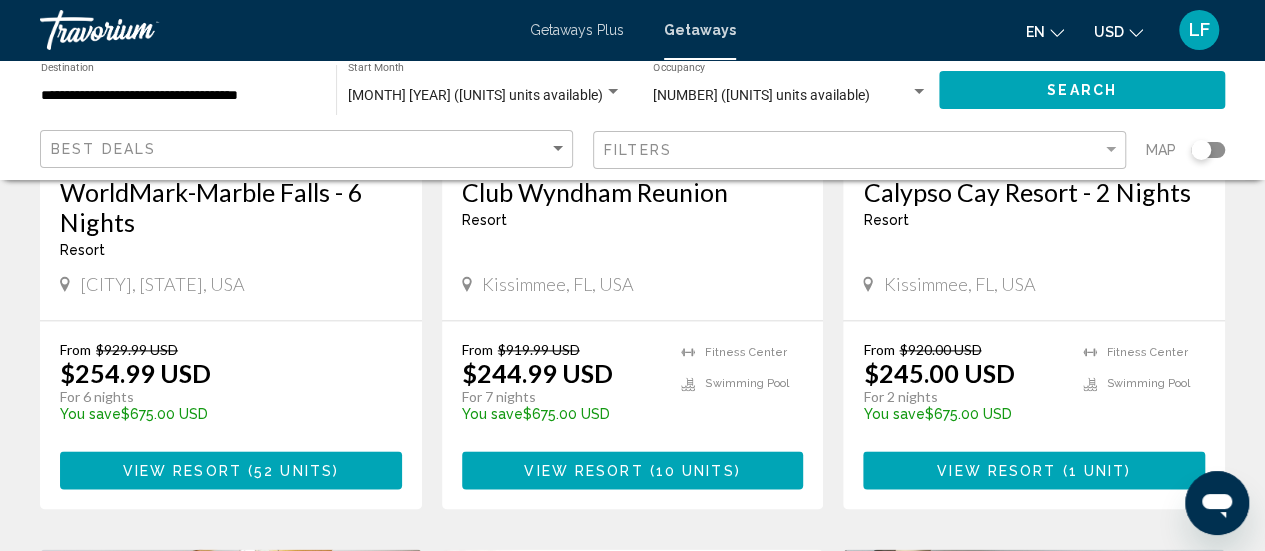 scroll, scrollTop: 1156, scrollLeft: 0, axis: vertical 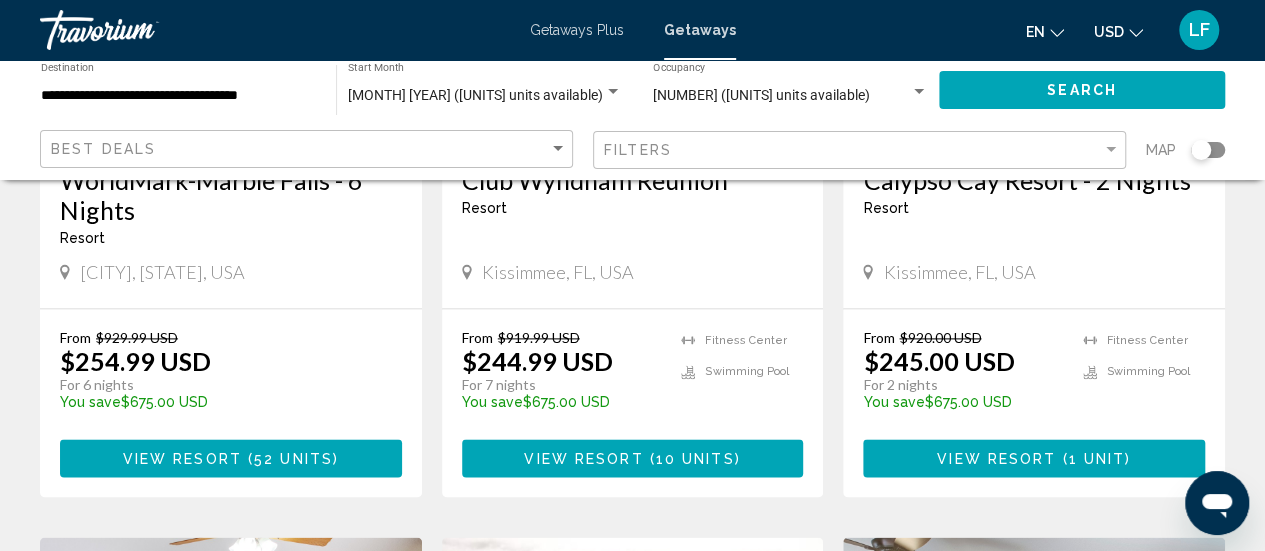 drag, startPoint x: 616, startPoint y: 445, endPoint x: 557, endPoint y: 465, distance: 62.297672 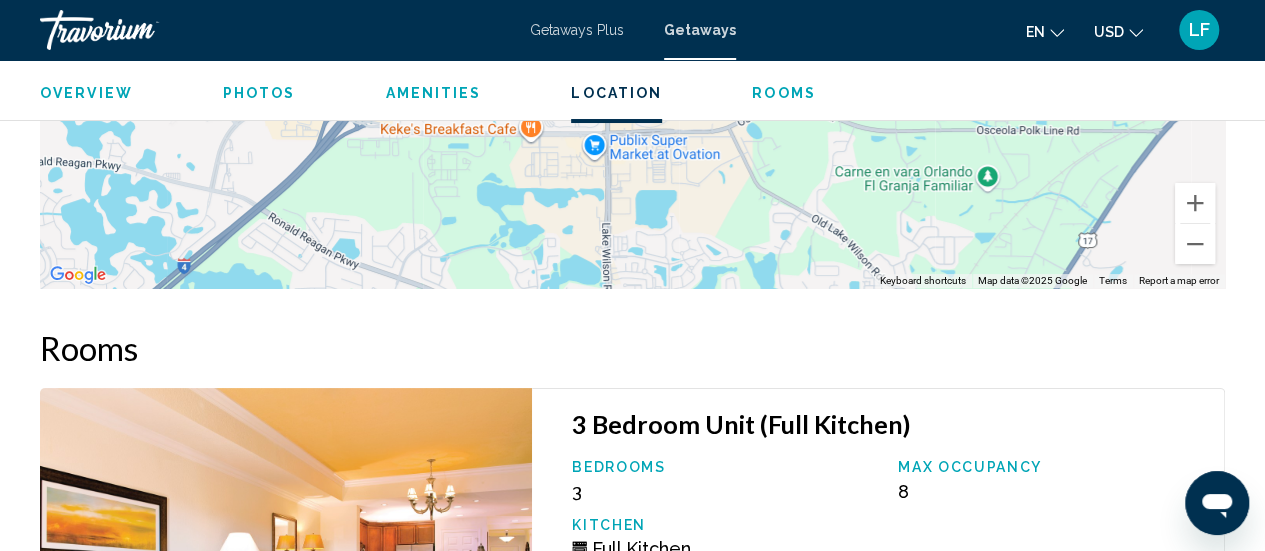 scroll, scrollTop: 3783, scrollLeft: 0, axis: vertical 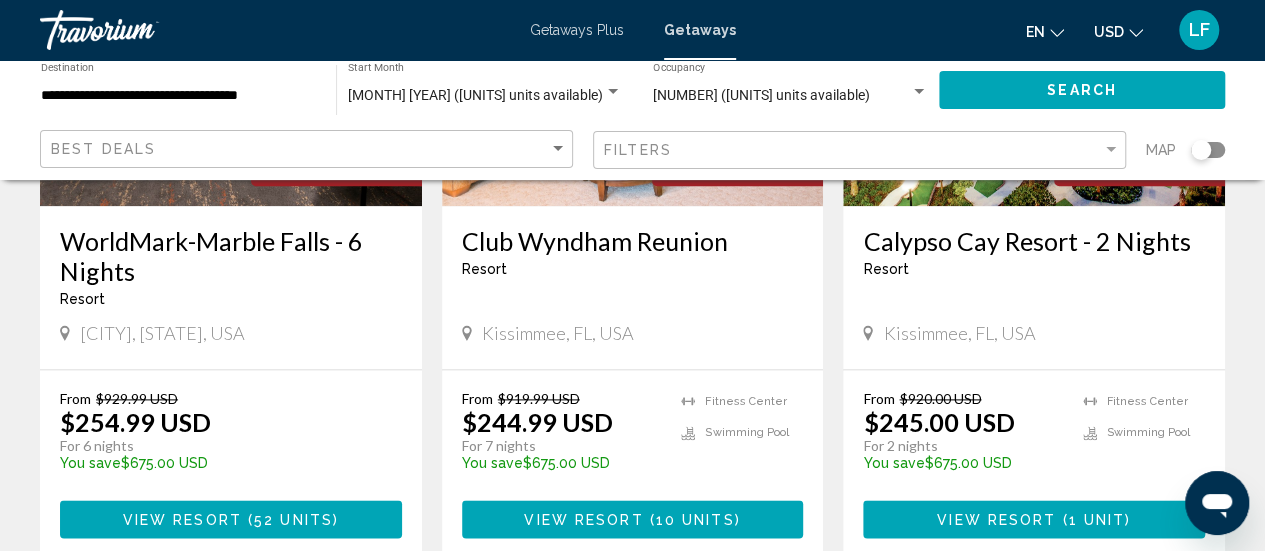click on "View Resort" at bounding box center [996, 520] 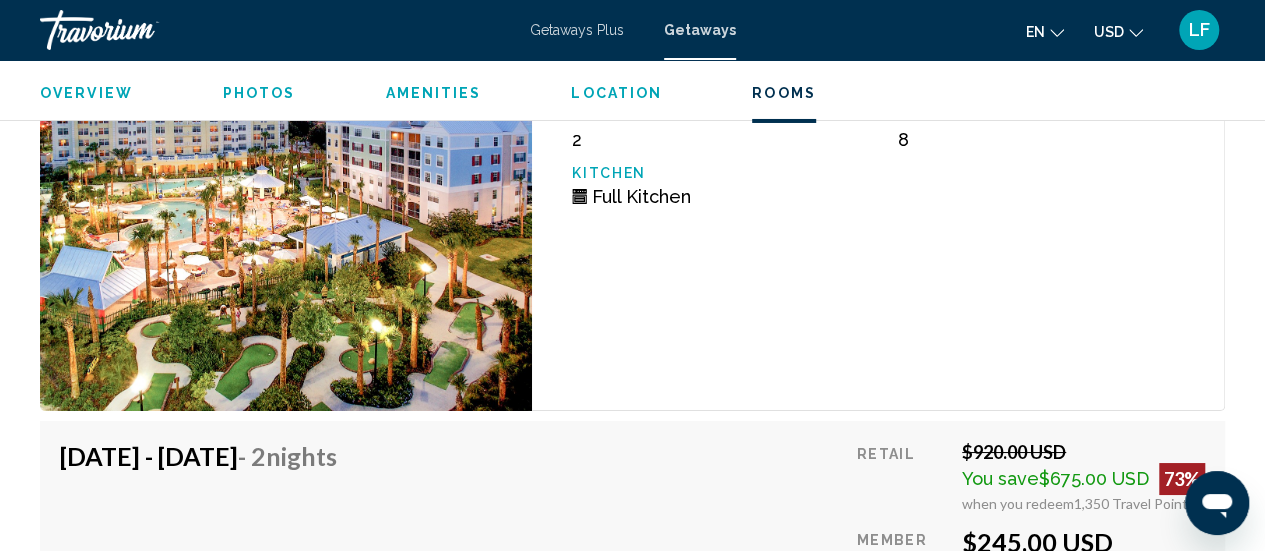 scroll, scrollTop: 3419, scrollLeft: 0, axis: vertical 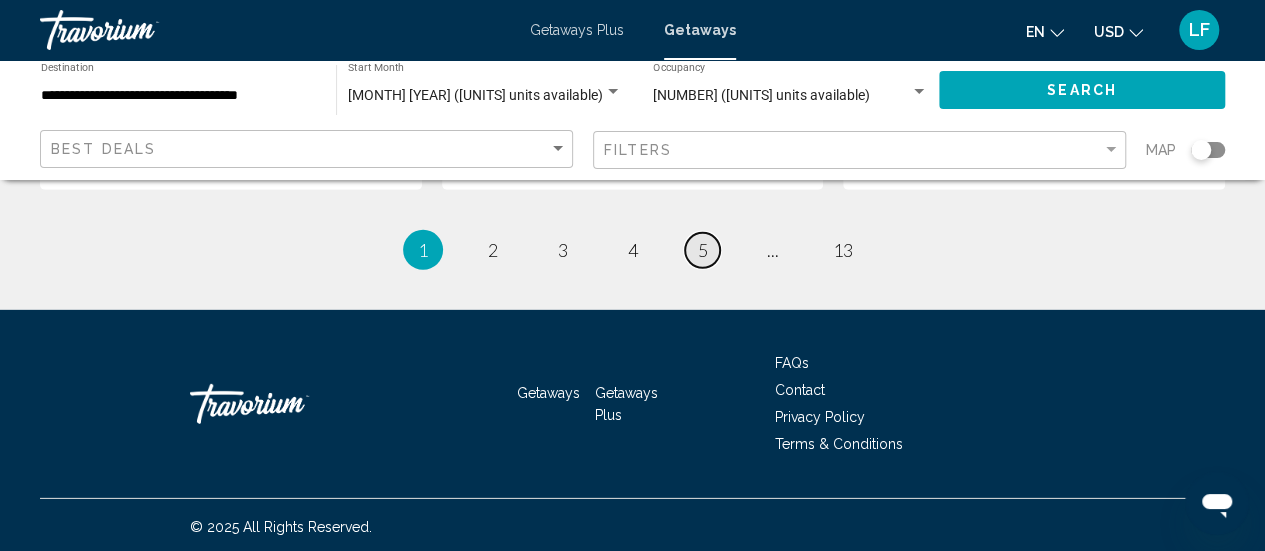 click on "page  5" at bounding box center (702, 250) 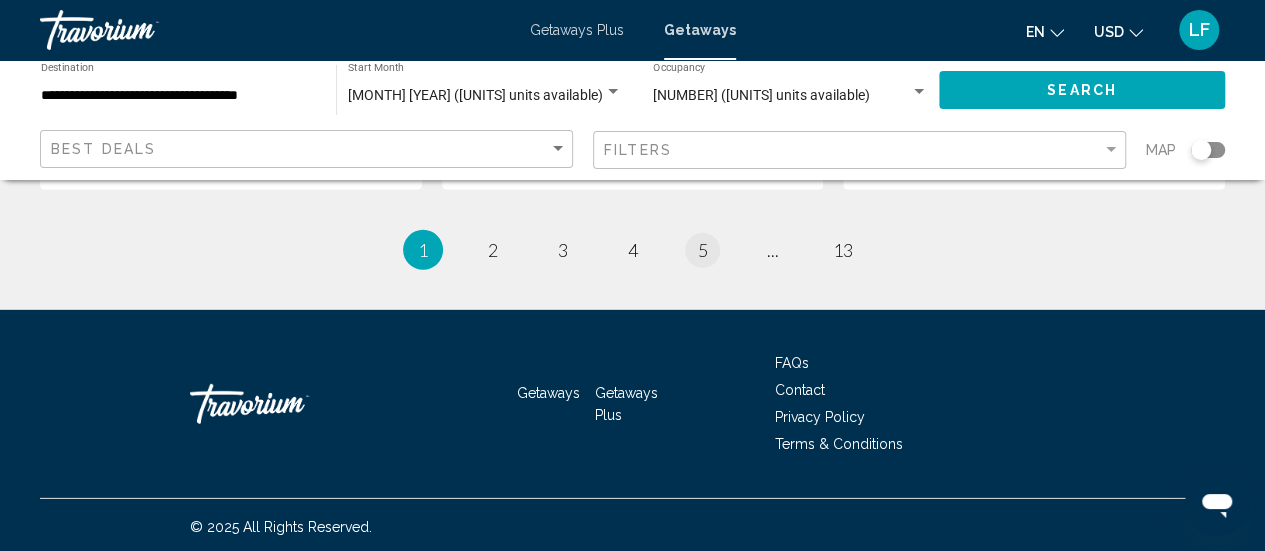 scroll, scrollTop: 0, scrollLeft: 0, axis: both 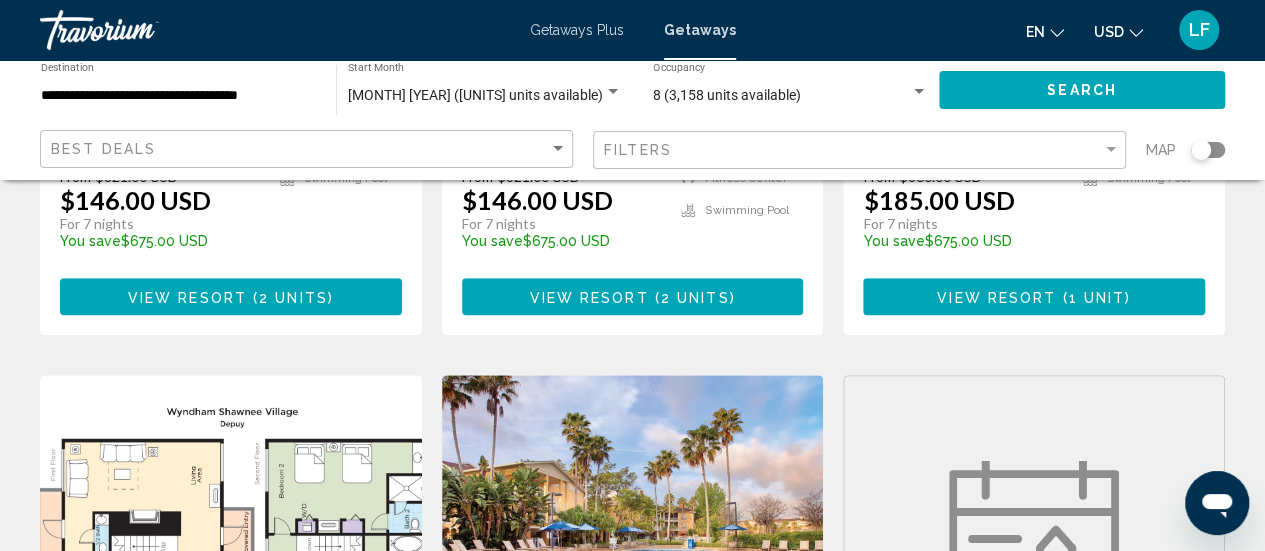 click on "Fitness Center
Swimming Pool" at bounding box center [742, 215] 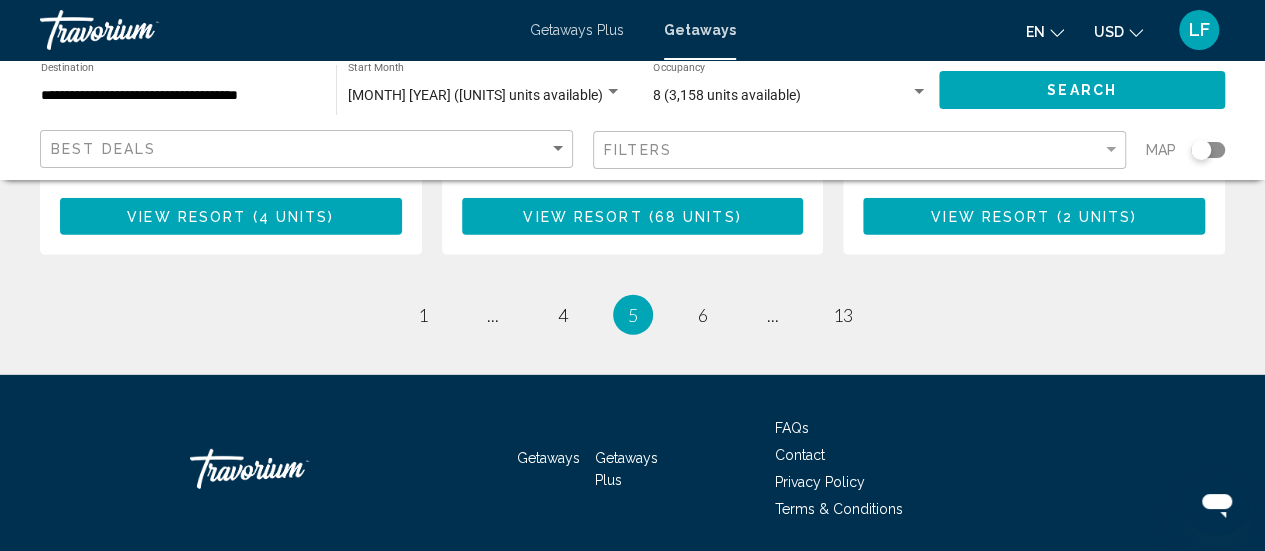 scroll, scrollTop: 2856, scrollLeft: 0, axis: vertical 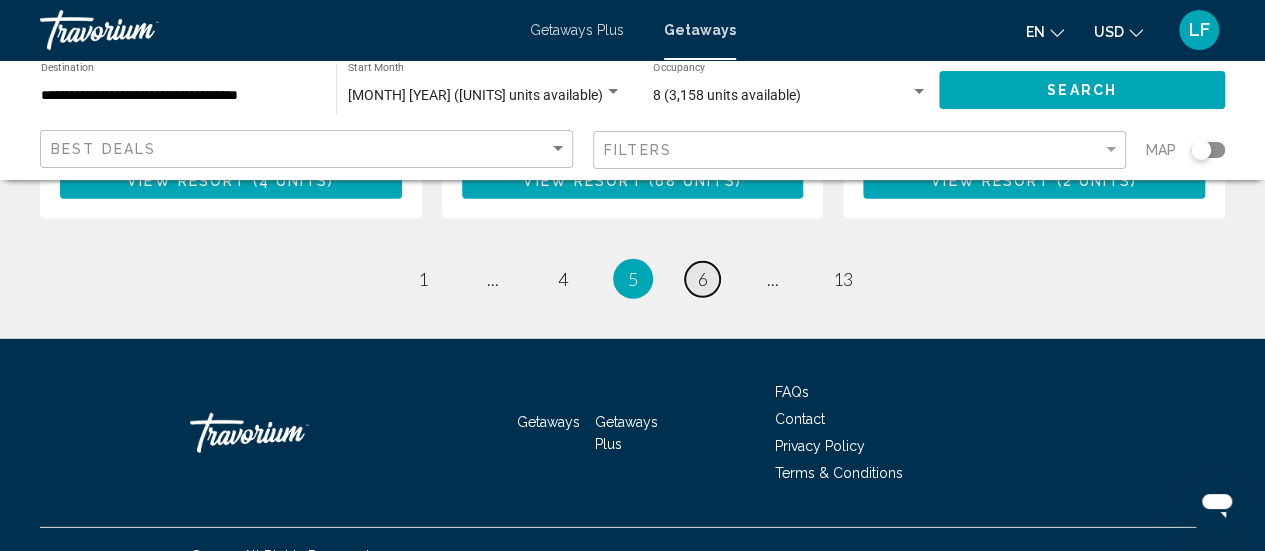 click on "6" at bounding box center [703, 279] 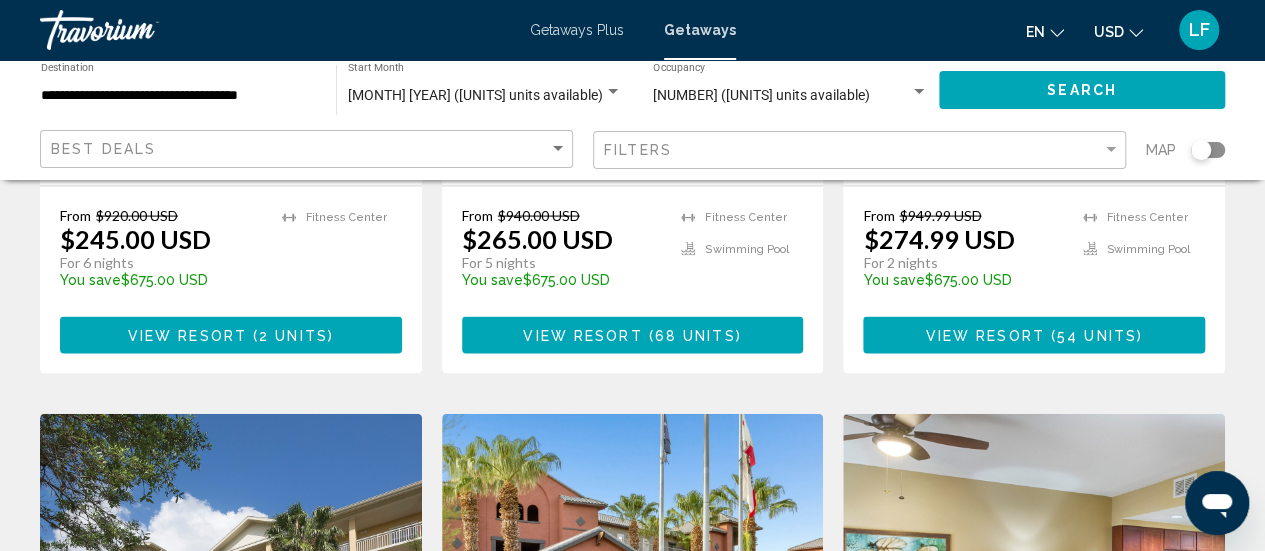 scroll, scrollTop: 1988, scrollLeft: 0, axis: vertical 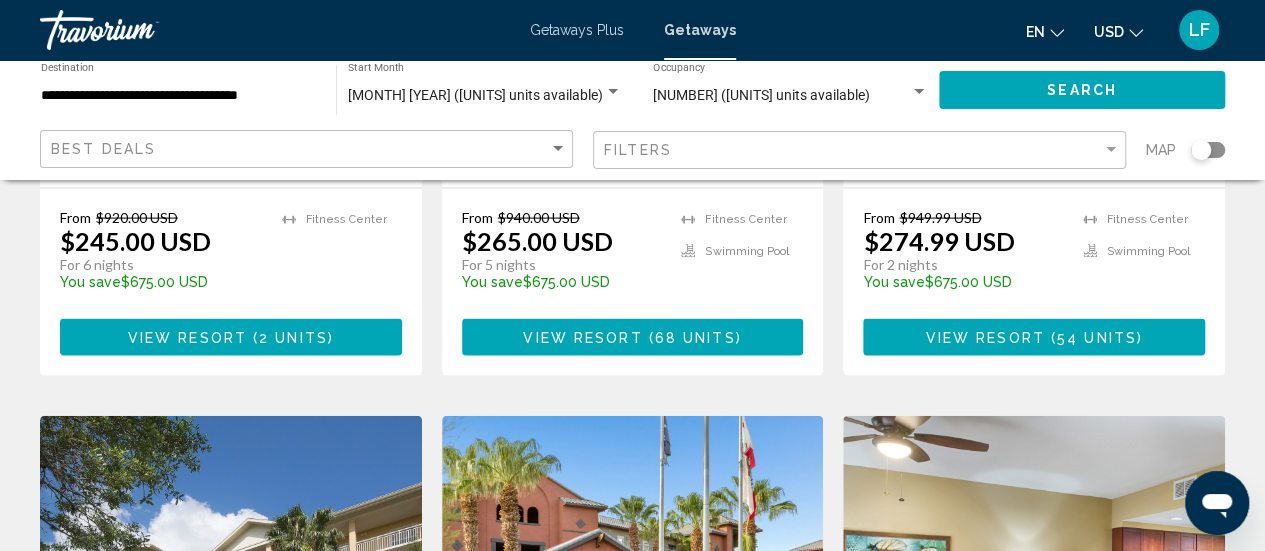 click on "View Resort" at bounding box center (985, 338) 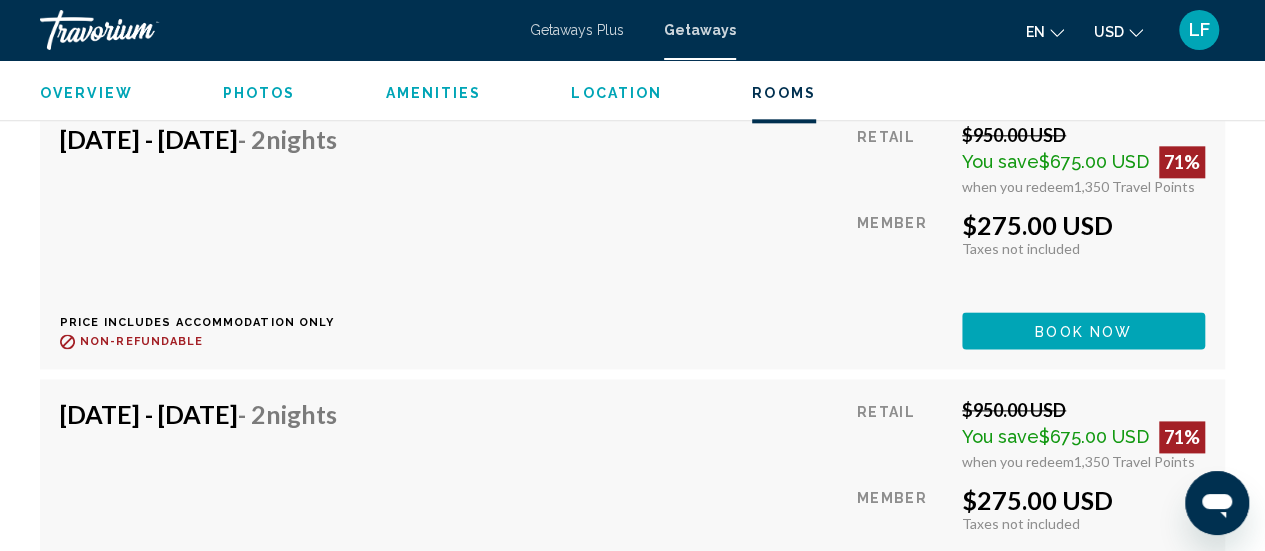 scroll, scrollTop: 4924, scrollLeft: 0, axis: vertical 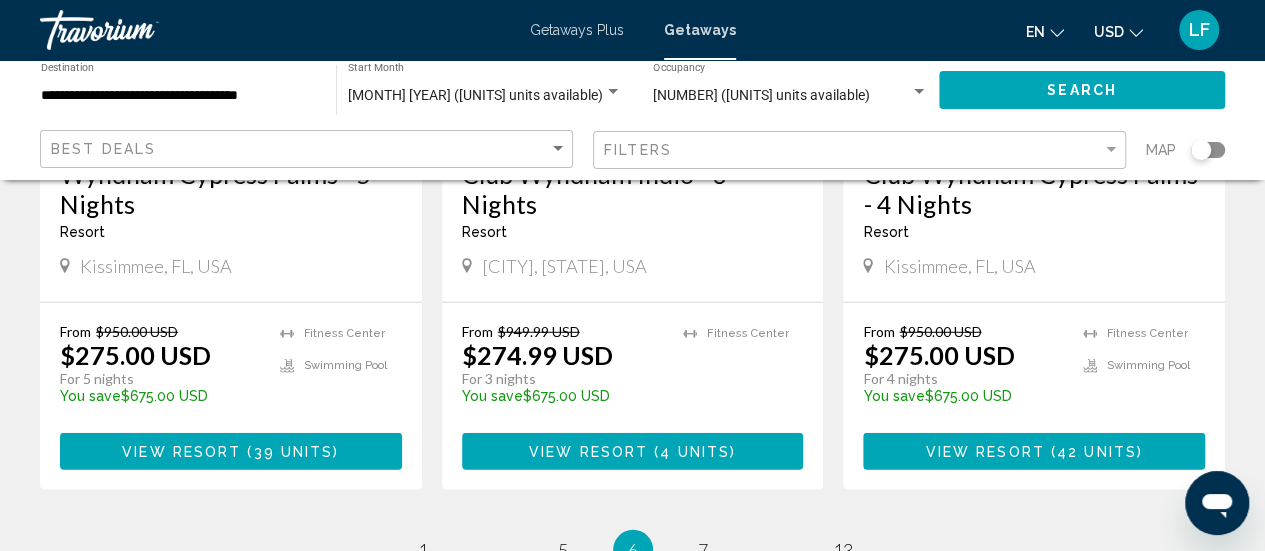 click on "View Resort" at bounding box center [181, 452] 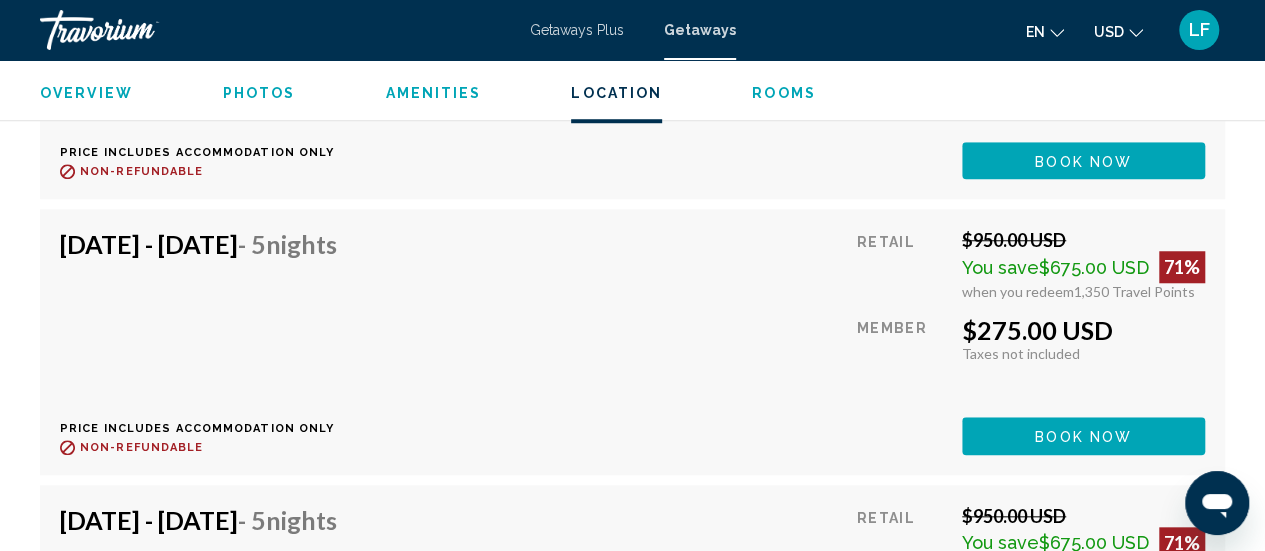 scroll, scrollTop: 4540, scrollLeft: 0, axis: vertical 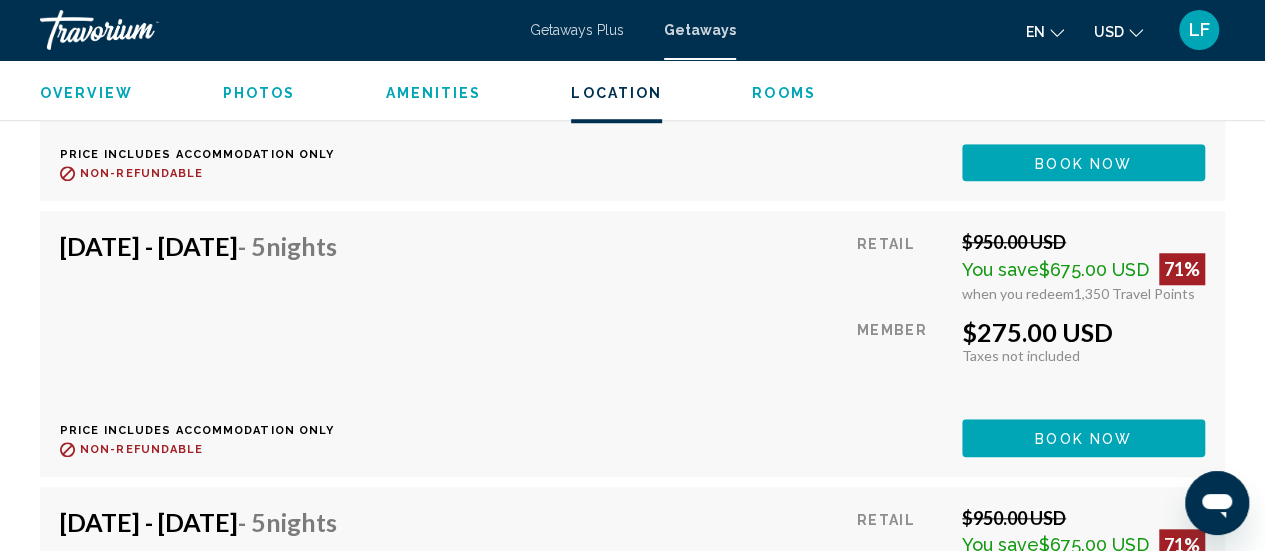 click on "Rooms" at bounding box center (784, 93) 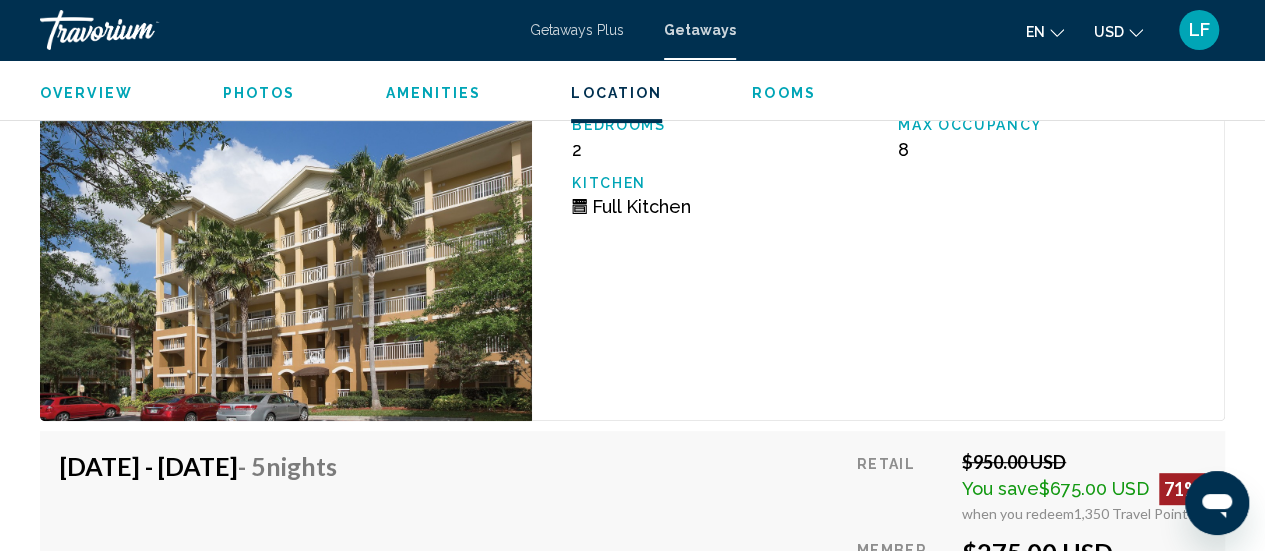 scroll, scrollTop: 4038, scrollLeft: 0, axis: vertical 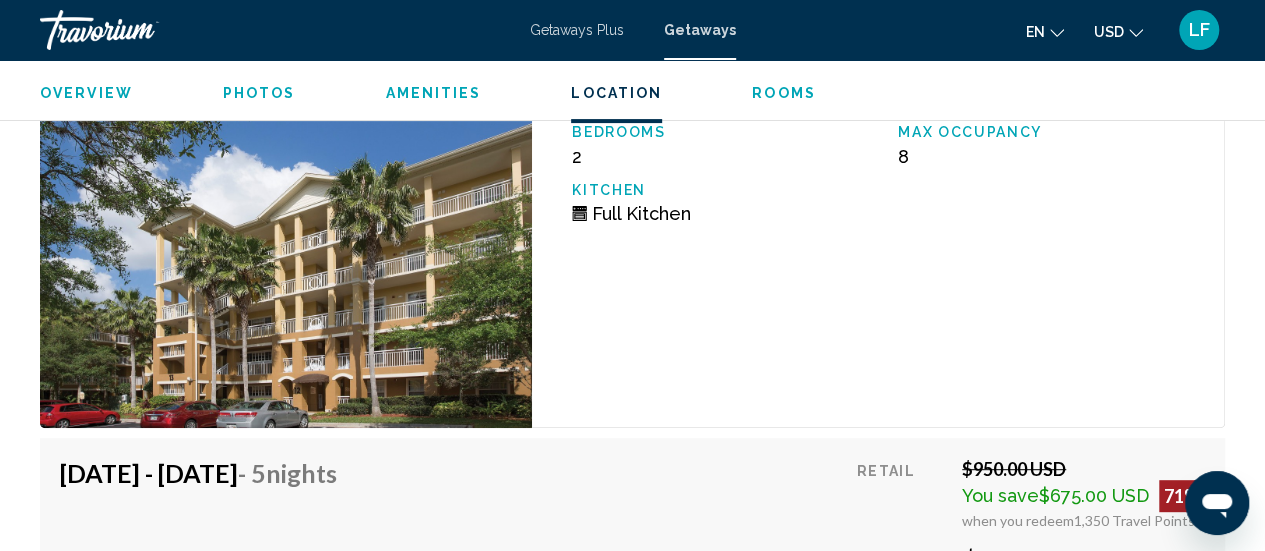 click on "Amenities" at bounding box center [433, 93] 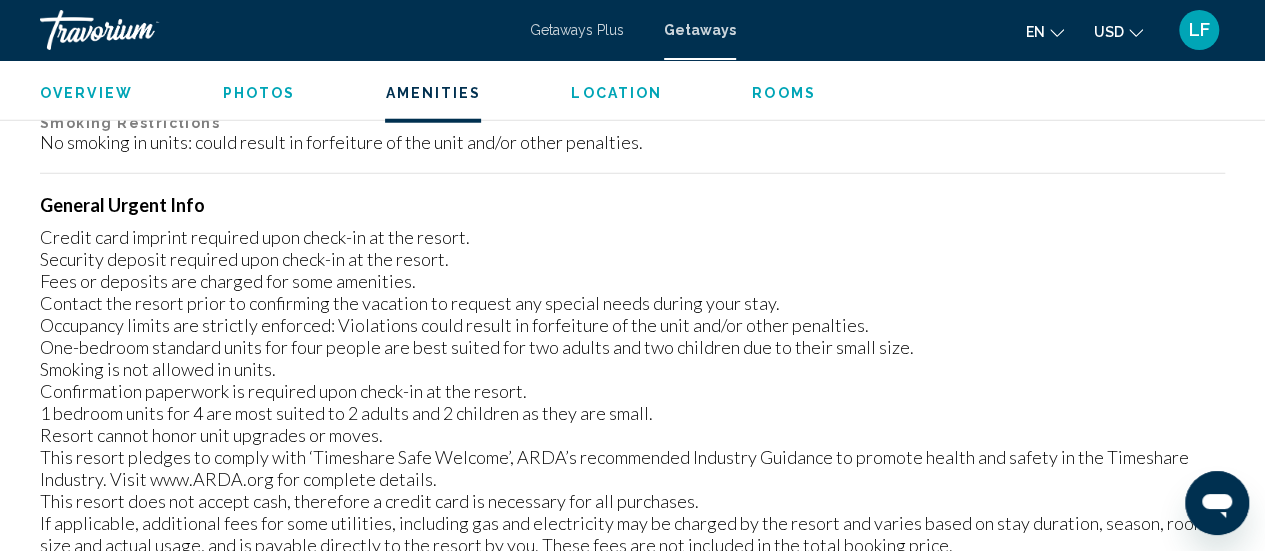 scroll, scrollTop: 2624, scrollLeft: 0, axis: vertical 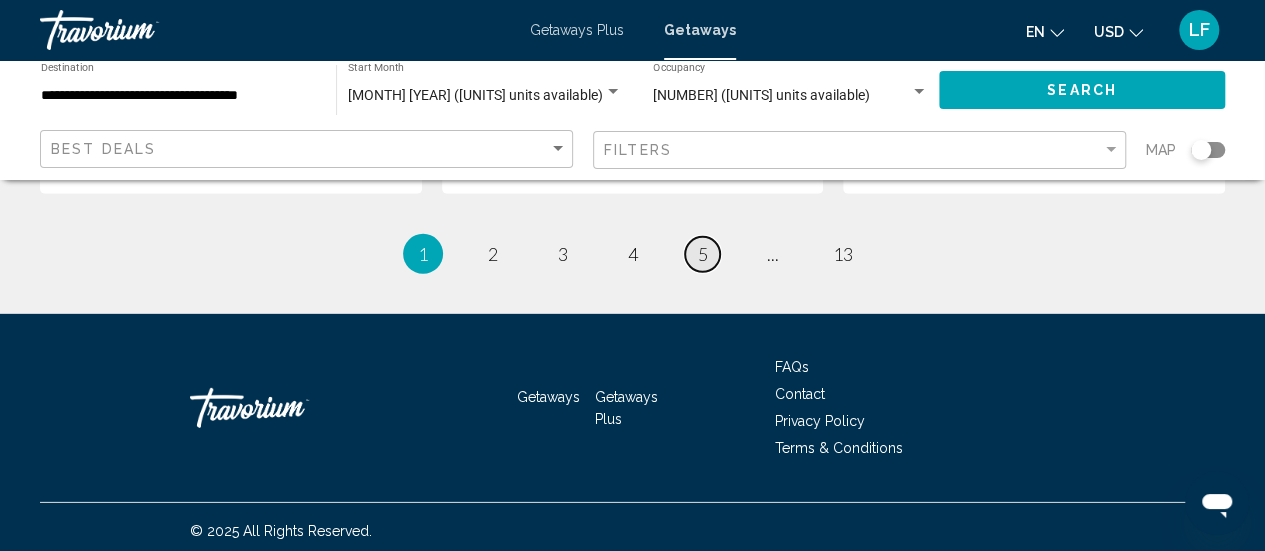 click on "page  5" at bounding box center [702, 254] 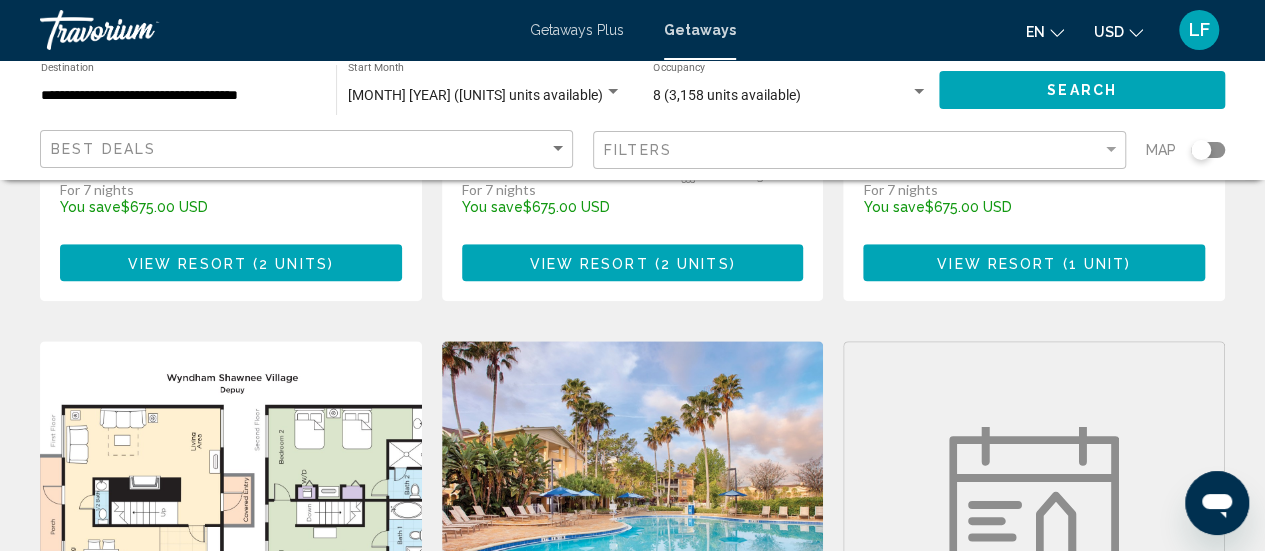 scroll, scrollTop: 647, scrollLeft: 0, axis: vertical 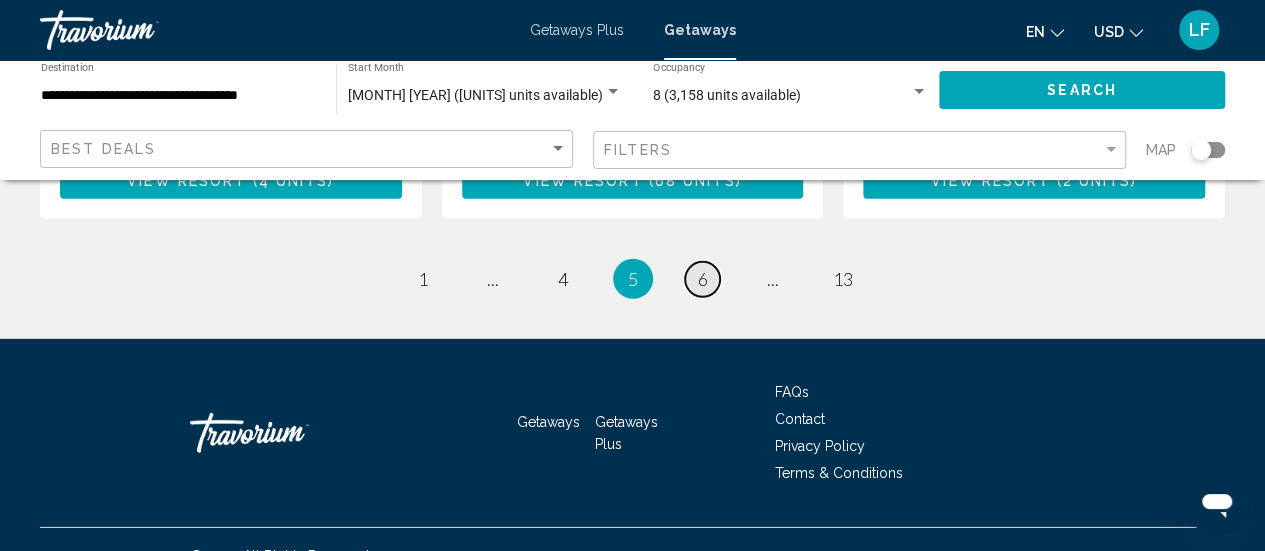click on "page  6" at bounding box center [702, 279] 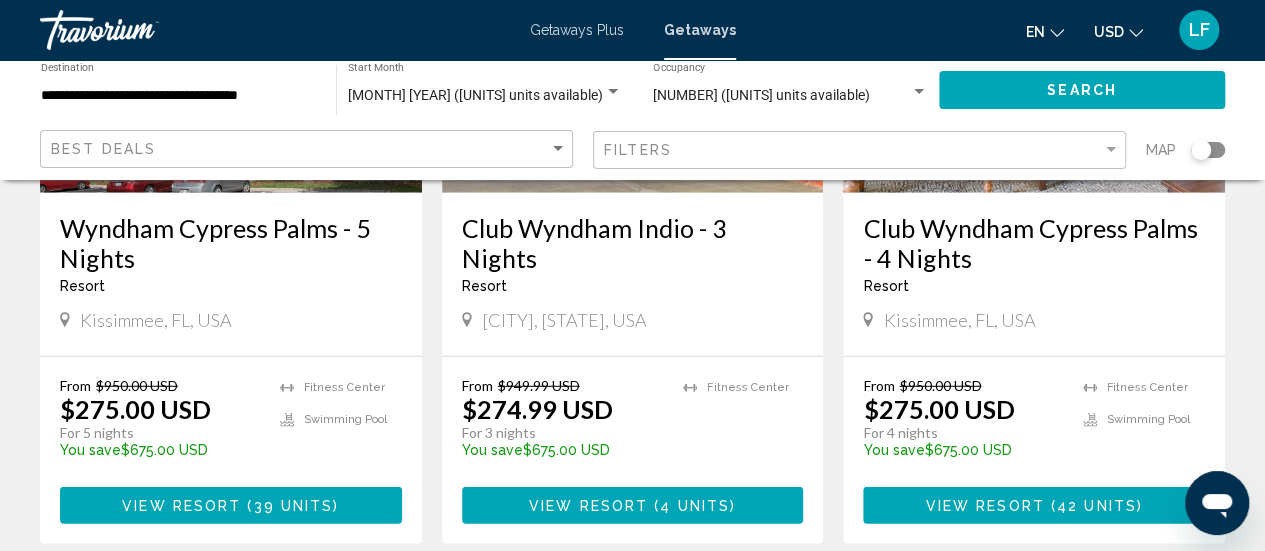 scroll, scrollTop: 2532, scrollLeft: 0, axis: vertical 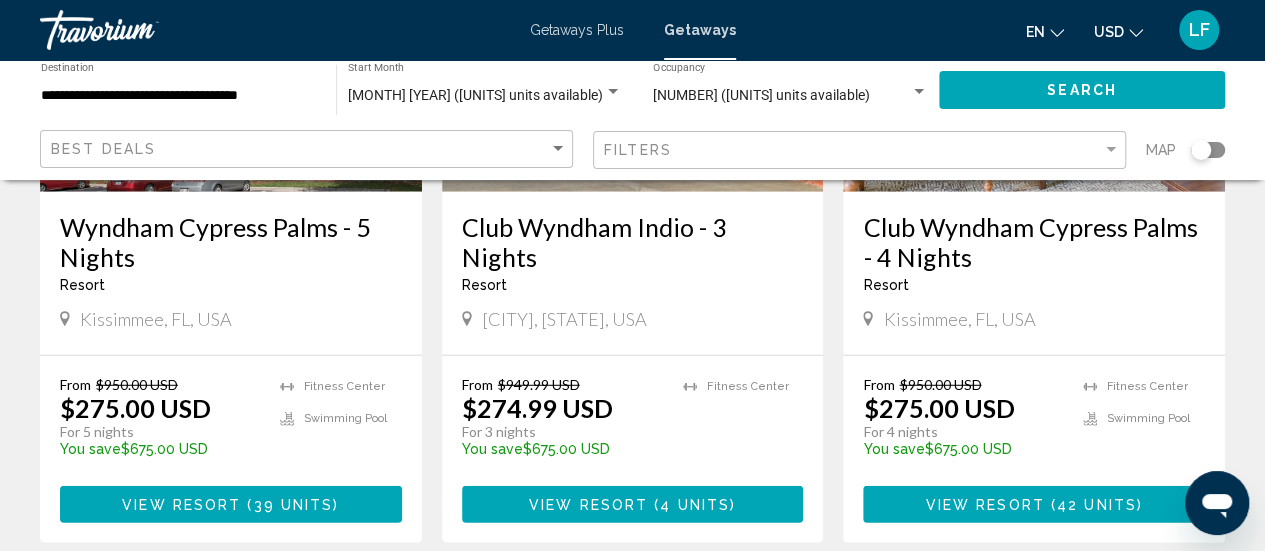 click on "View Resort" at bounding box center [985, 505] 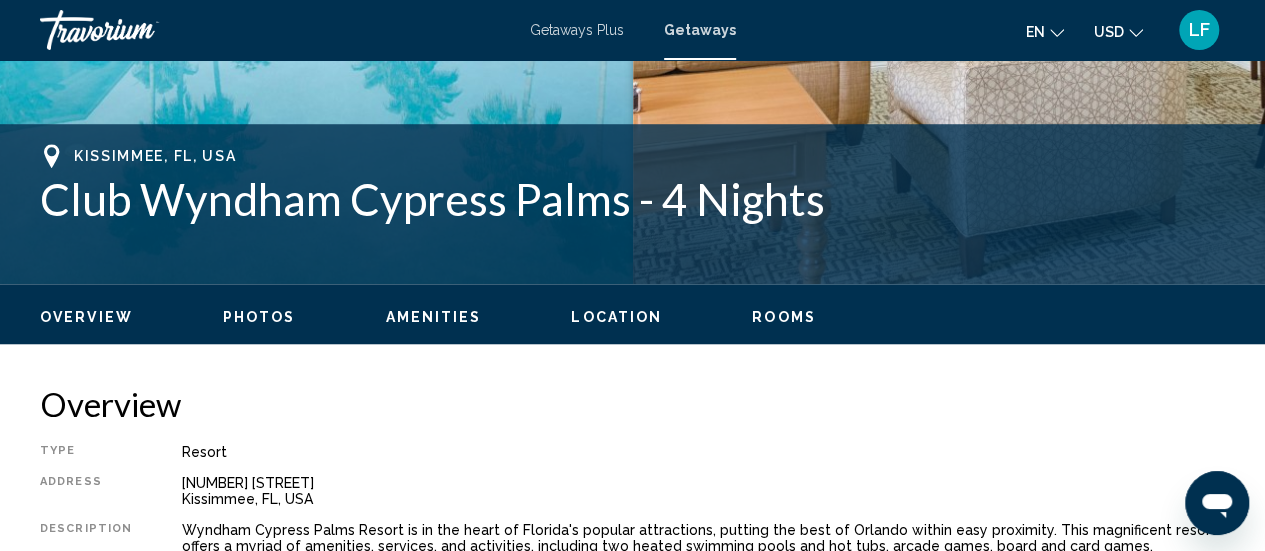 scroll, scrollTop: 727, scrollLeft: 0, axis: vertical 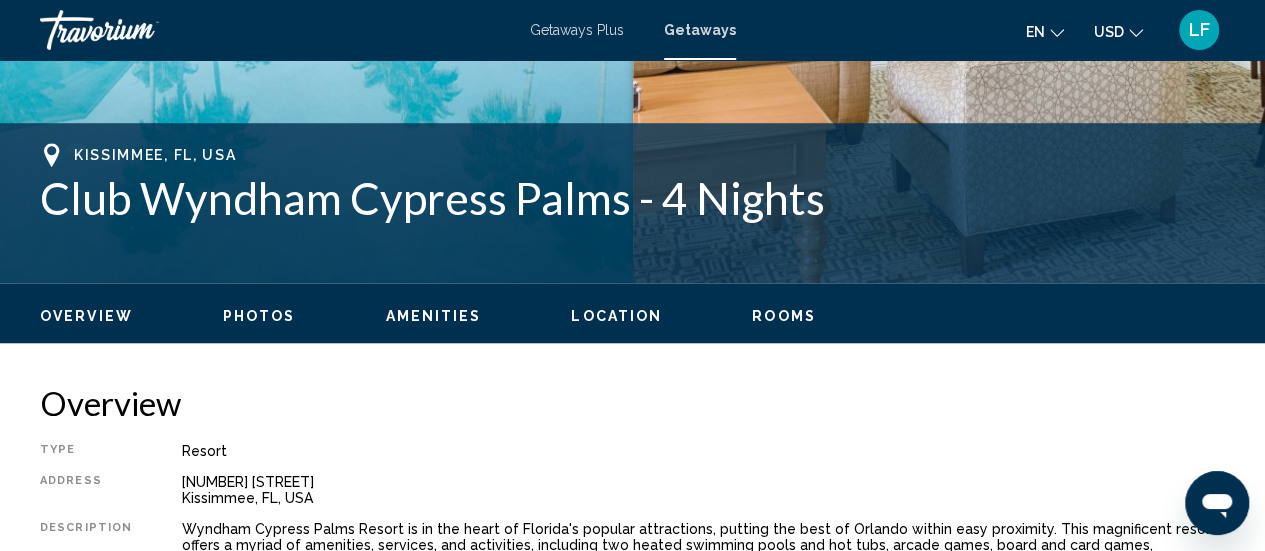 click on "Rooms" at bounding box center [784, 316] 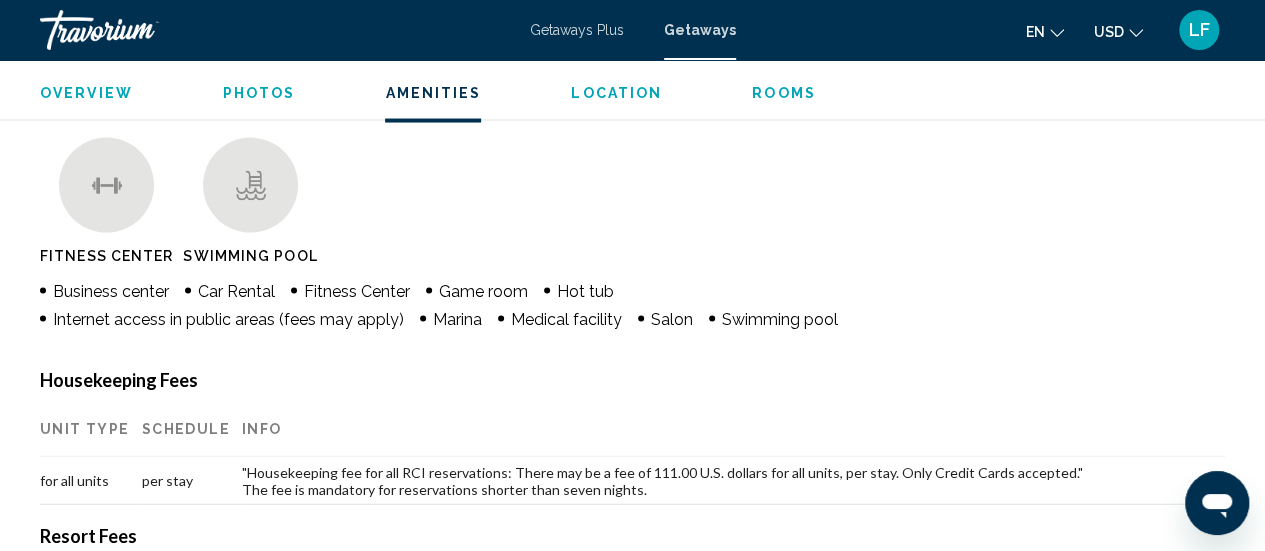 scroll, scrollTop: 1908, scrollLeft: 0, axis: vertical 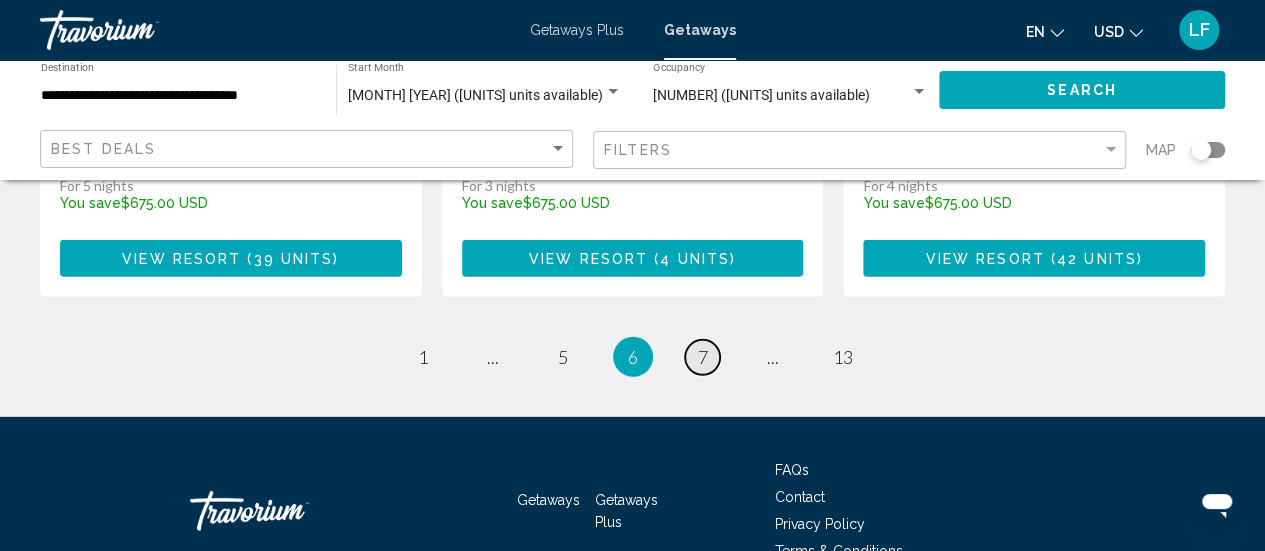 click on "7" at bounding box center [703, 357] 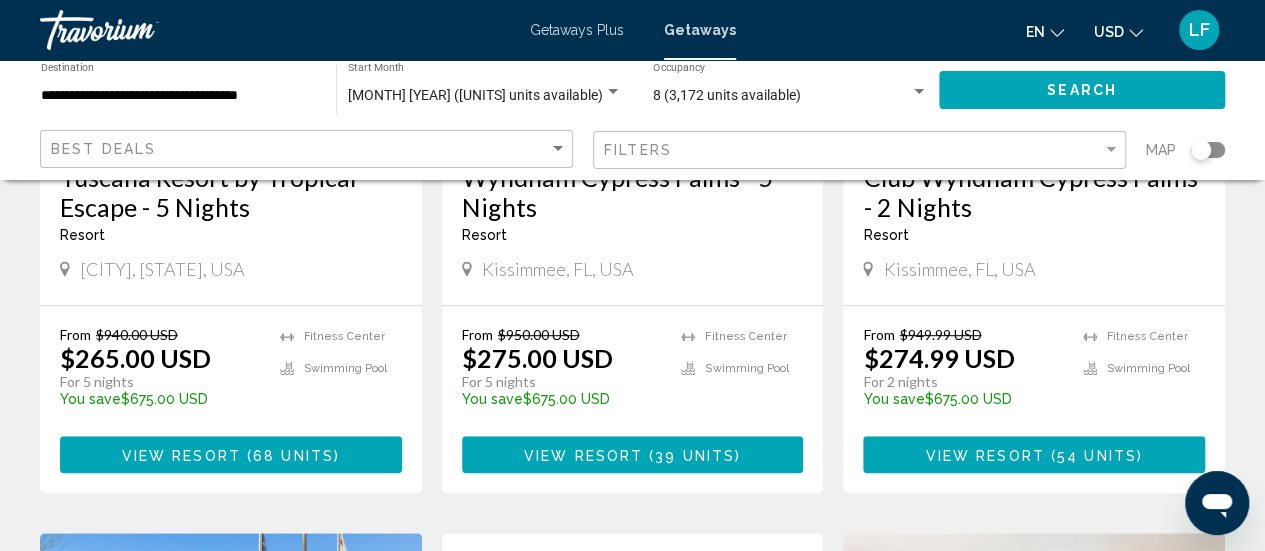 scroll, scrollTop: 454, scrollLeft: 0, axis: vertical 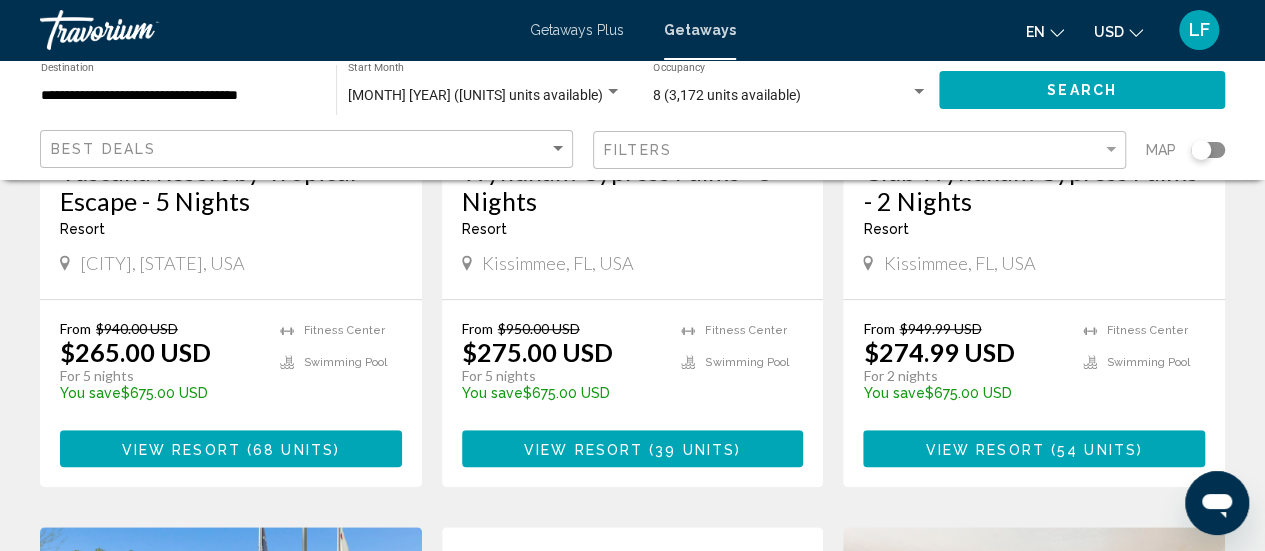 click on "39 units" at bounding box center [695, 449] 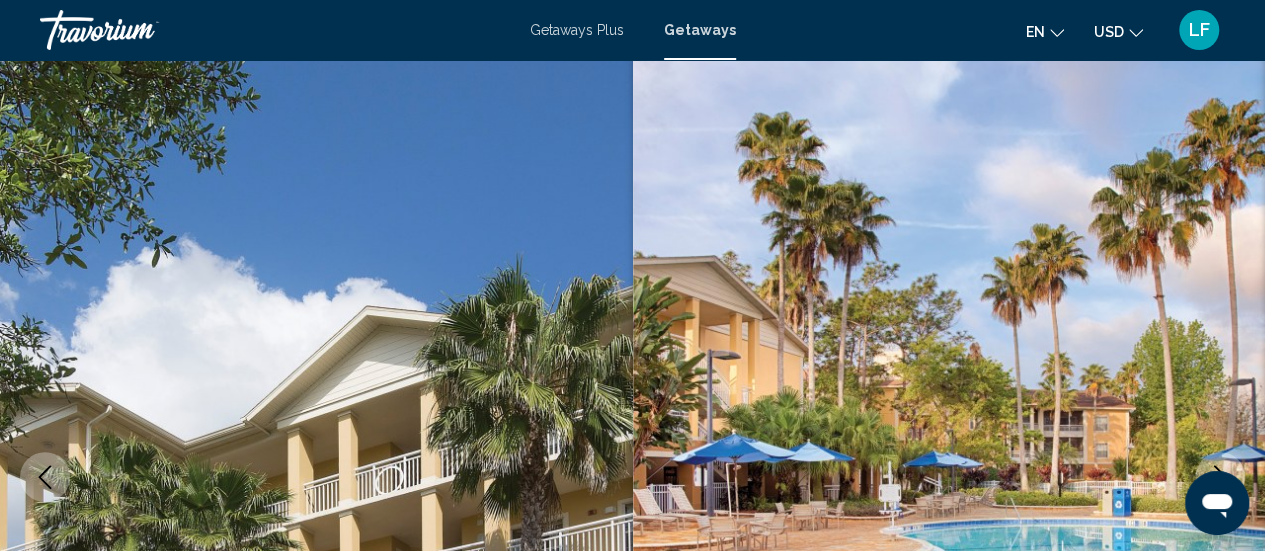 scroll, scrollTop: 0, scrollLeft: 0, axis: both 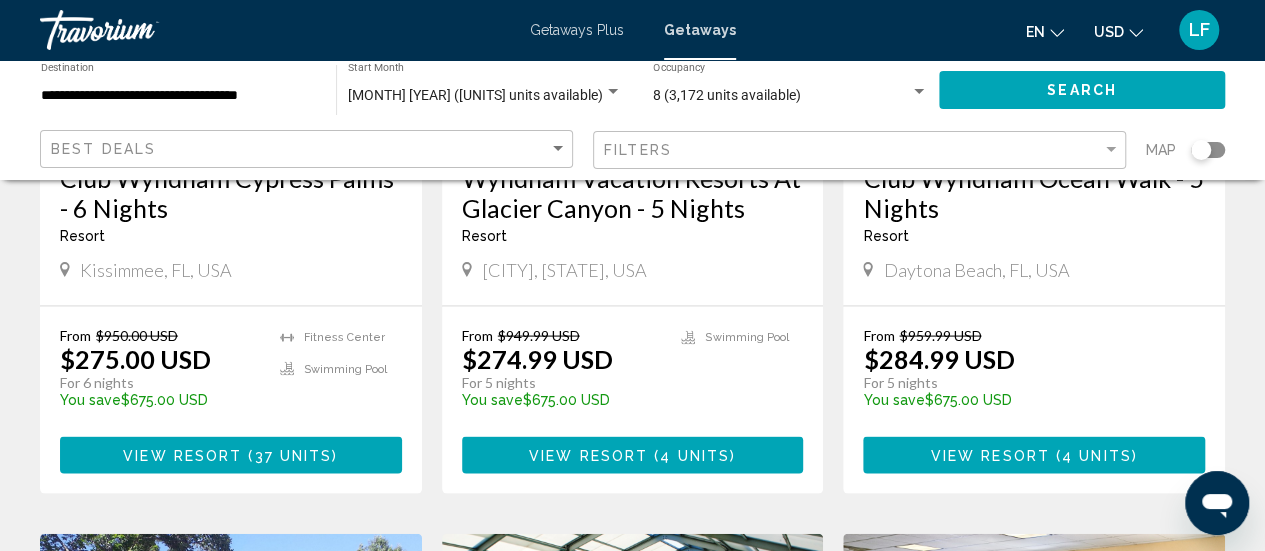 click on "View Resort" at bounding box center (182, 455) 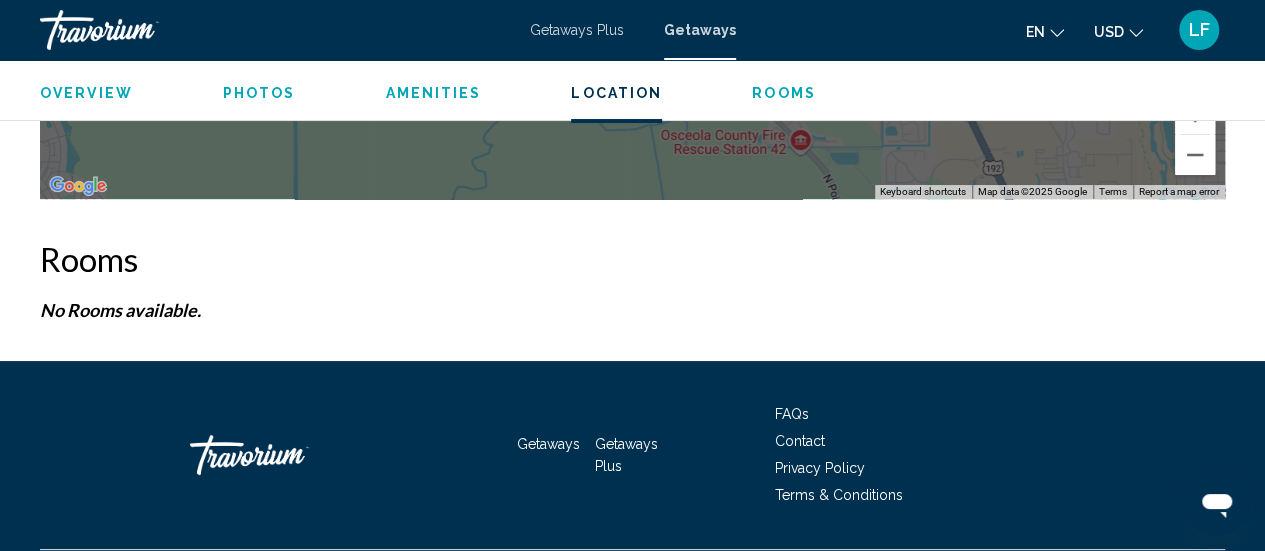 scroll, scrollTop: 3787, scrollLeft: 0, axis: vertical 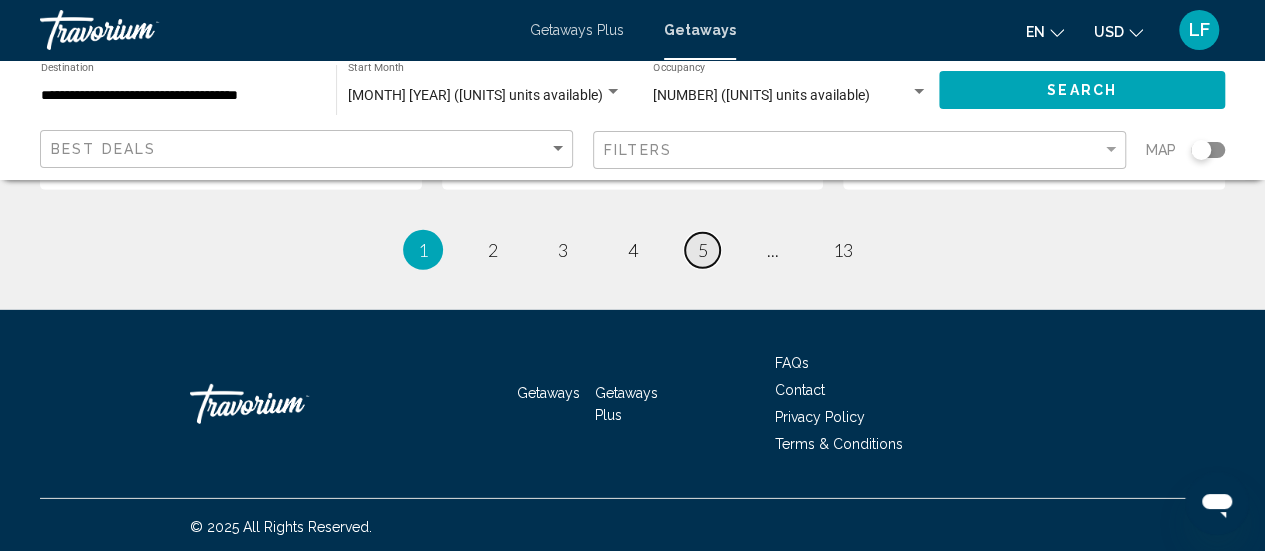 click on "5" at bounding box center (703, 250) 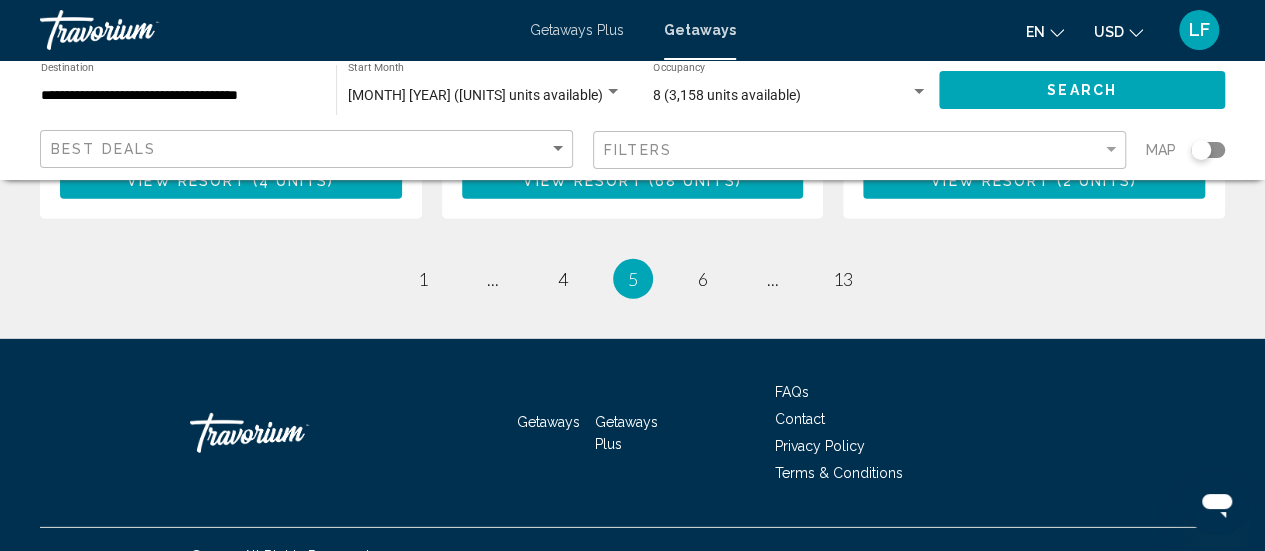 scroll, scrollTop: 2766, scrollLeft: 0, axis: vertical 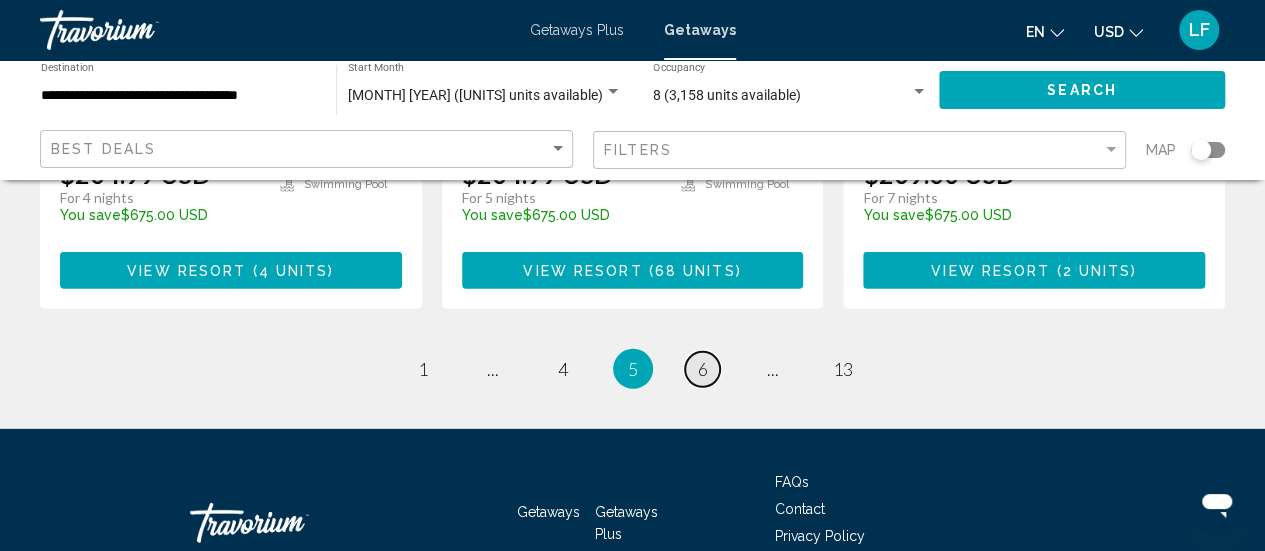 click on "6" at bounding box center [703, 369] 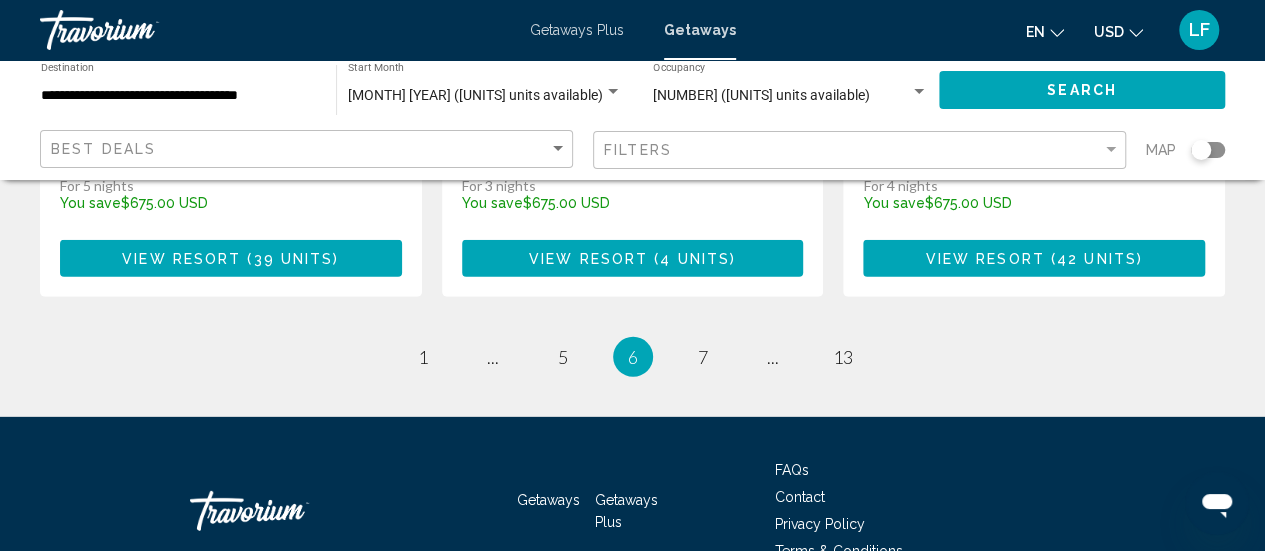 scroll, scrollTop: 2886, scrollLeft: 0, axis: vertical 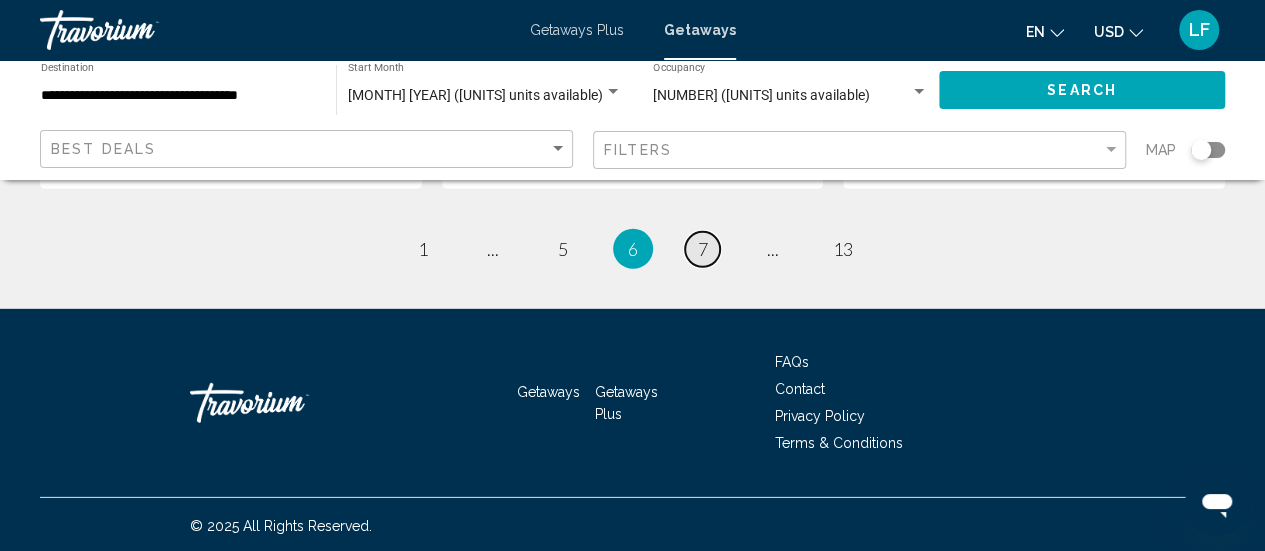 click on "7" at bounding box center [703, 249] 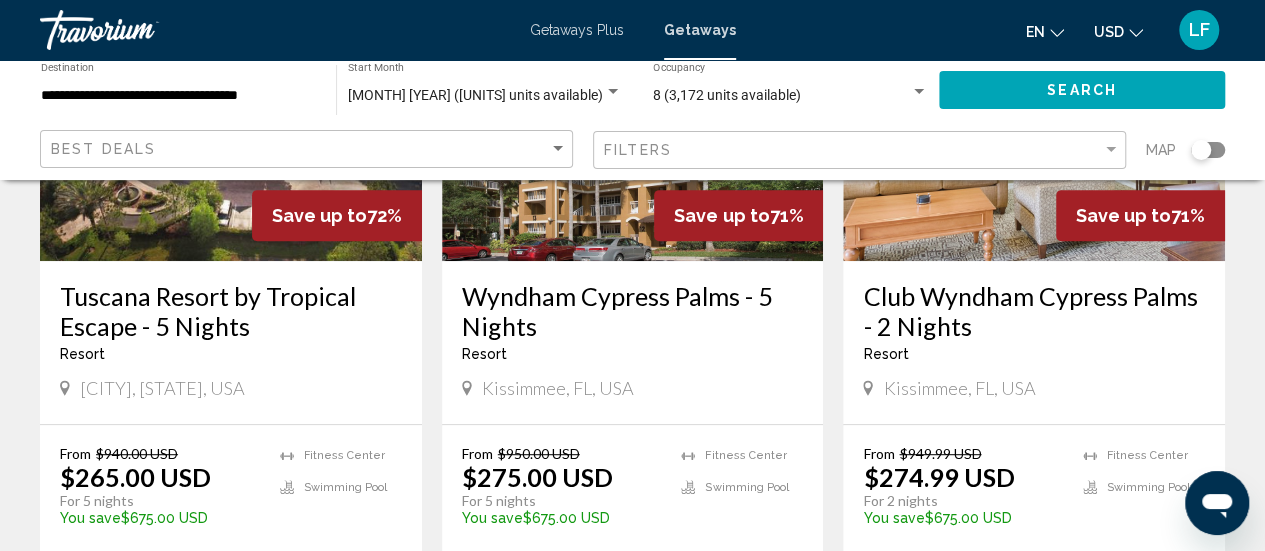 scroll, scrollTop: 330, scrollLeft: 0, axis: vertical 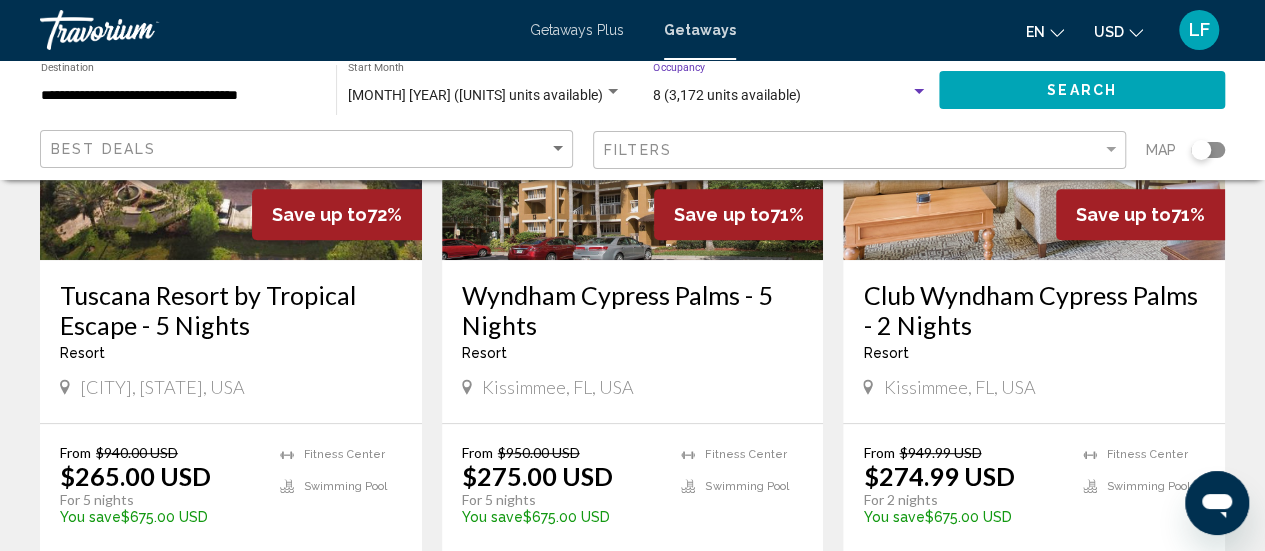 click at bounding box center (919, 91) 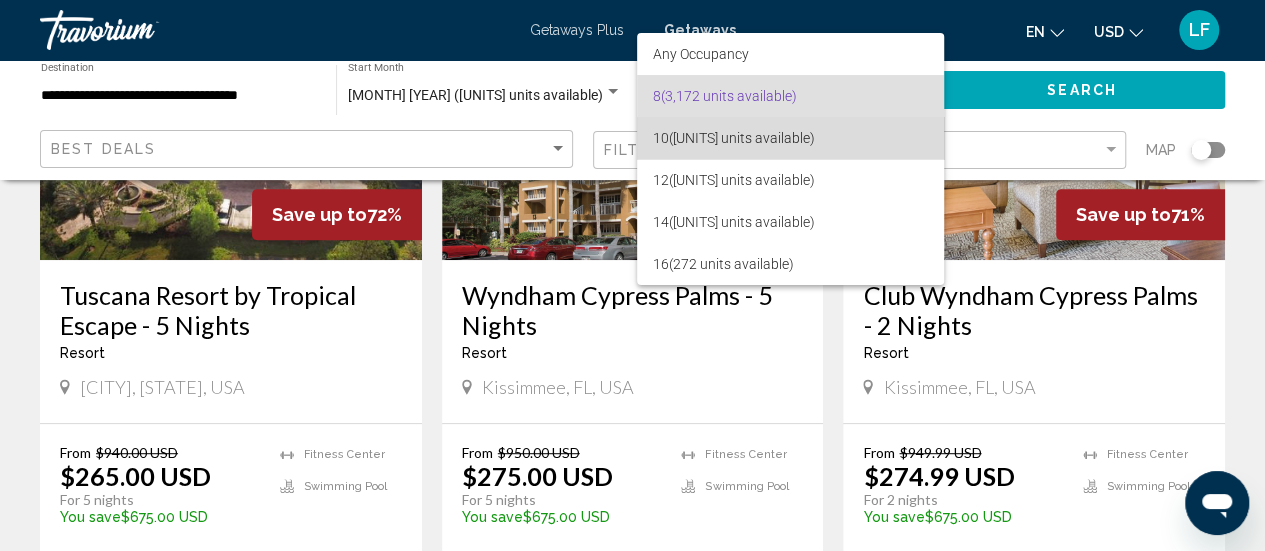 click on "[NUMBER] ([UNITS] units available)" at bounding box center (790, 138) 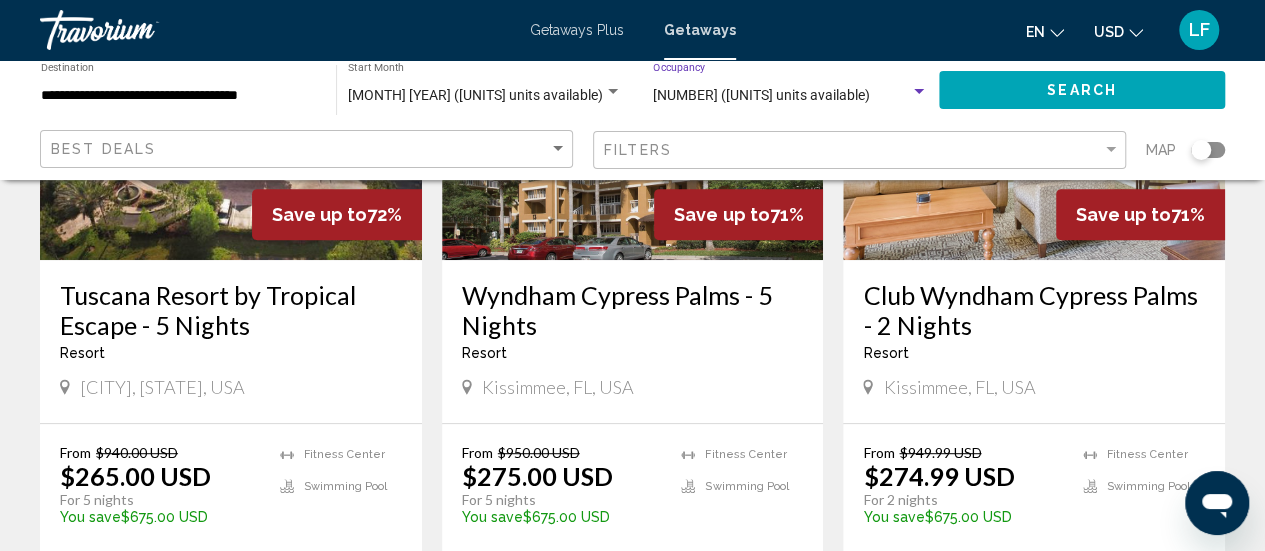 click on "Search" 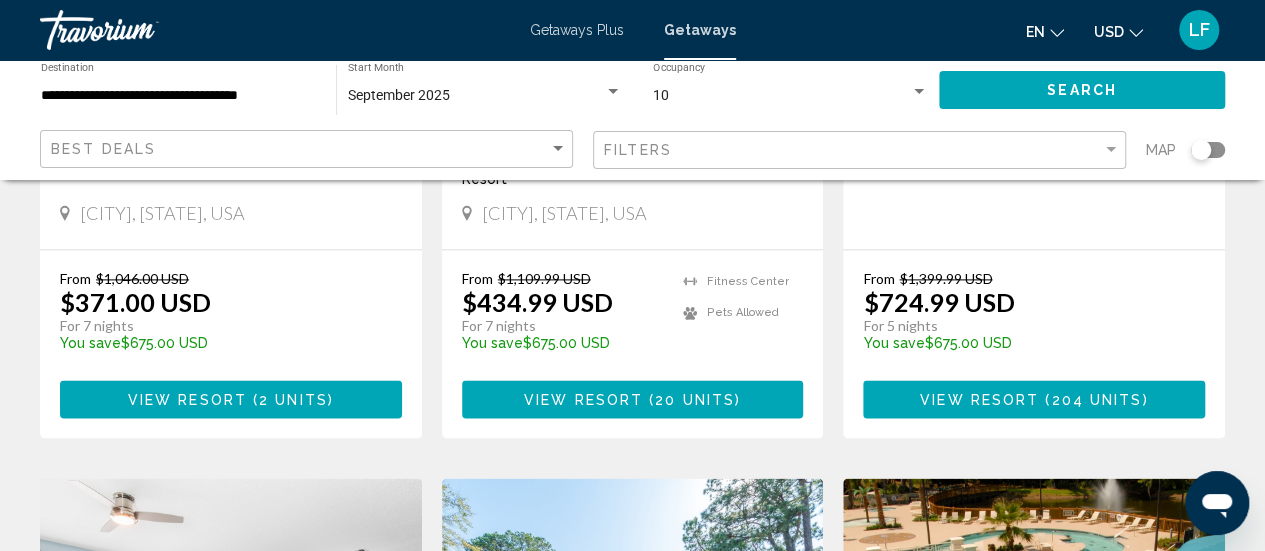 scroll, scrollTop: 1220, scrollLeft: 0, axis: vertical 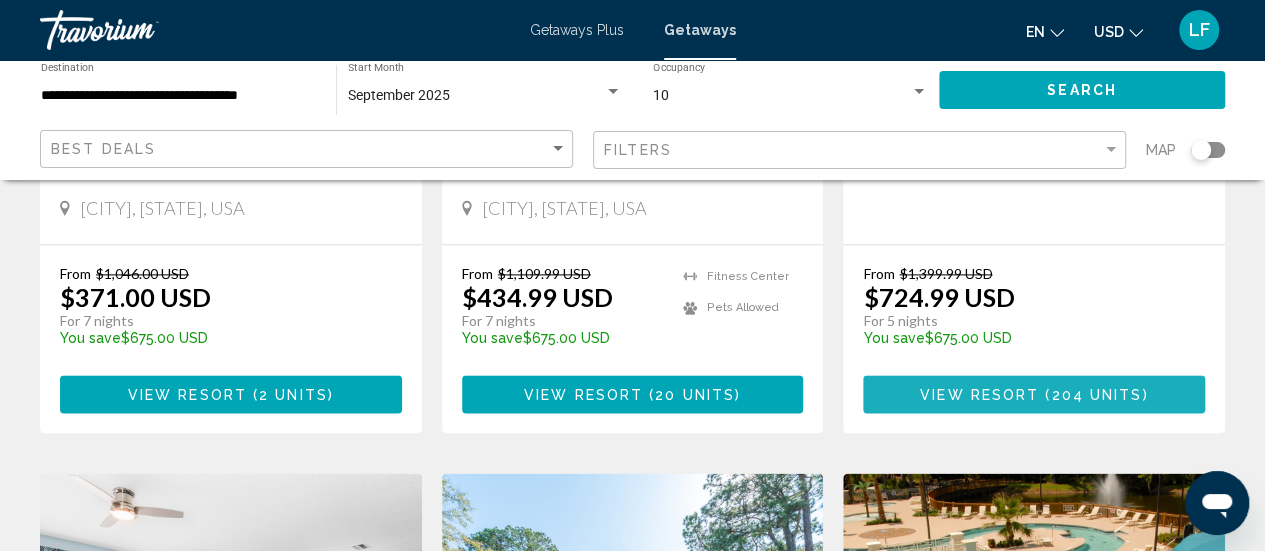 click on "View Resort    ( 204 units )" at bounding box center [1034, 393] 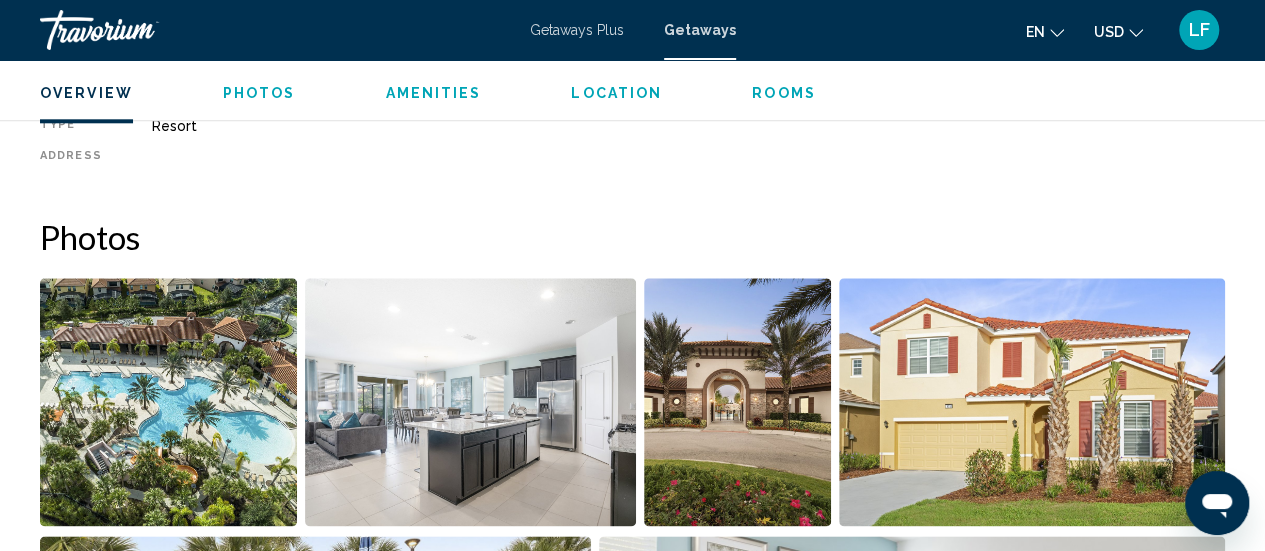 scroll, scrollTop: 1054, scrollLeft: 0, axis: vertical 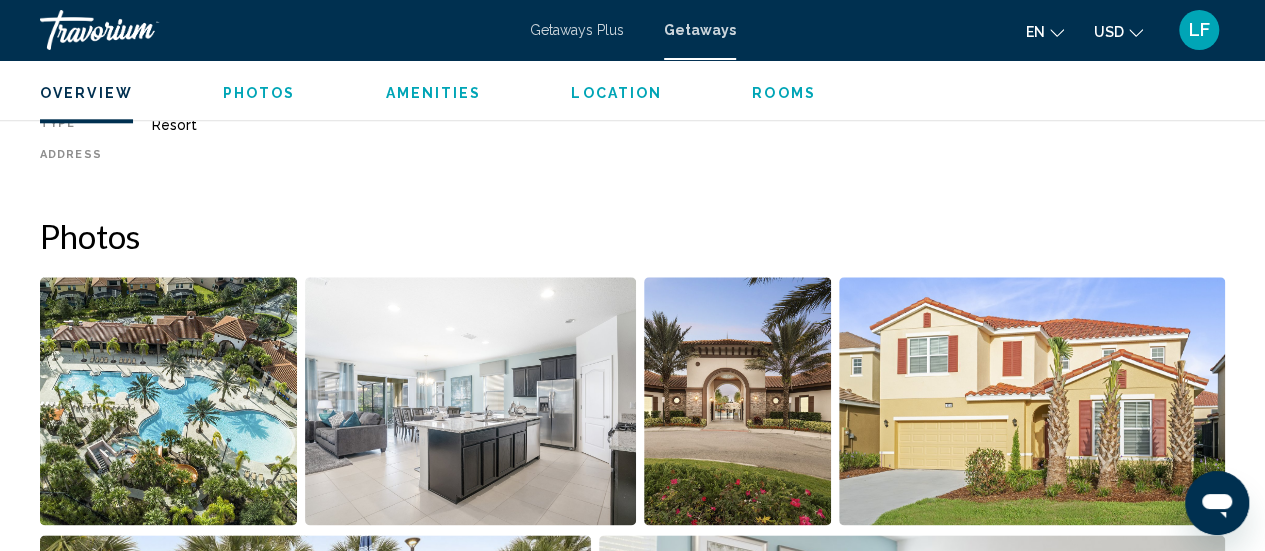 click on "Overview
Photos
Amenities
Location
Rooms
Search" 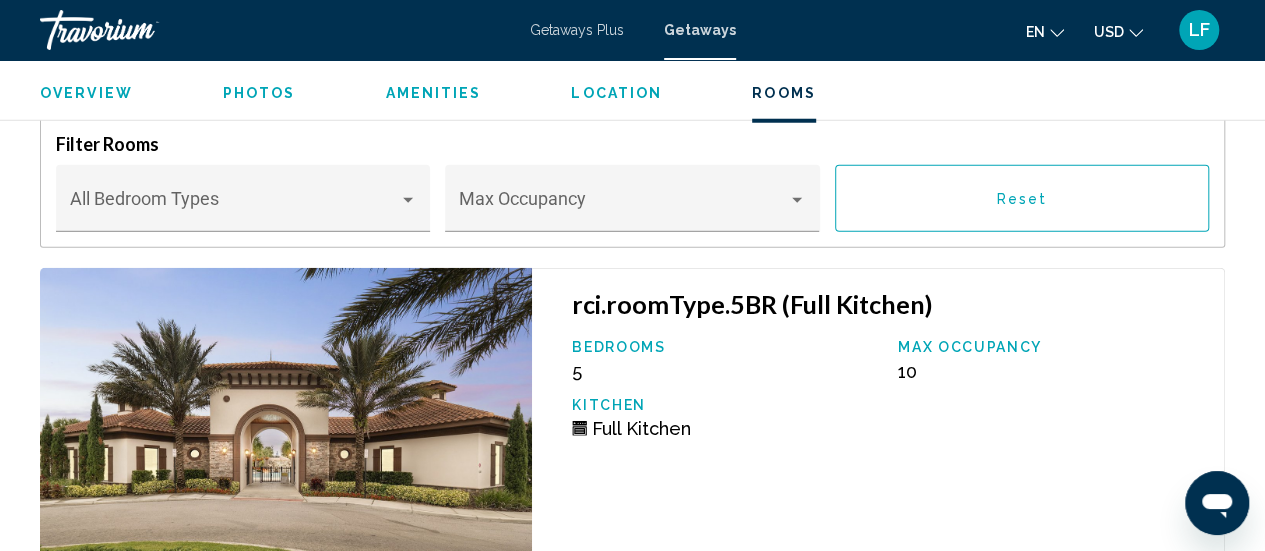 scroll, scrollTop: 2576, scrollLeft: 0, axis: vertical 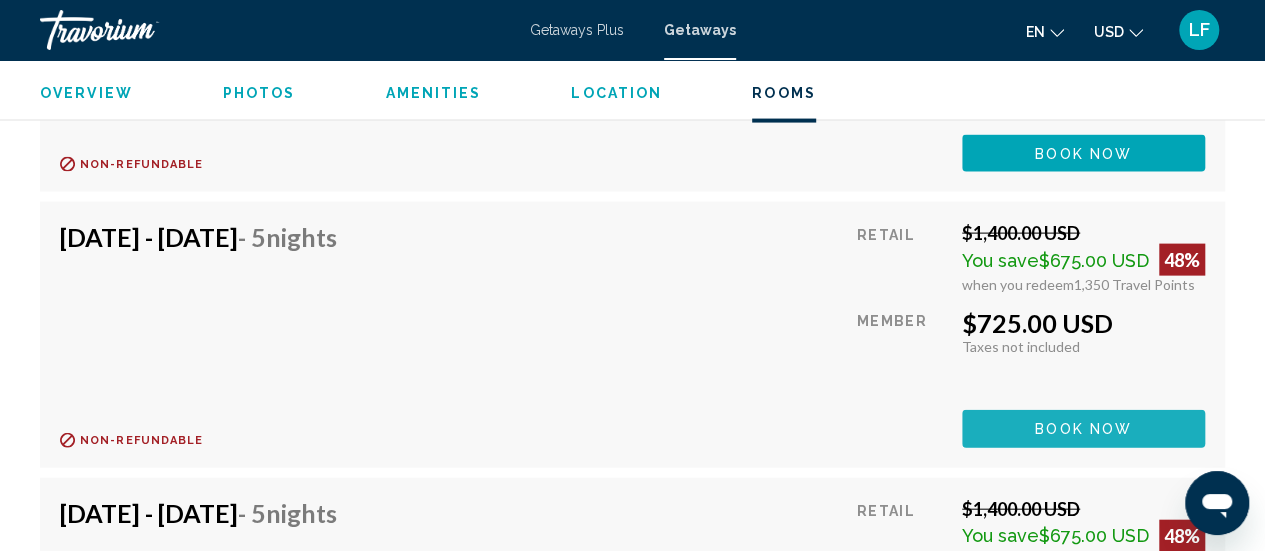click on "Book now" at bounding box center [1083, 428] 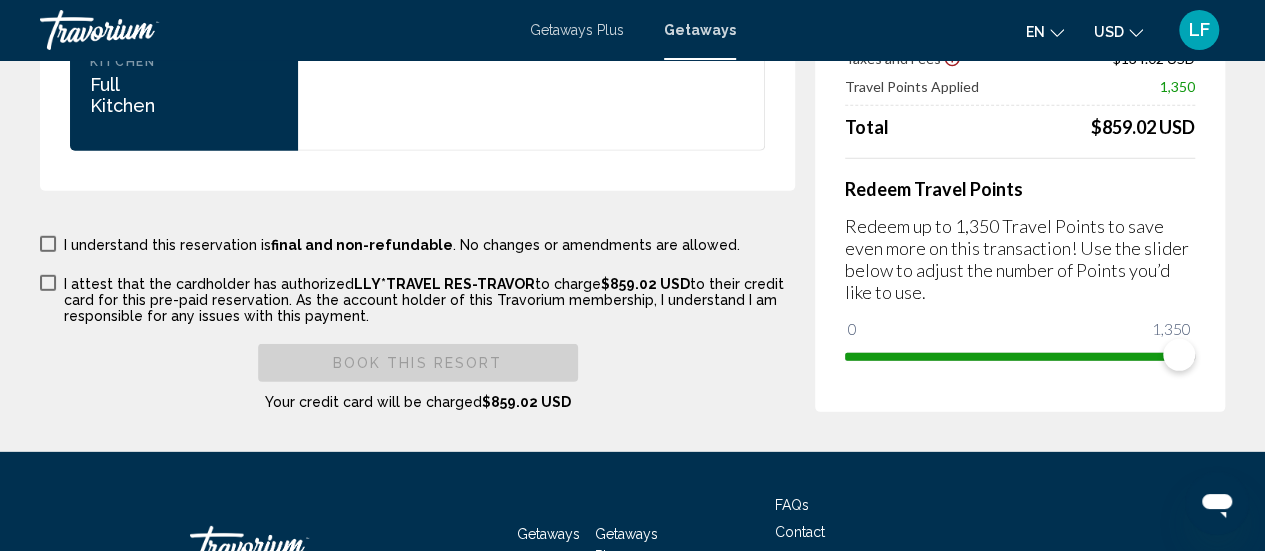 scroll, scrollTop: 2777, scrollLeft: 0, axis: vertical 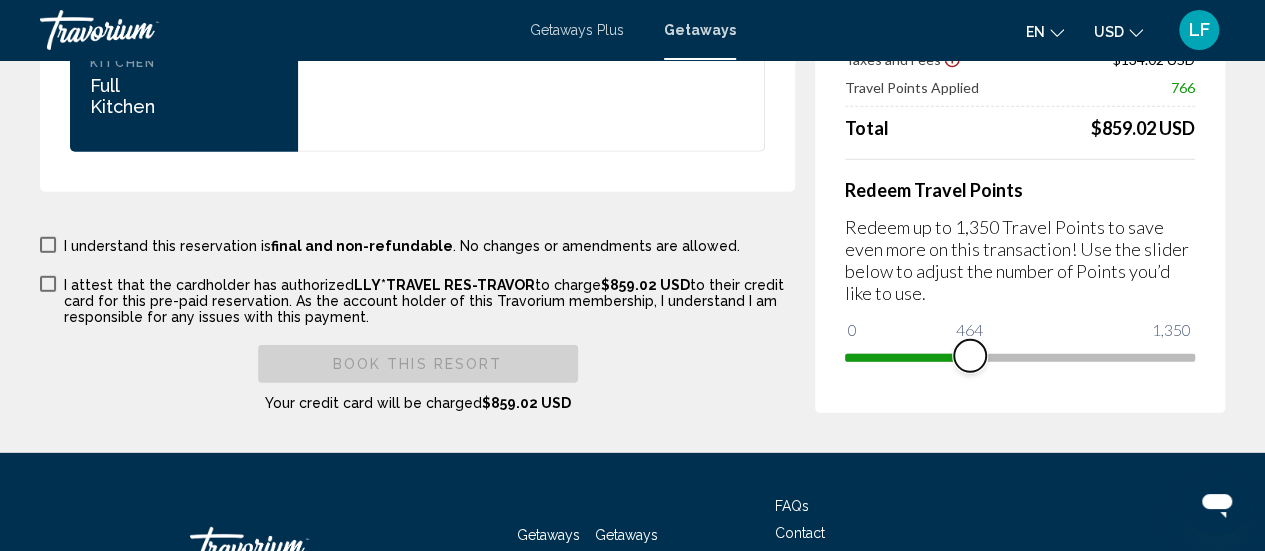 drag, startPoint x: 1178, startPoint y: 370, endPoint x: 950, endPoint y: 375, distance: 228.05482 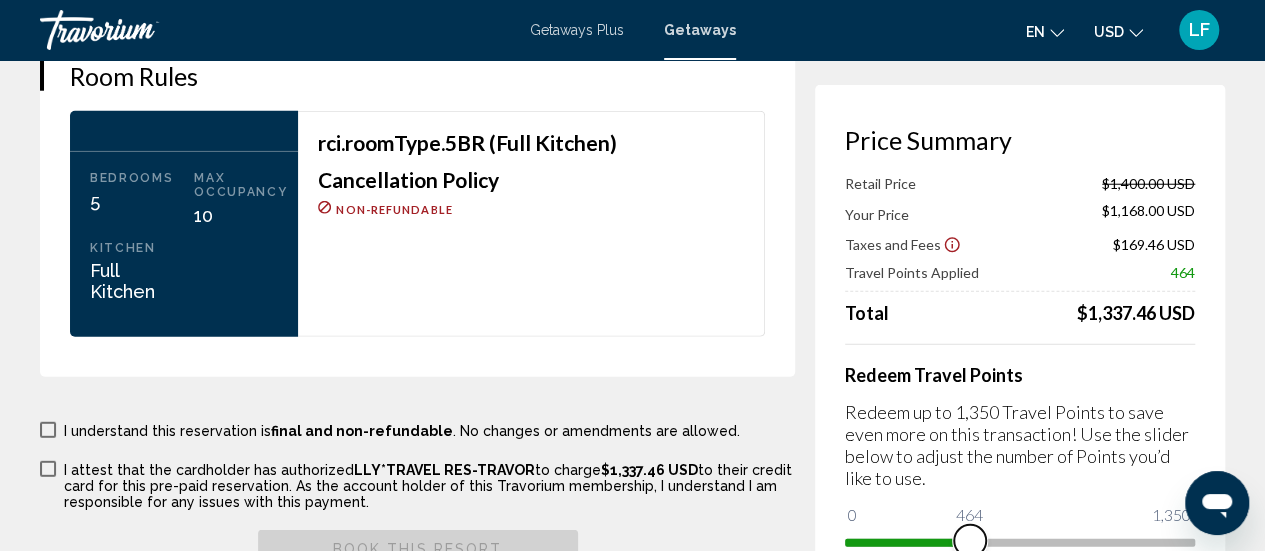 scroll, scrollTop: 2587, scrollLeft: 0, axis: vertical 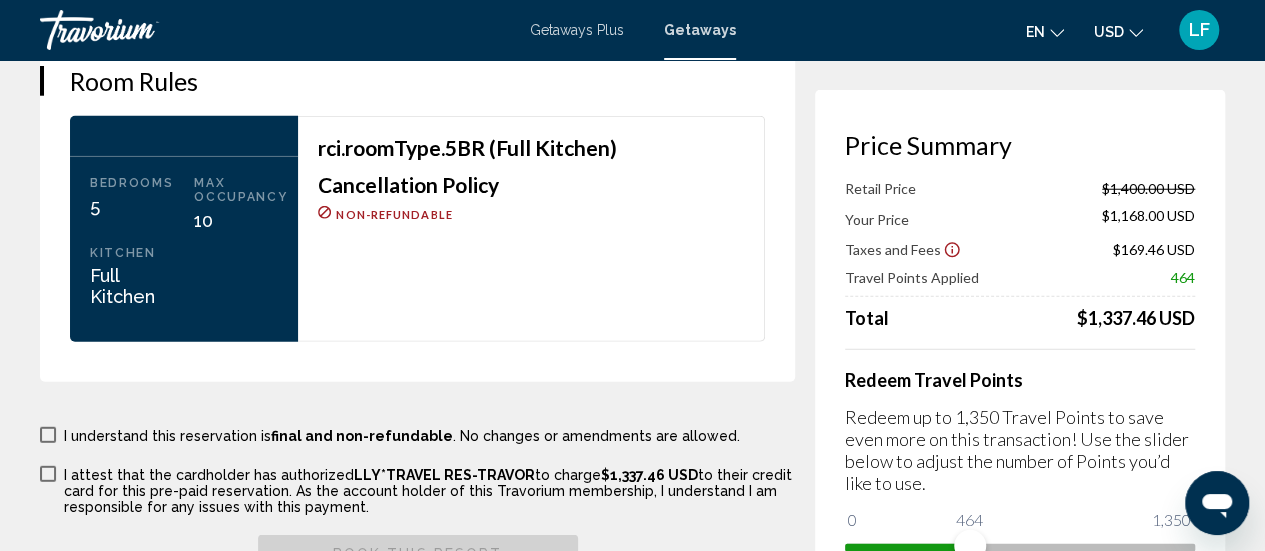 drag, startPoint x: 950, startPoint y: 375, endPoint x: 918, endPoint y: 368, distance: 32.75668 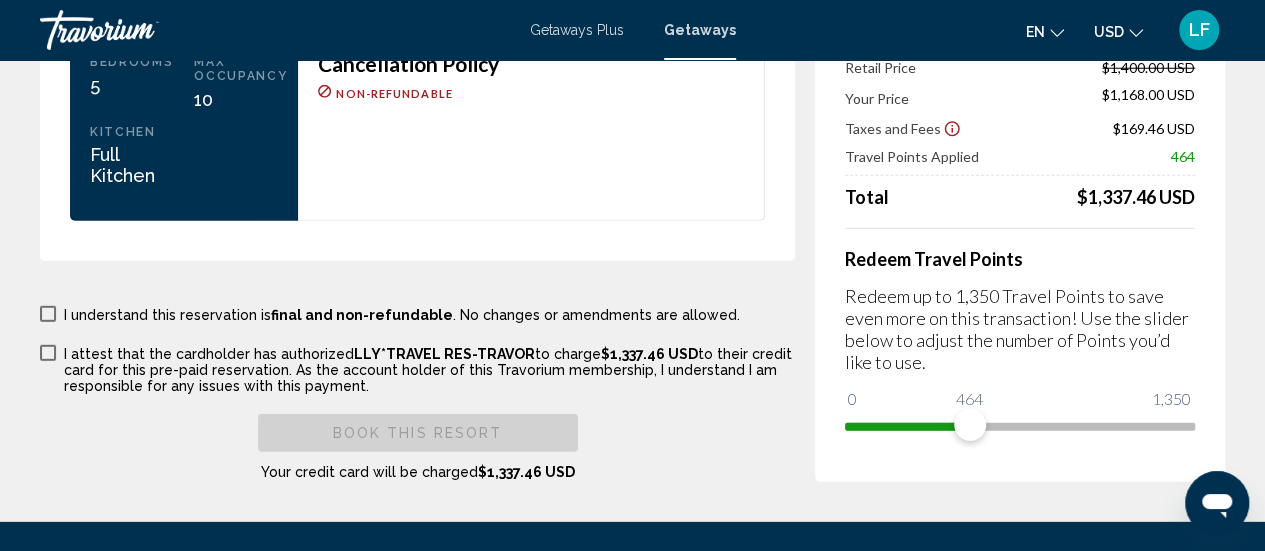 scroll, scrollTop: 2750, scrollLeft: 0, axis: vertical 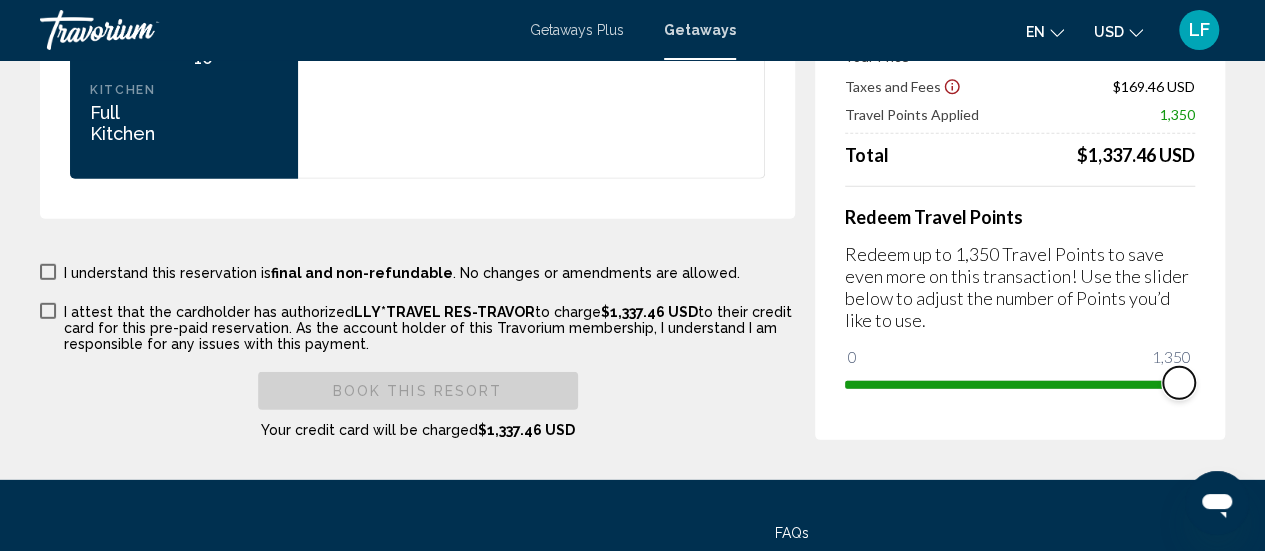 drag, startPoint x: 962, startPoint y: 399, endPoint x: 1279, endPoint y: 356, distance: 319.9031 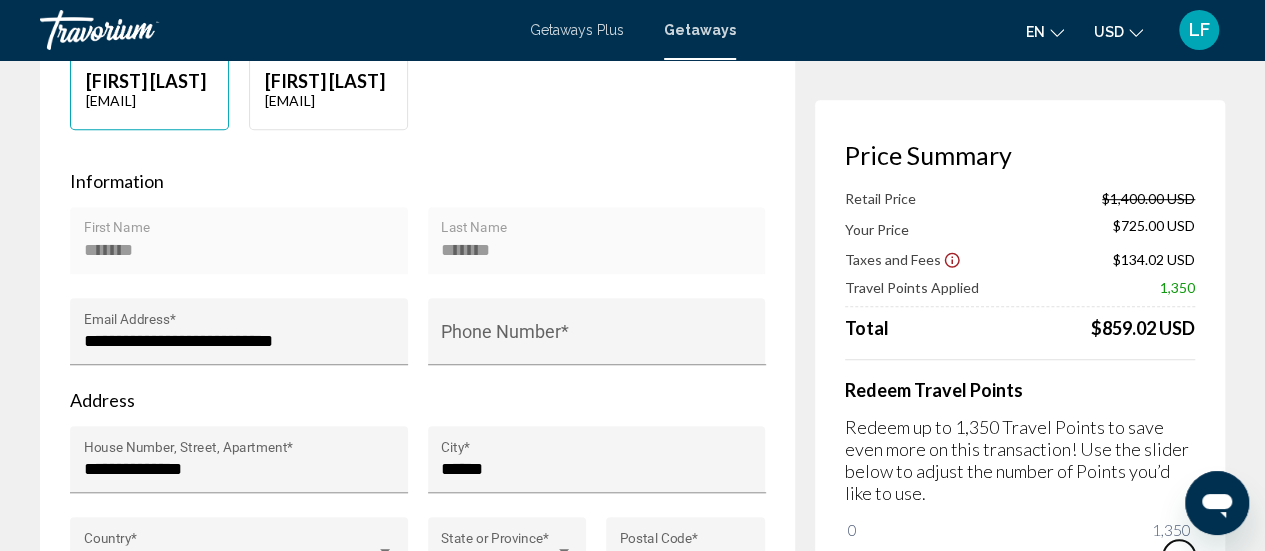 scroll, scrollTop: 0, scrollLeft: 0, axis: both 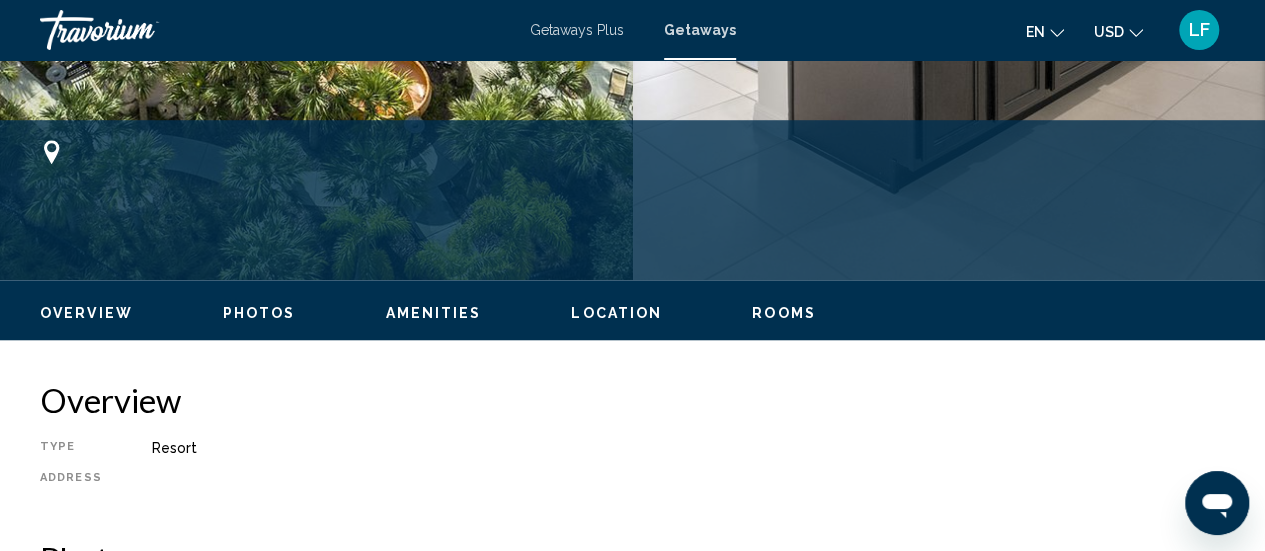 click on "Overview
Photos
Amenities
Location
Rooms
Search" 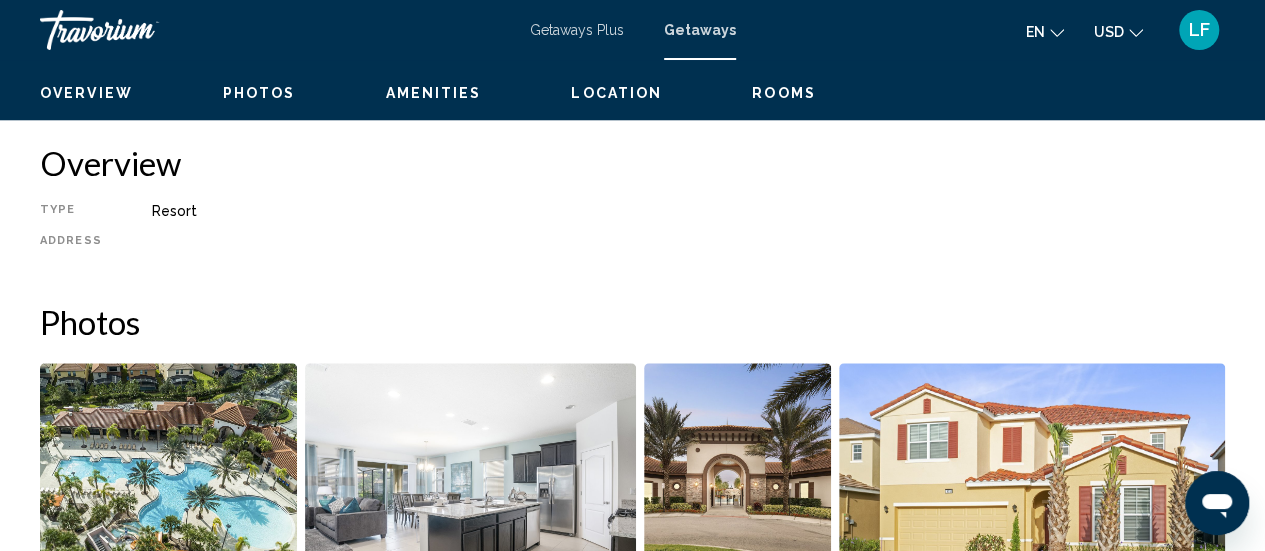 scroll, scrollTop: 982, scrollLeft: 0, axis: vertical 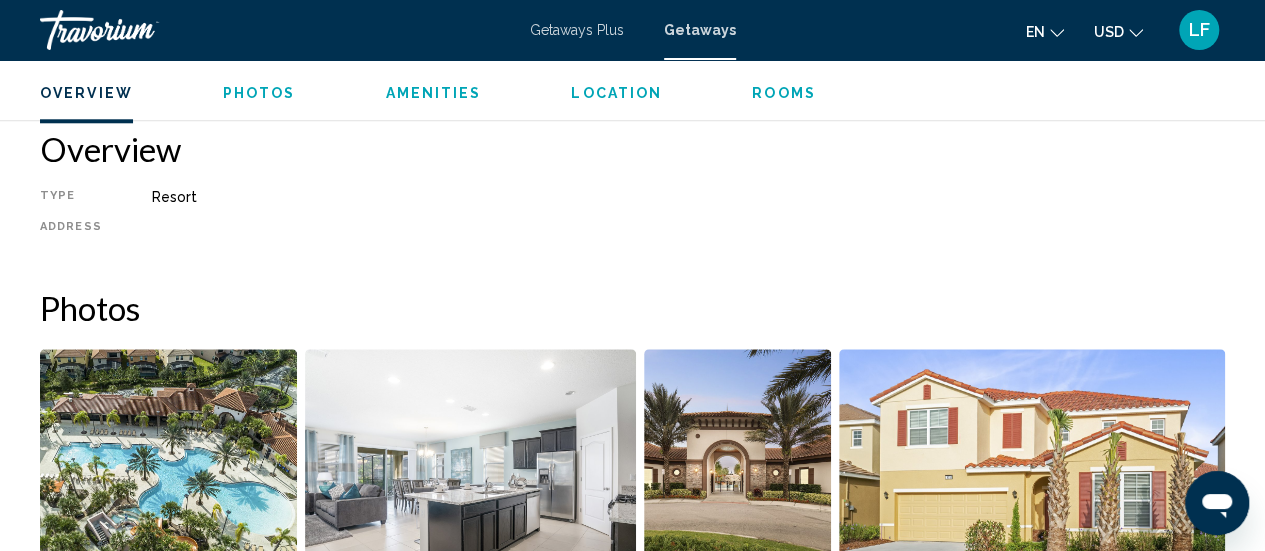 click on "Overview" at bounding box center [86, 93] 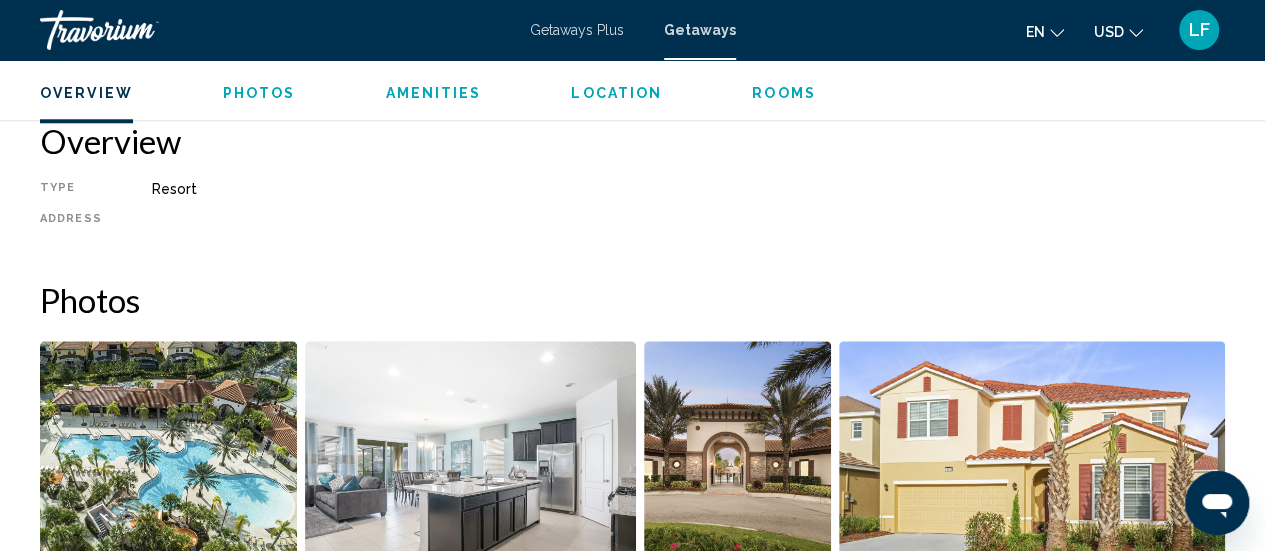 click on "Photos" at bounding box center [259, 93] 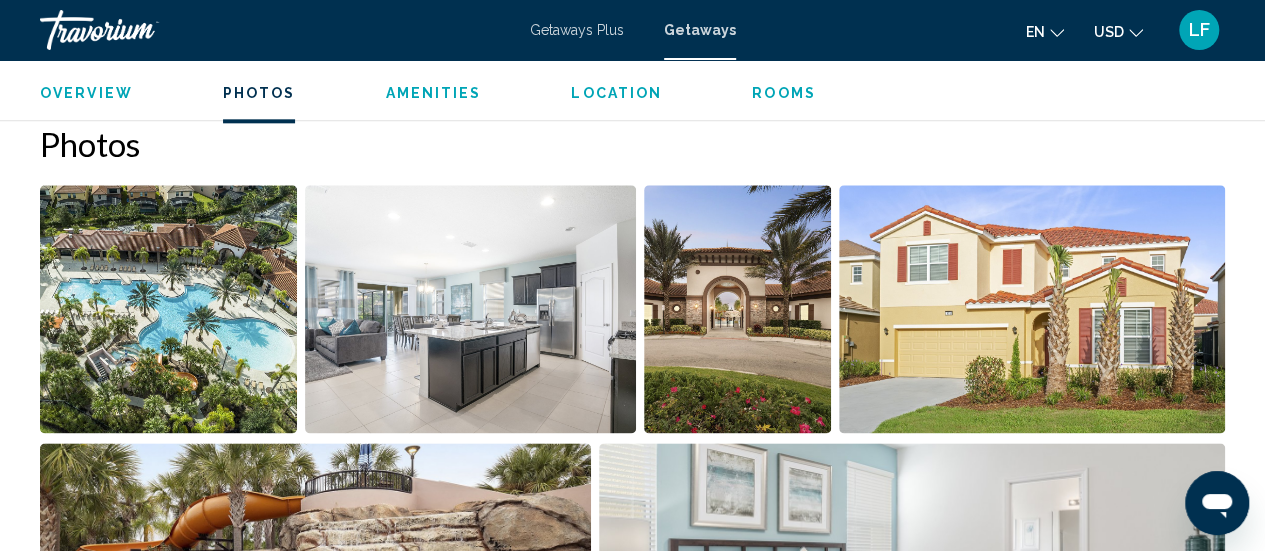 scroll, scrollTop: 1150, scrollLeft: 0, axis: vertical 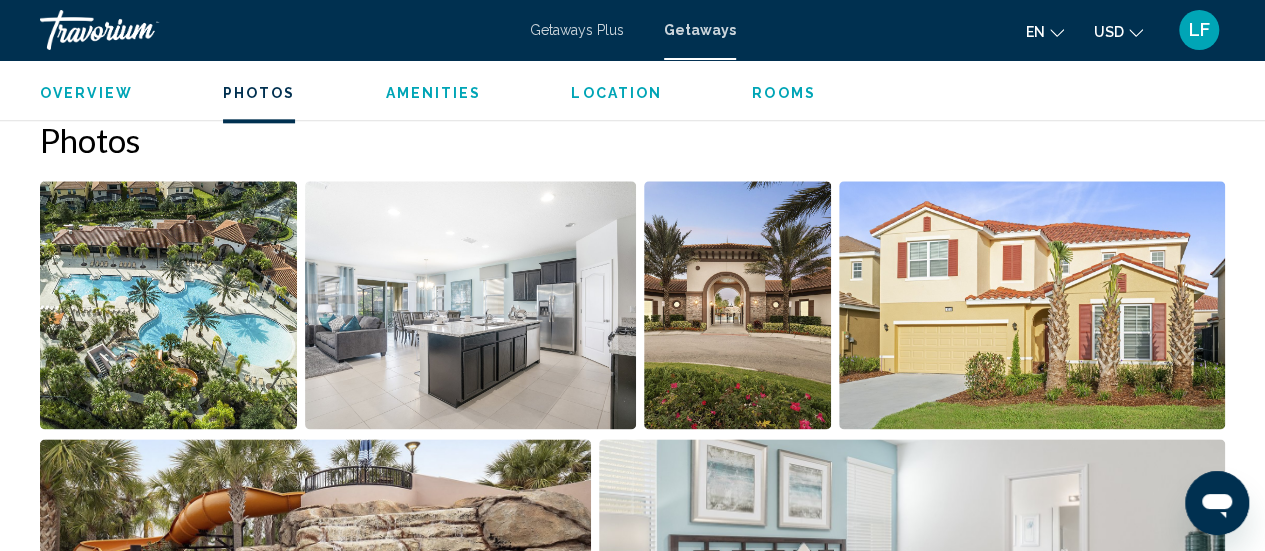 click on "Amenities" at bounding box center (433, 93) 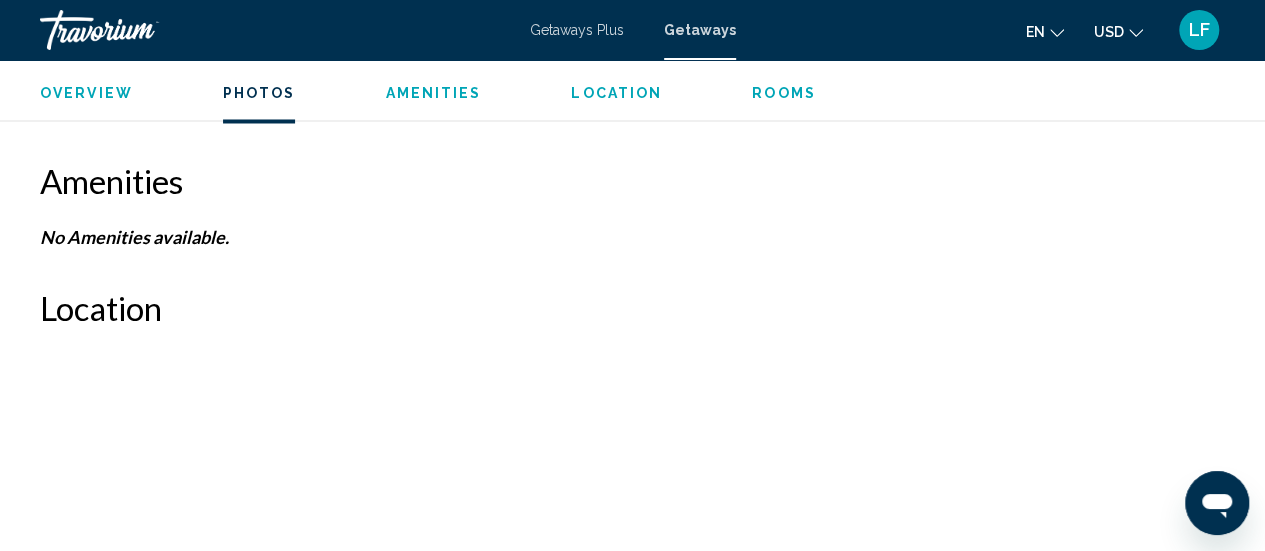 scroll, scrollTop: 1766, scrollLeft: 0, axis: vertical 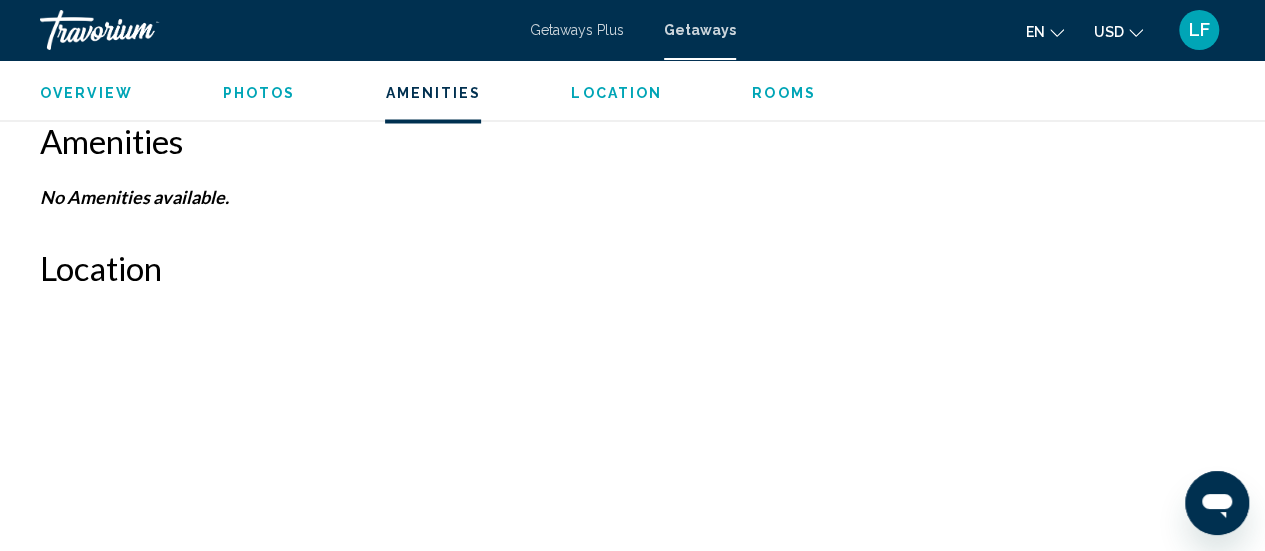 click on "Location" at bounding box center [616, 93] 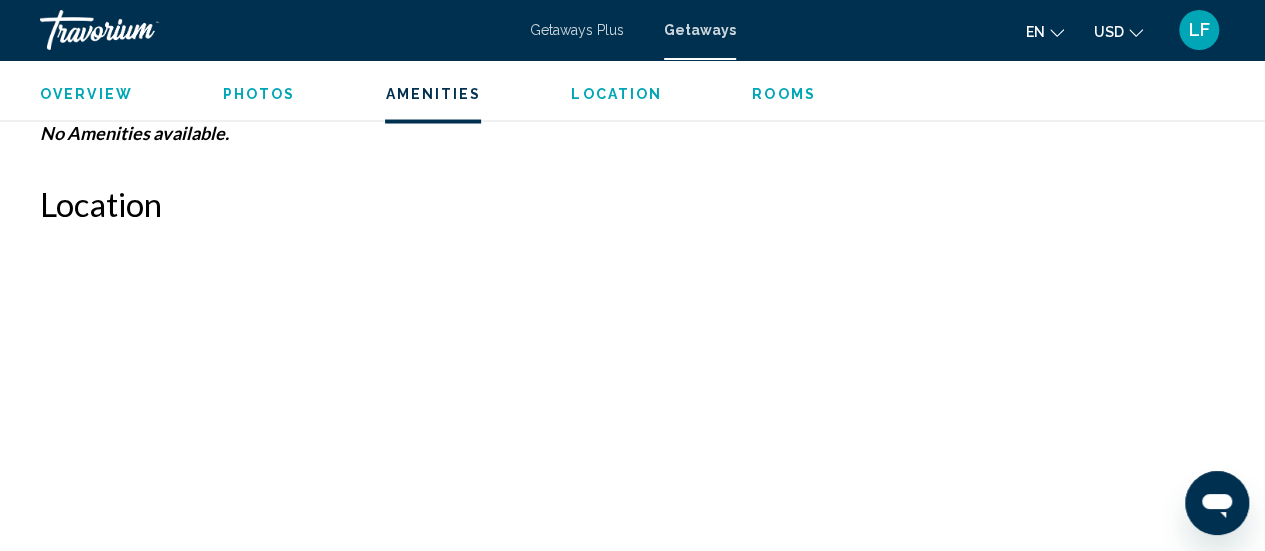 scroll, scrollTop: 1892, scrollLeft: 0, axis: vertical 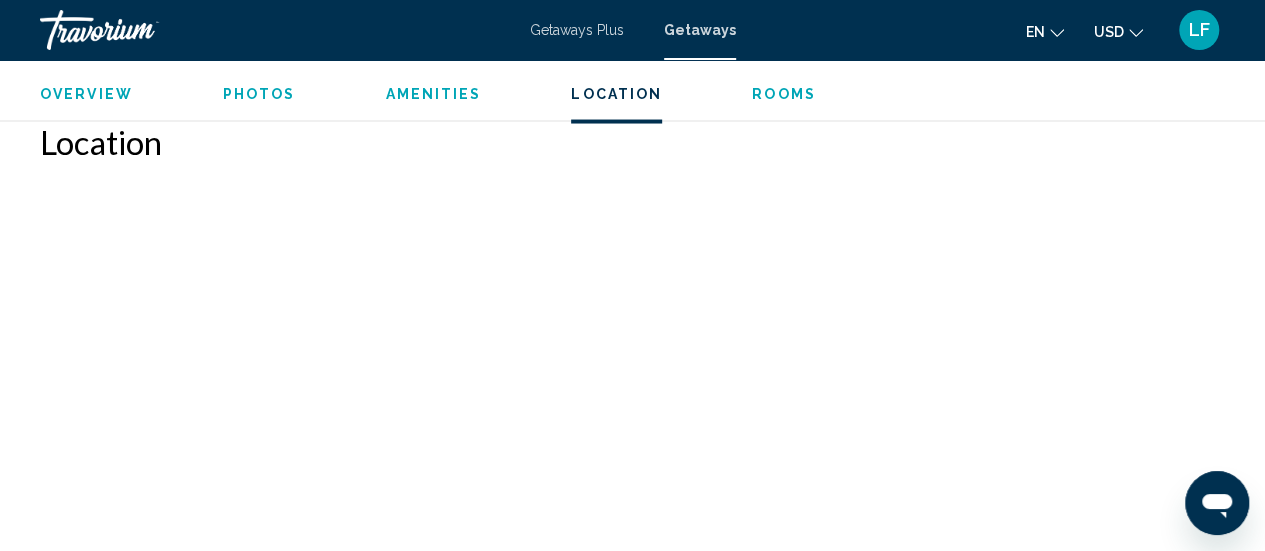 click on "Rooms" at bounding box center (784, 93) 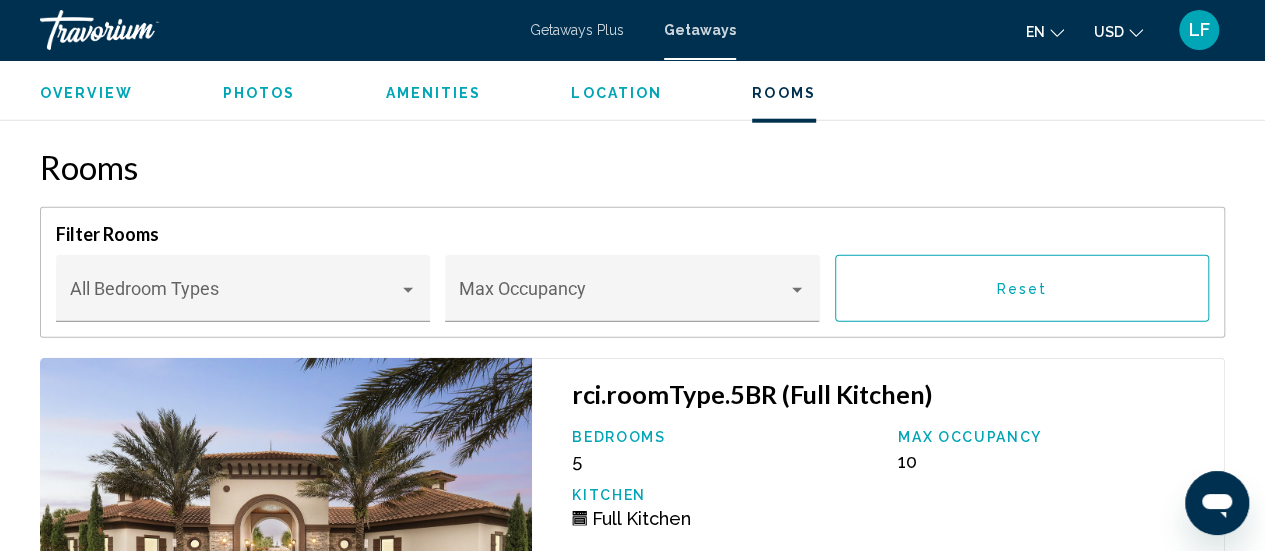 scroll, scrollTop: 2592, scrollLeft: 0, axis: vertical 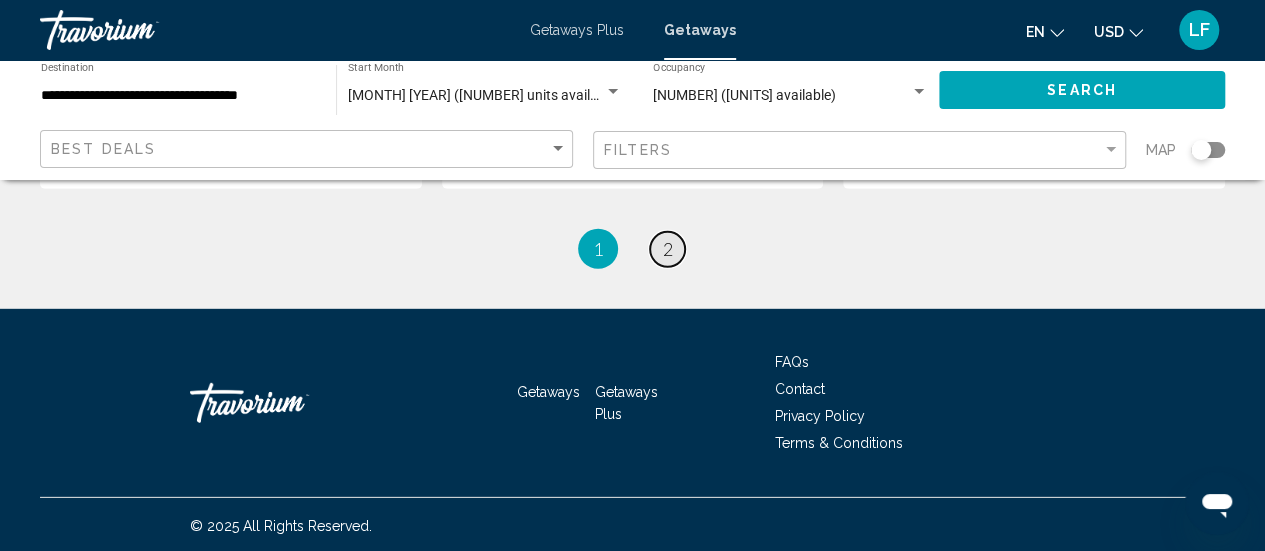 click on "2" at bounding box center [668, 249] 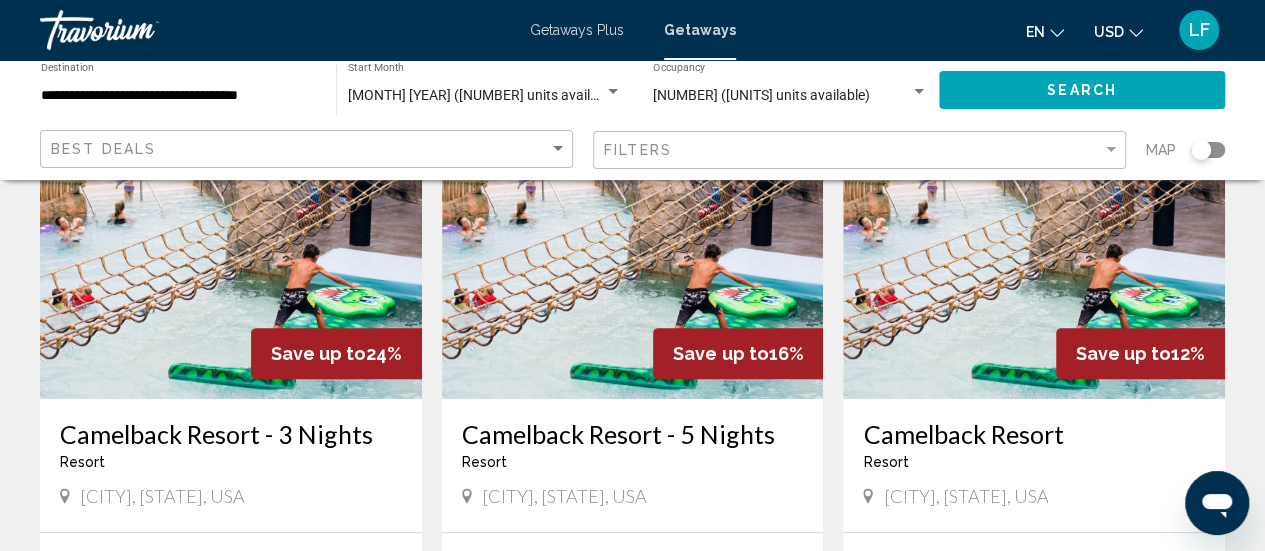 scroll, scrollTop: 185, scrollLeft: 0, axis: vertical 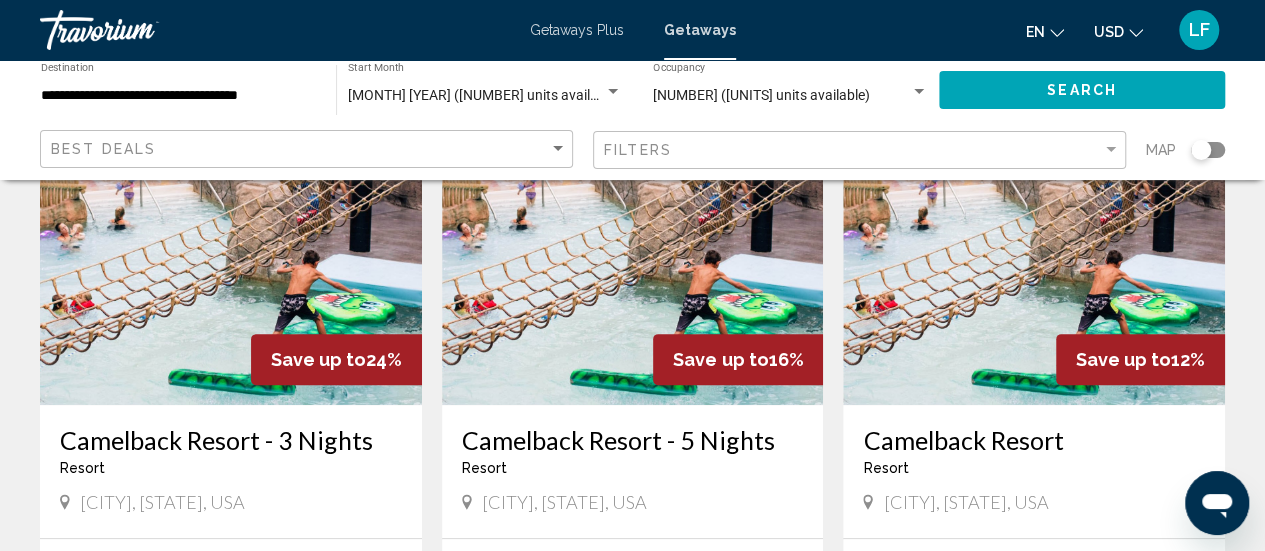 click at bounding box center (919, 92) 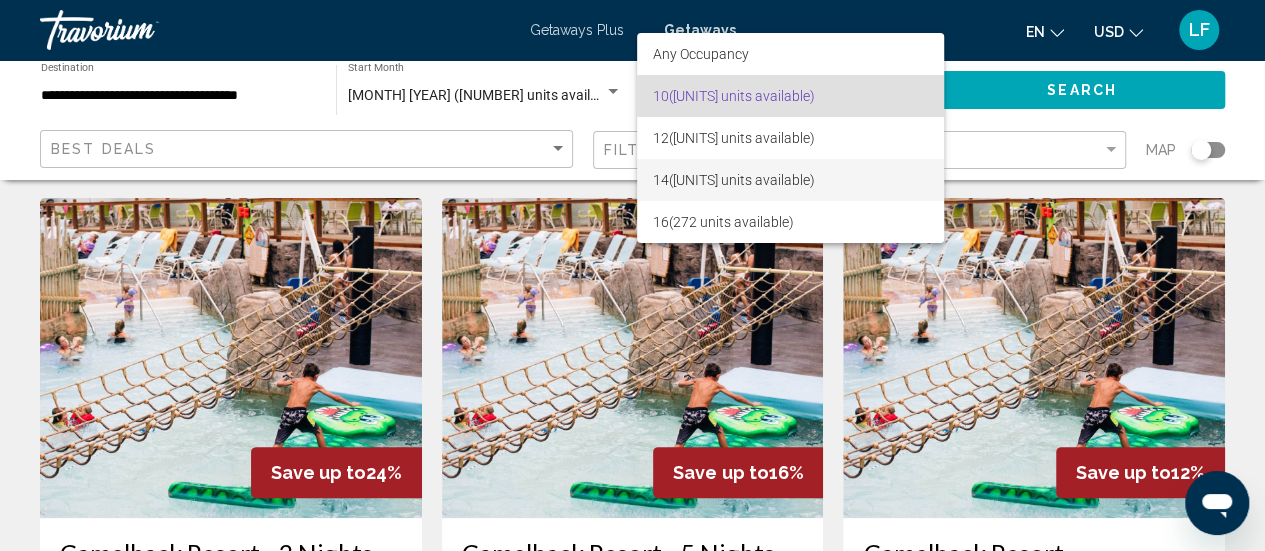 scroll, scrollTop: 71, scrollLeft: 0, axis: vertical 